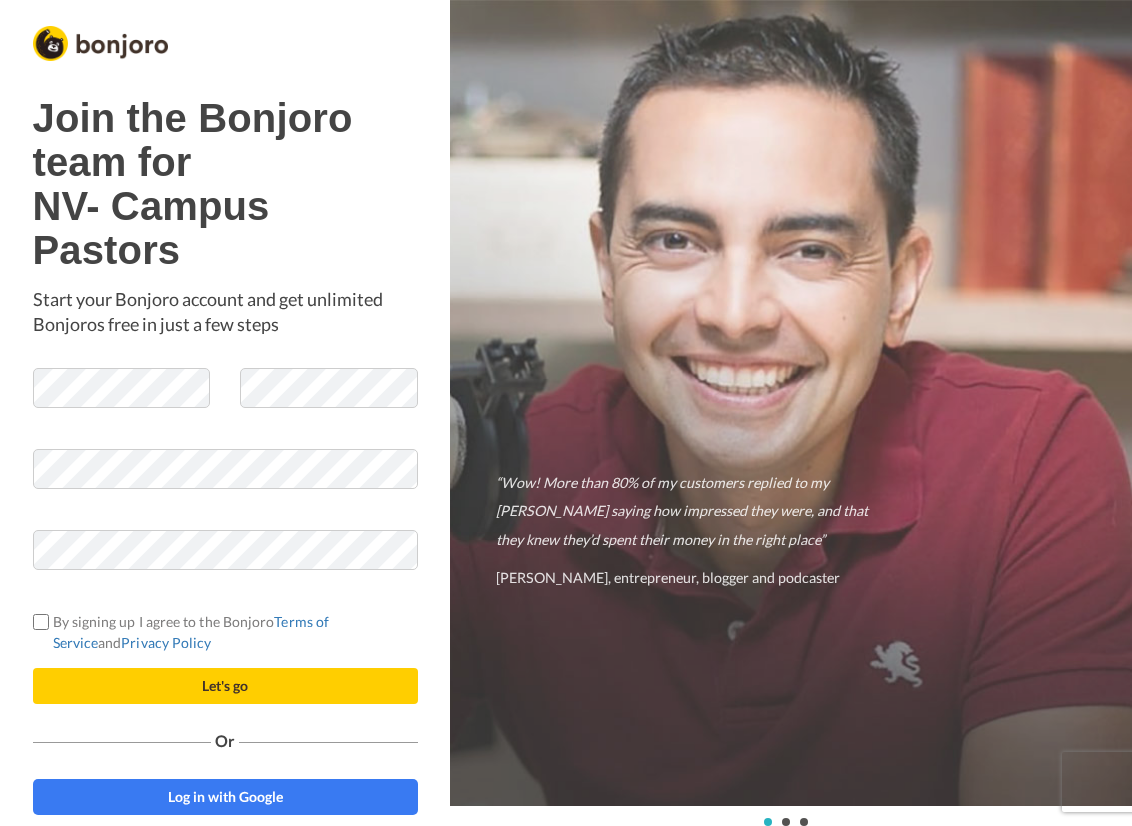 scroll, scrollTop: 0, scrollLeft: 0, axis: both 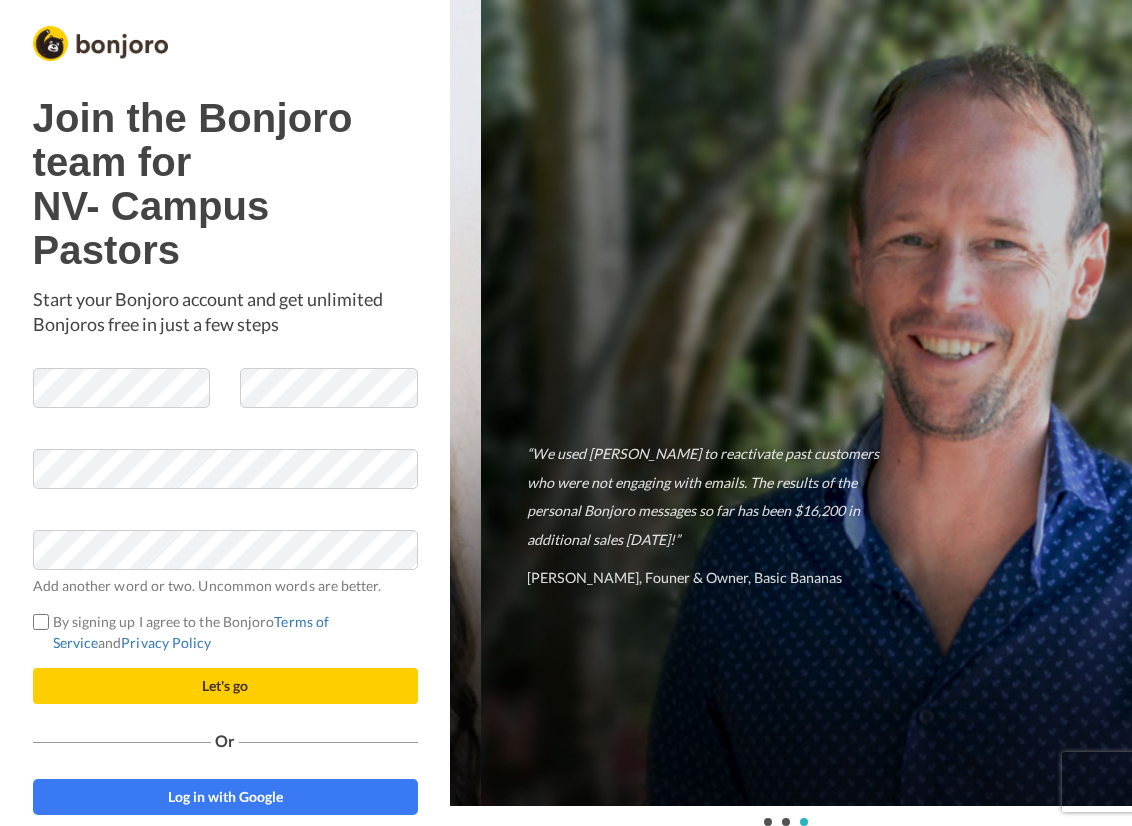 click on "Let's go" at bounding box center [225, 686] 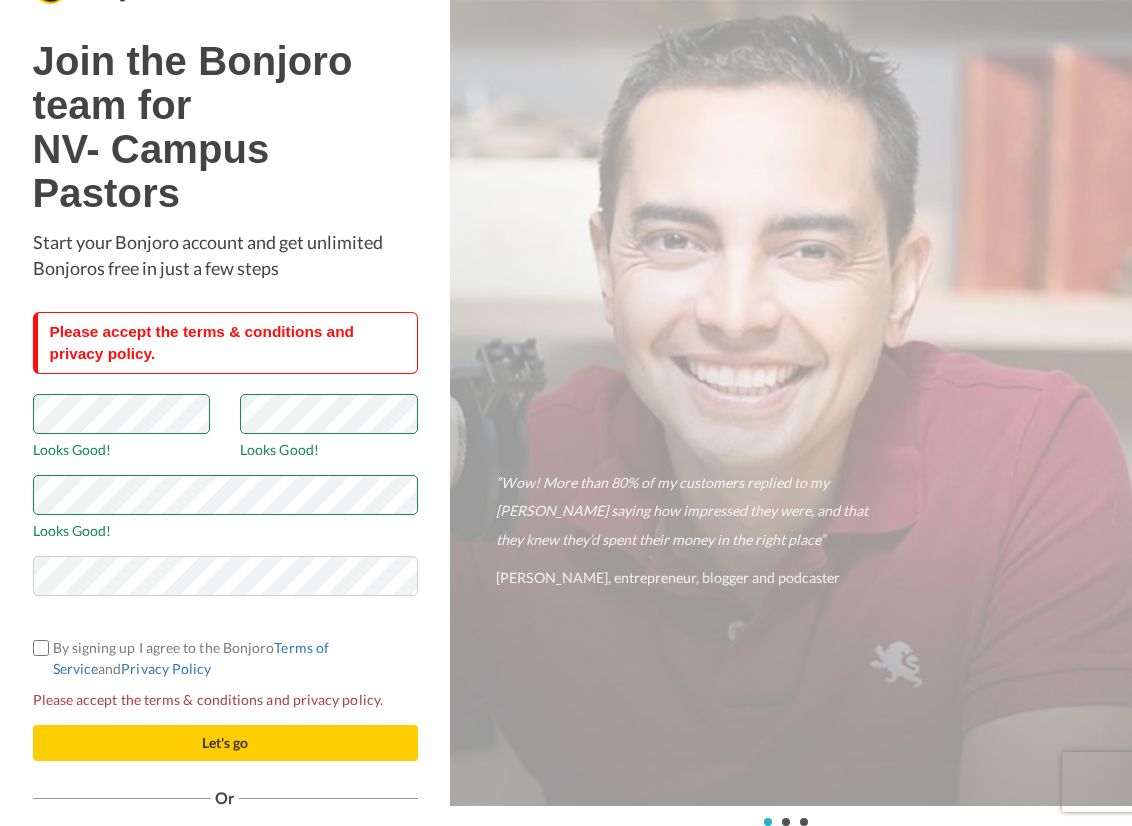 scroll, scrollTop: 0, scrollLeft: 0, axis: both 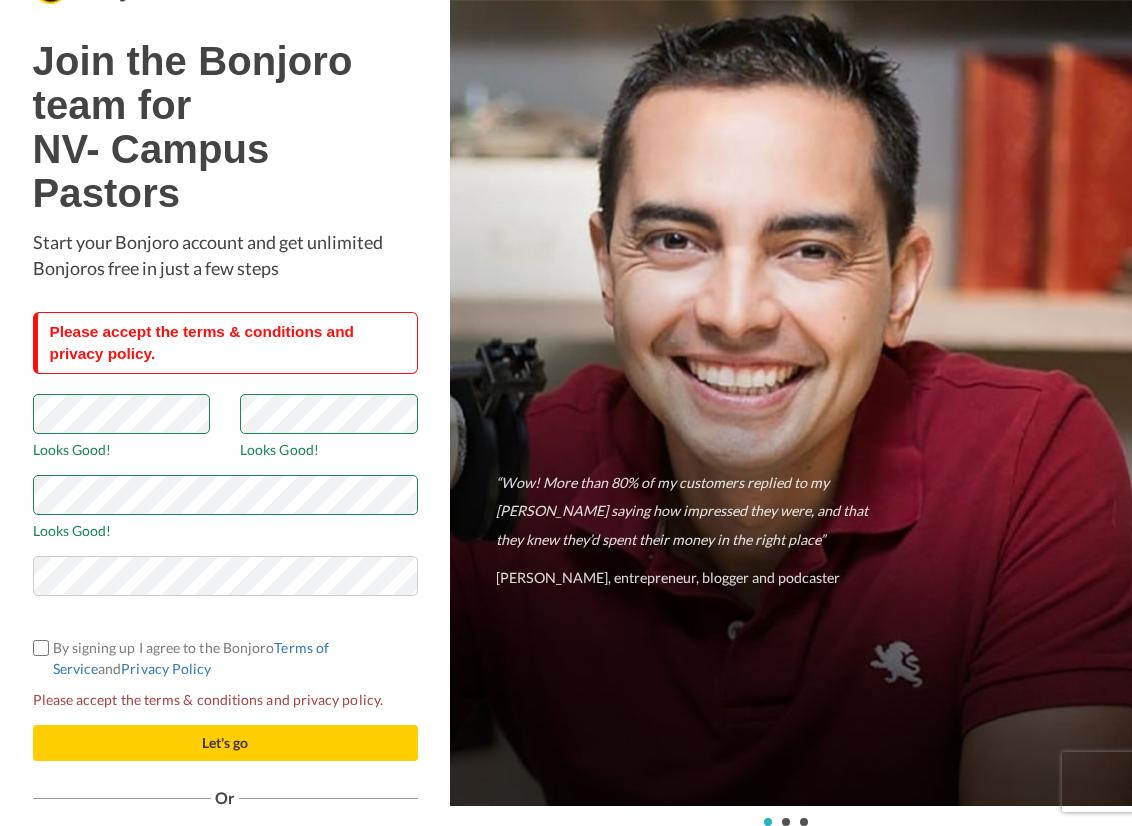 click on "By signing up I agree to the Bonjoro  Terms of Service  and
Privacy Policy" at bounding box center (225, 658) 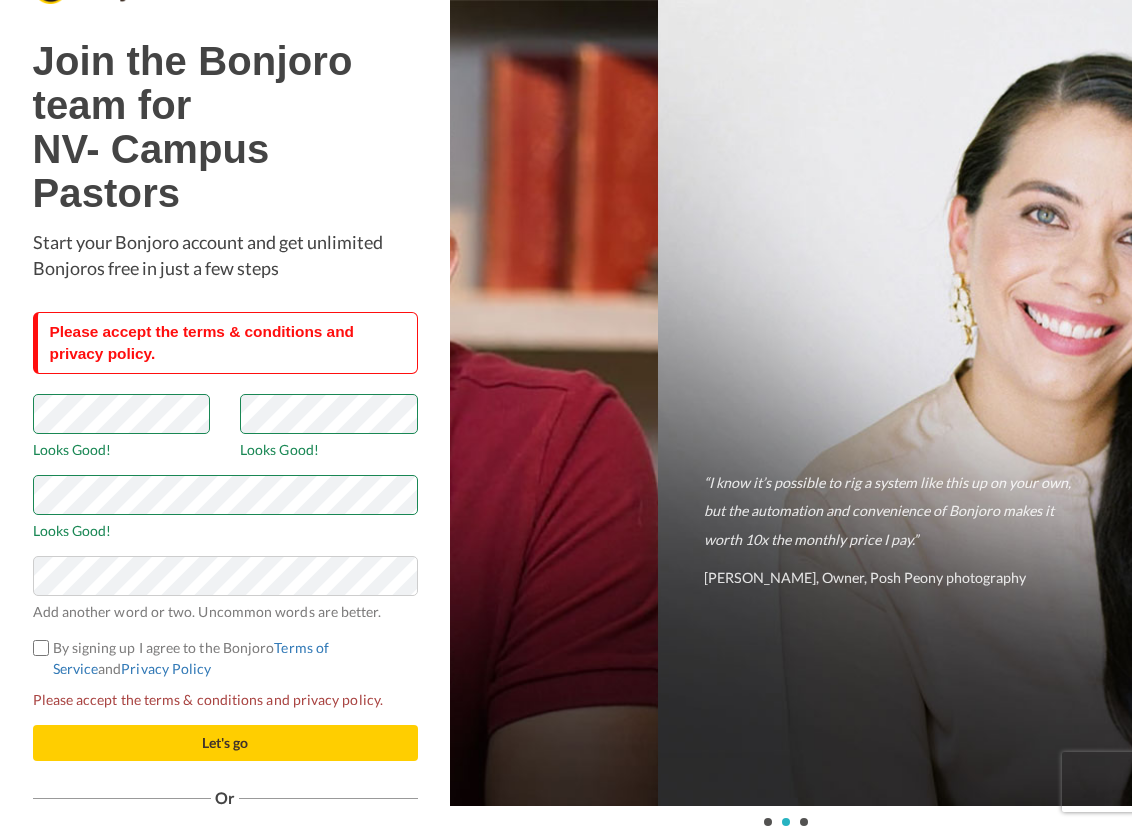 click on "Add another word or two. Uncommon words are better." at bounding box center (225, 611) 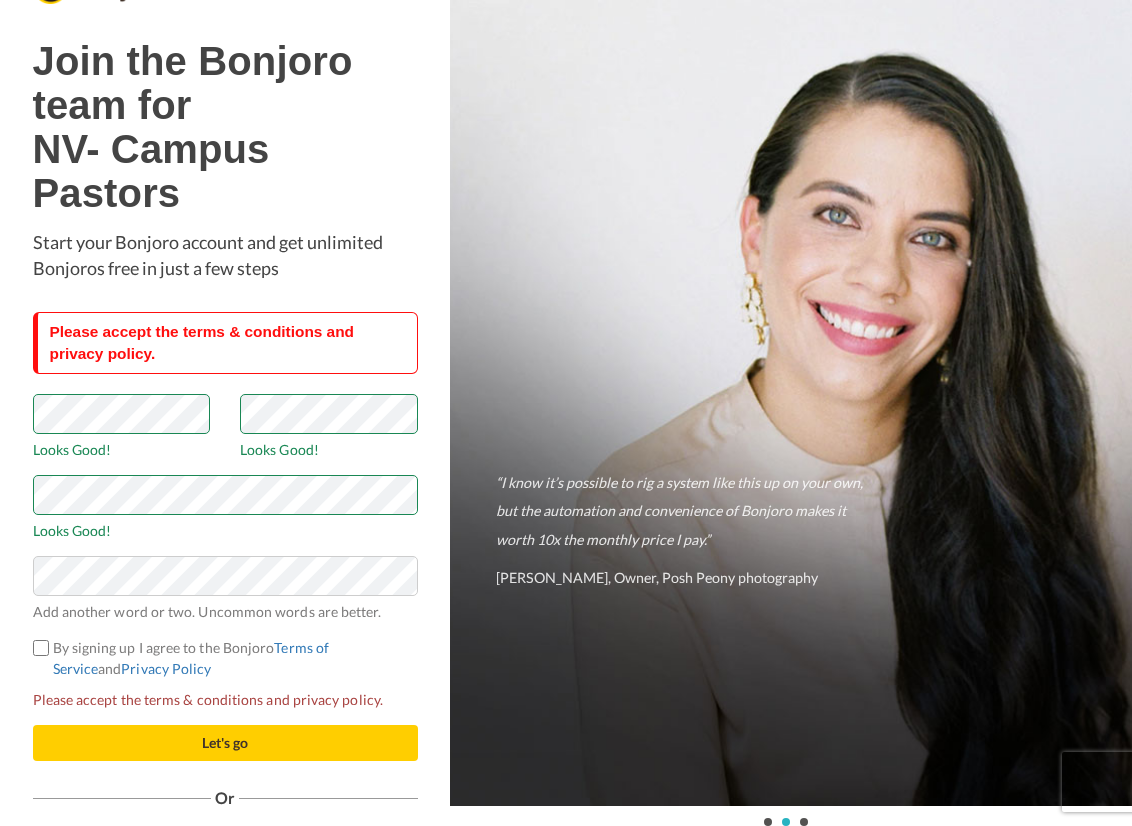 scroll, scrollTop: 26, scrollLeft: 0, axis: vertical 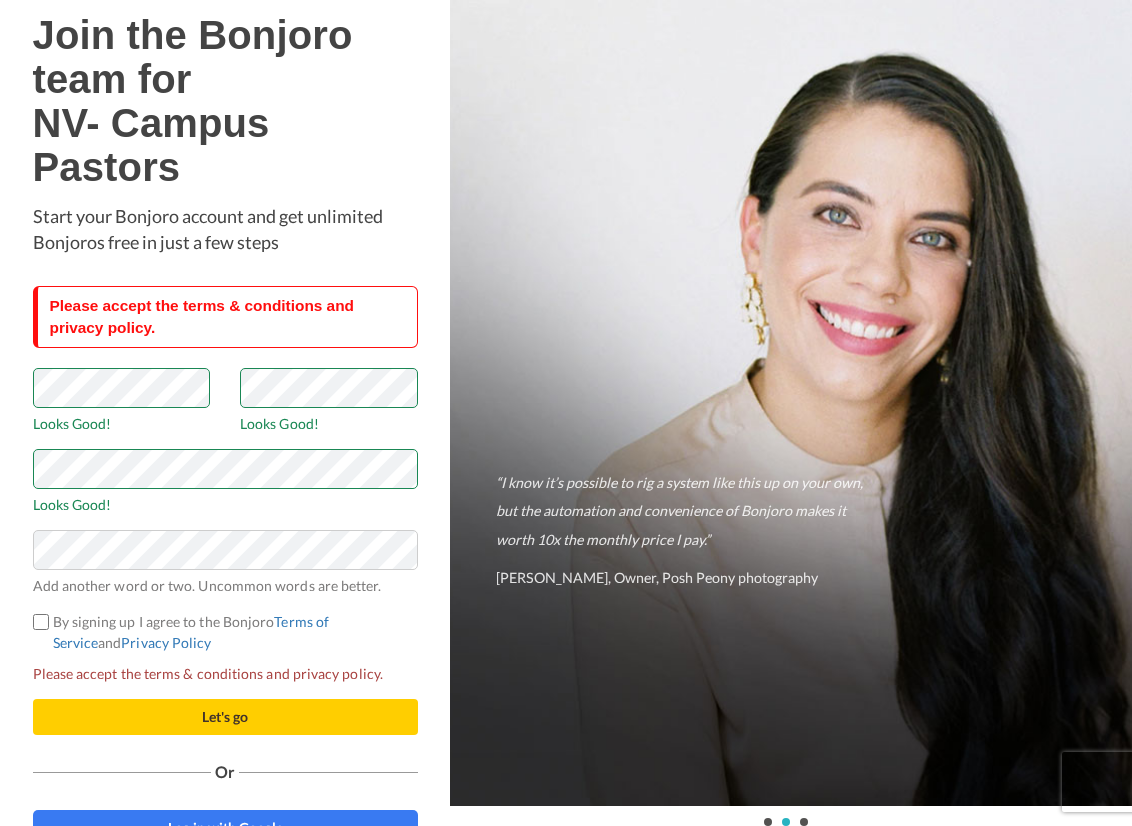 click on "Let's go" at bounding box center [225, 717] 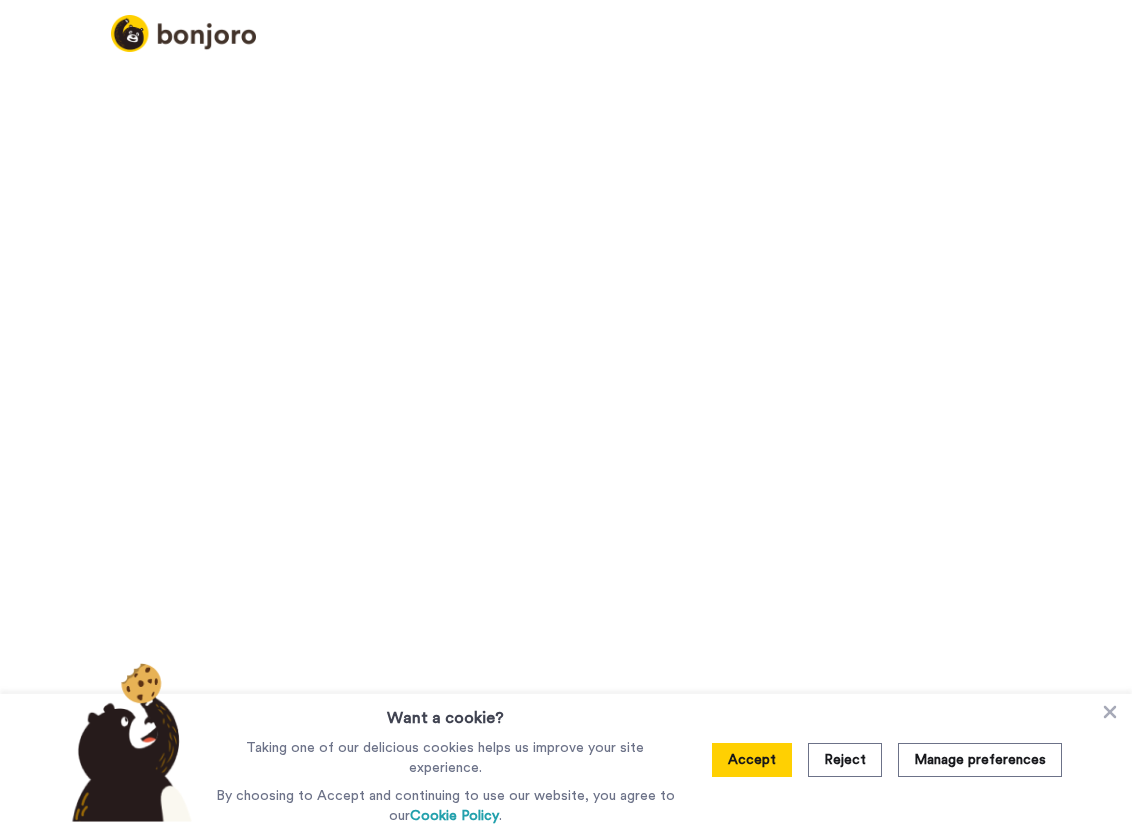 scroll, scrollTop: 0, scrollLeft: 0, axis: both 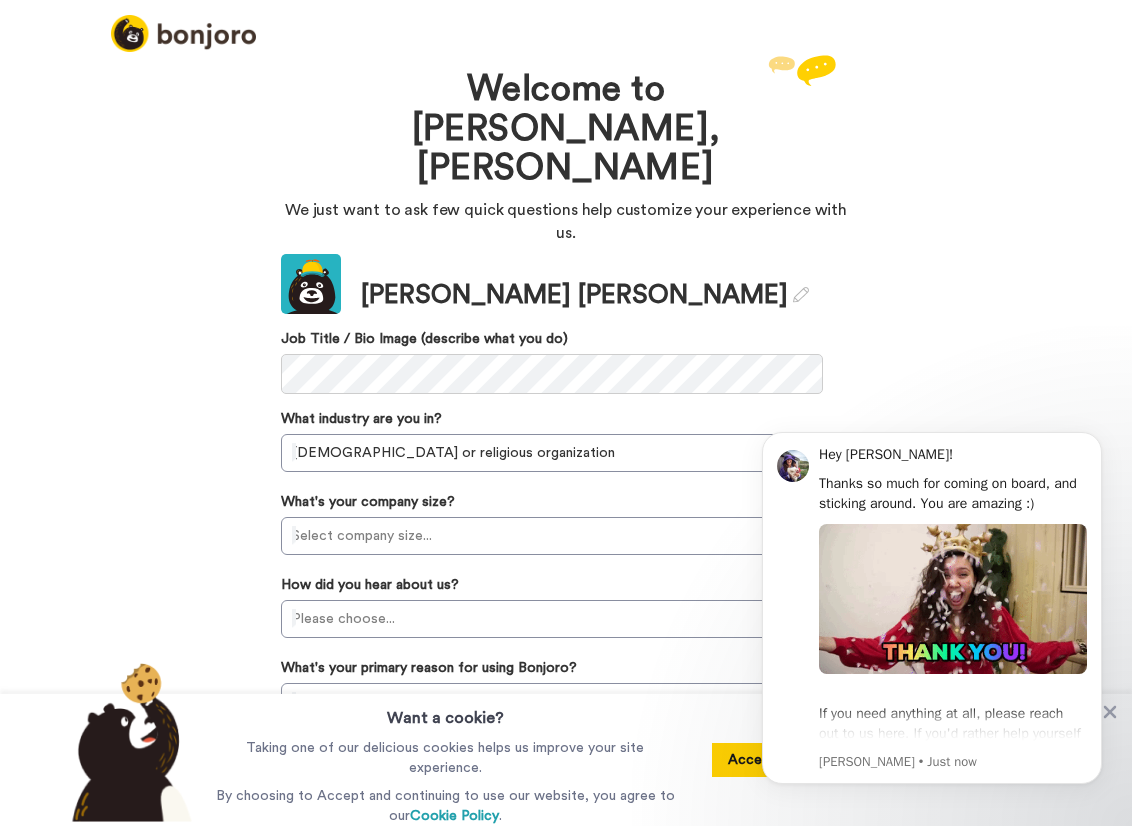click on "Welcome to Bonjoro,  Joe We just want to ask few quick questions help customize your experience with us. Update Joe   Smith Job Title / Bio Image (describe what you do) What industry are you in? Church or religious organization What's your company size? Select company size... How did you hear about us? Please choose... What's your primary reason for using Bonjoro? Please choose... Please fill out every field Continue" at bounding box center [566, 438] 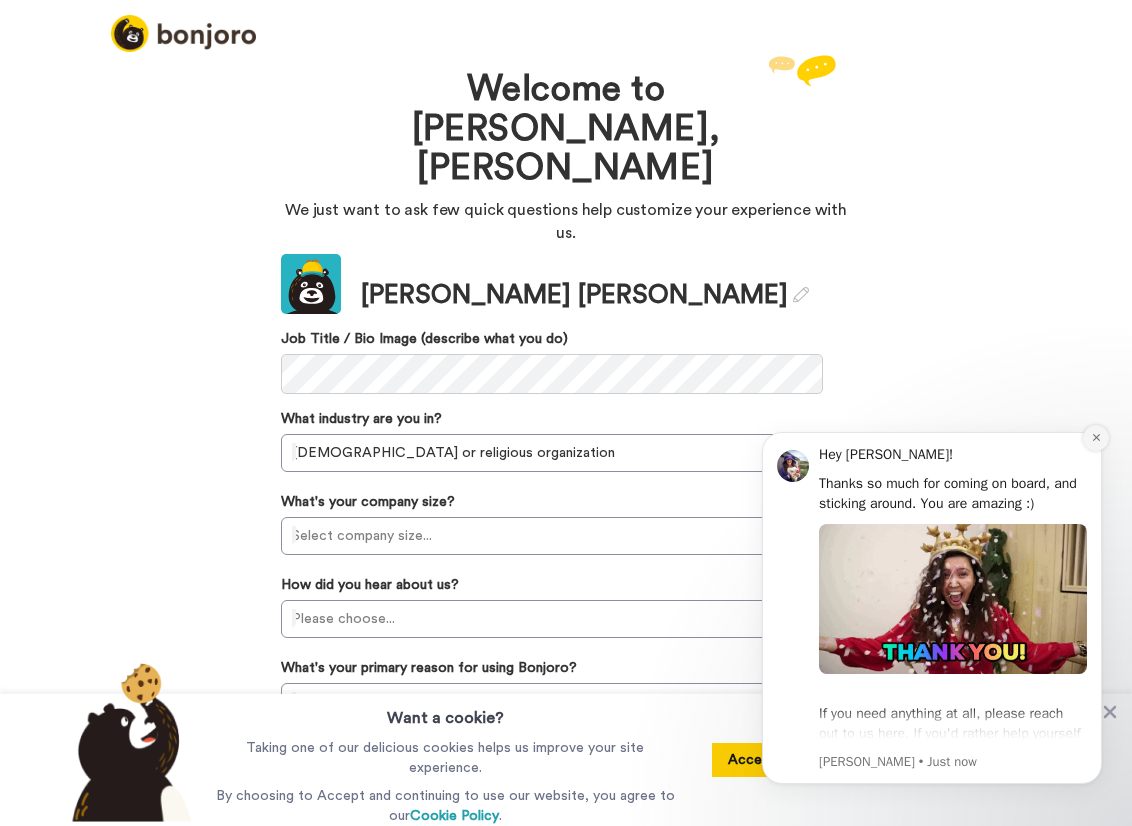 click 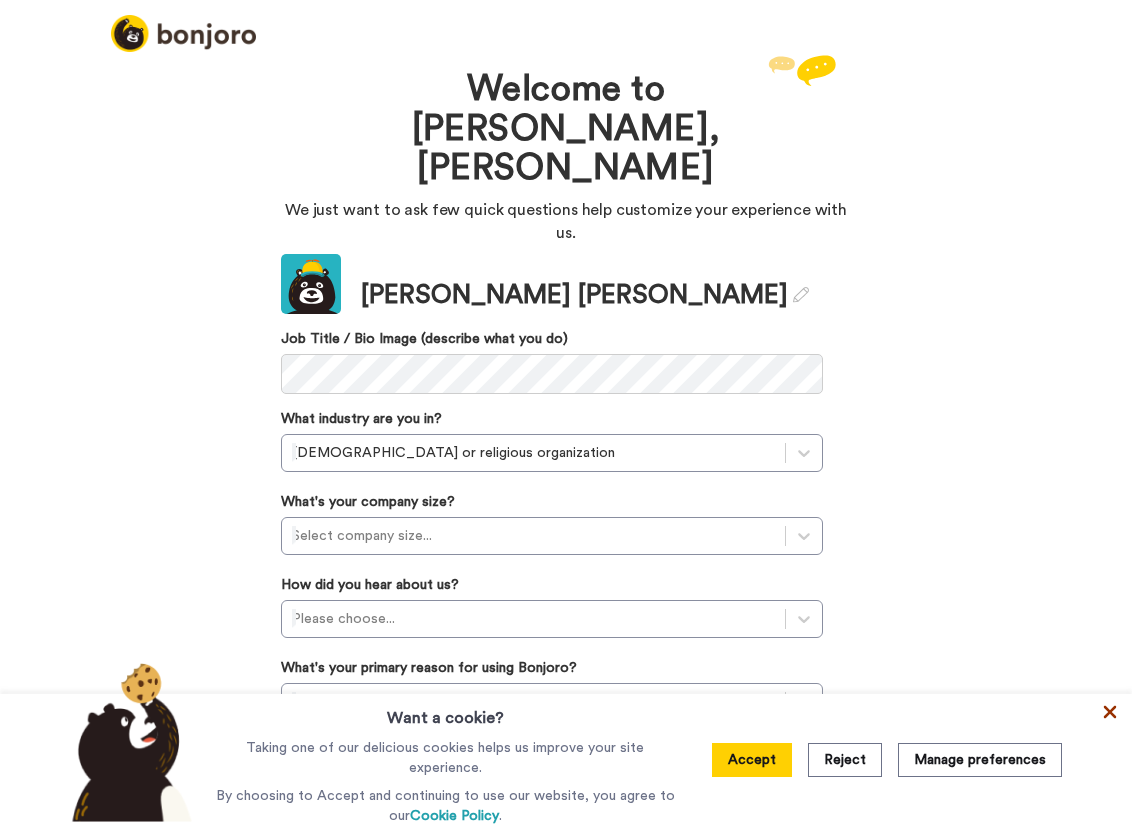 click 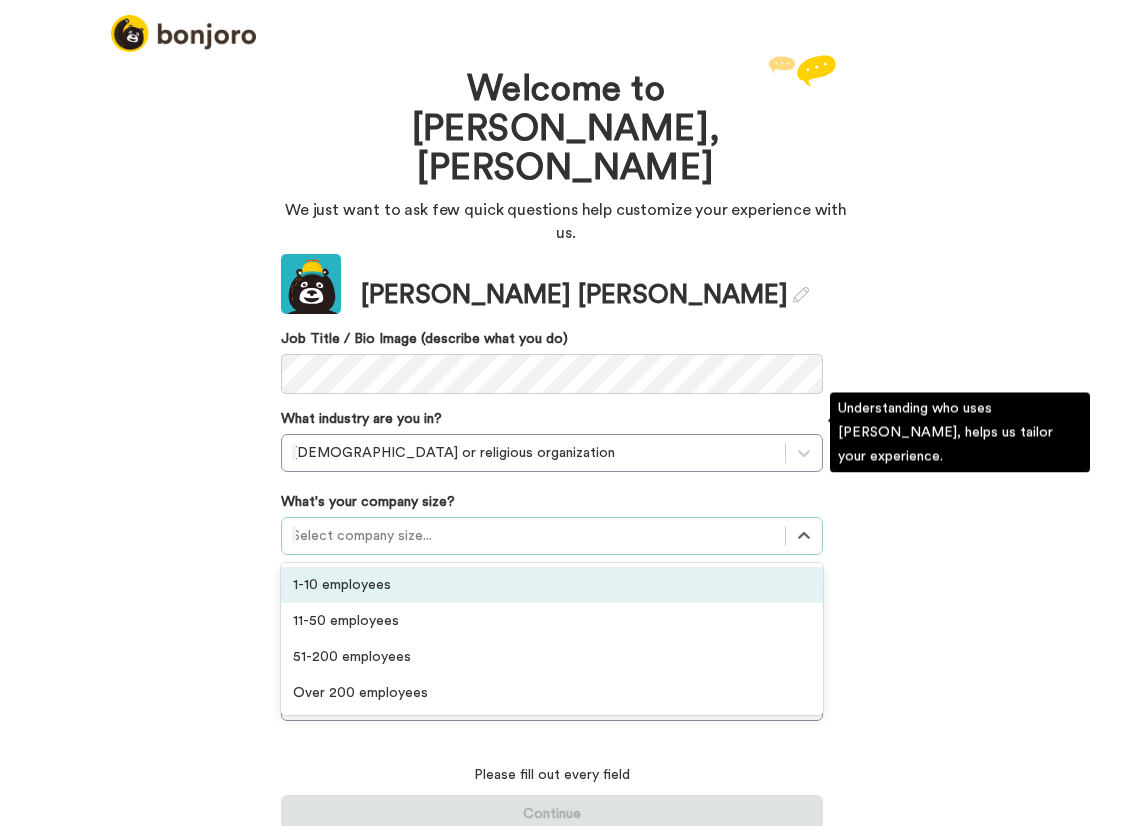 click on "Select company size..." at bounding box center (533, 536) 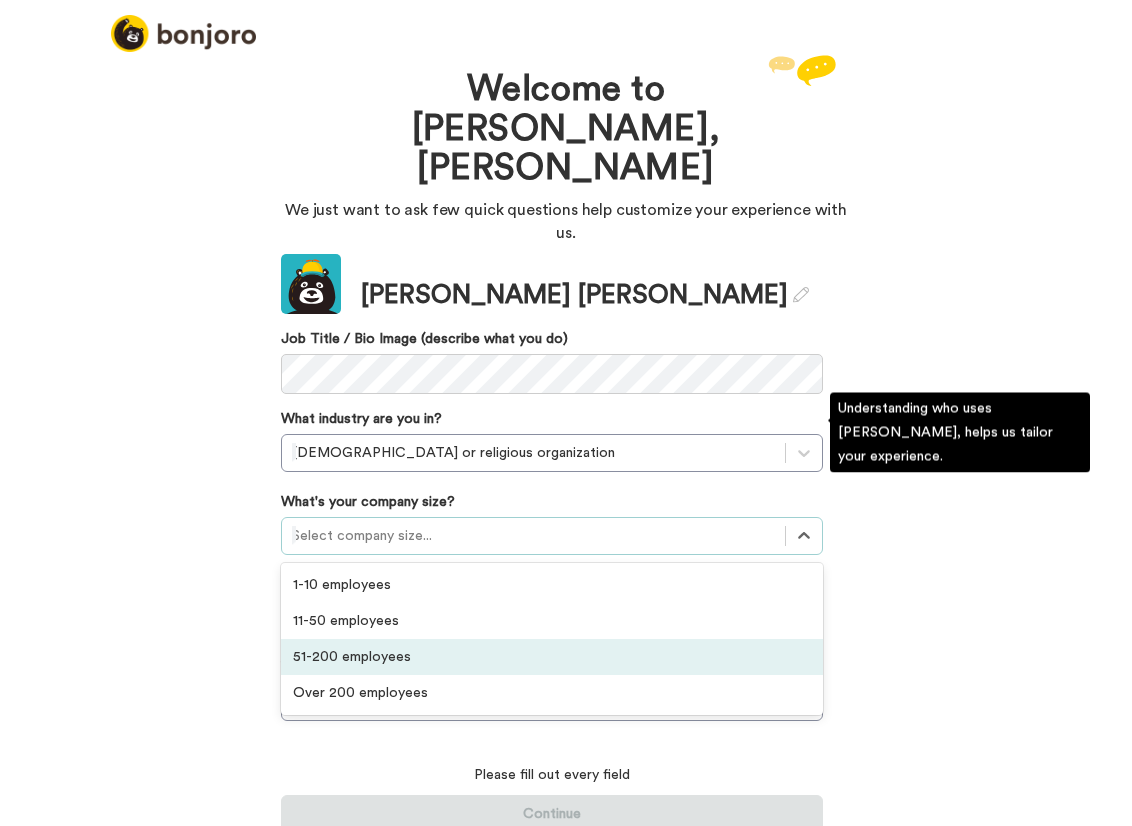 click on "51-200 employees" at bounding box center [552, 657] 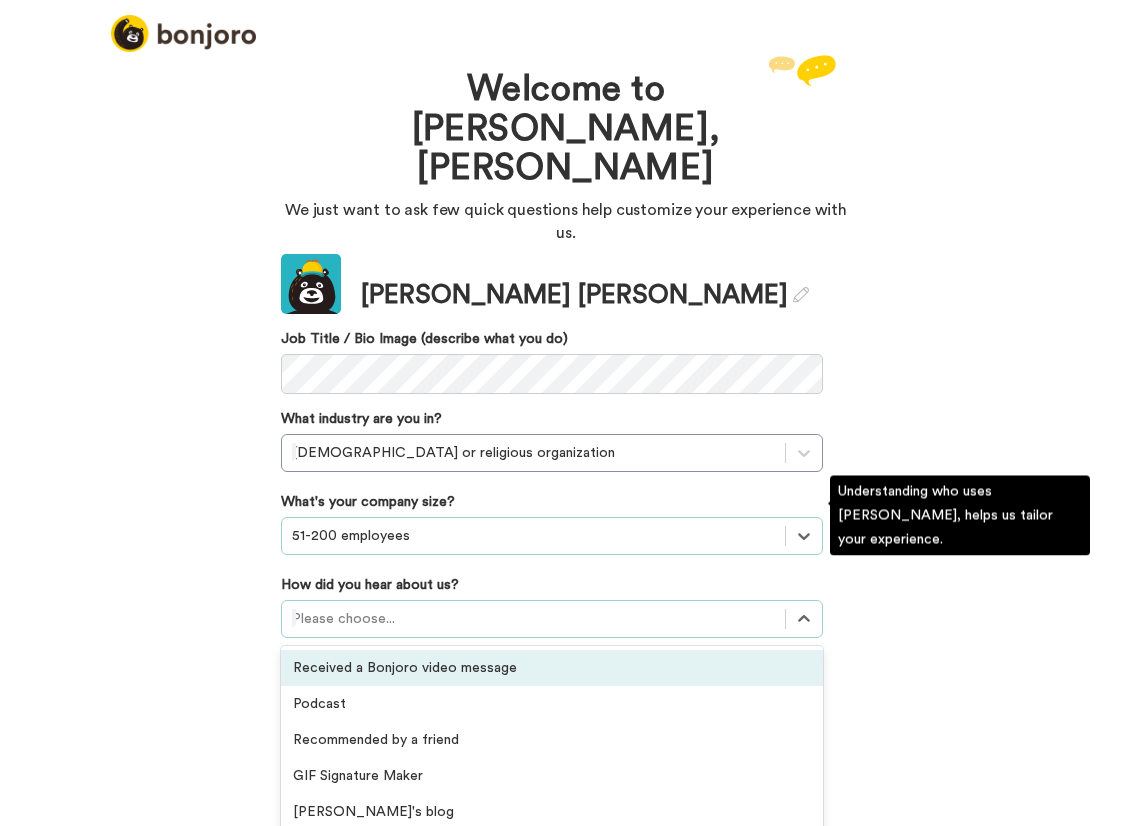 click at bounding box center [533, 619] 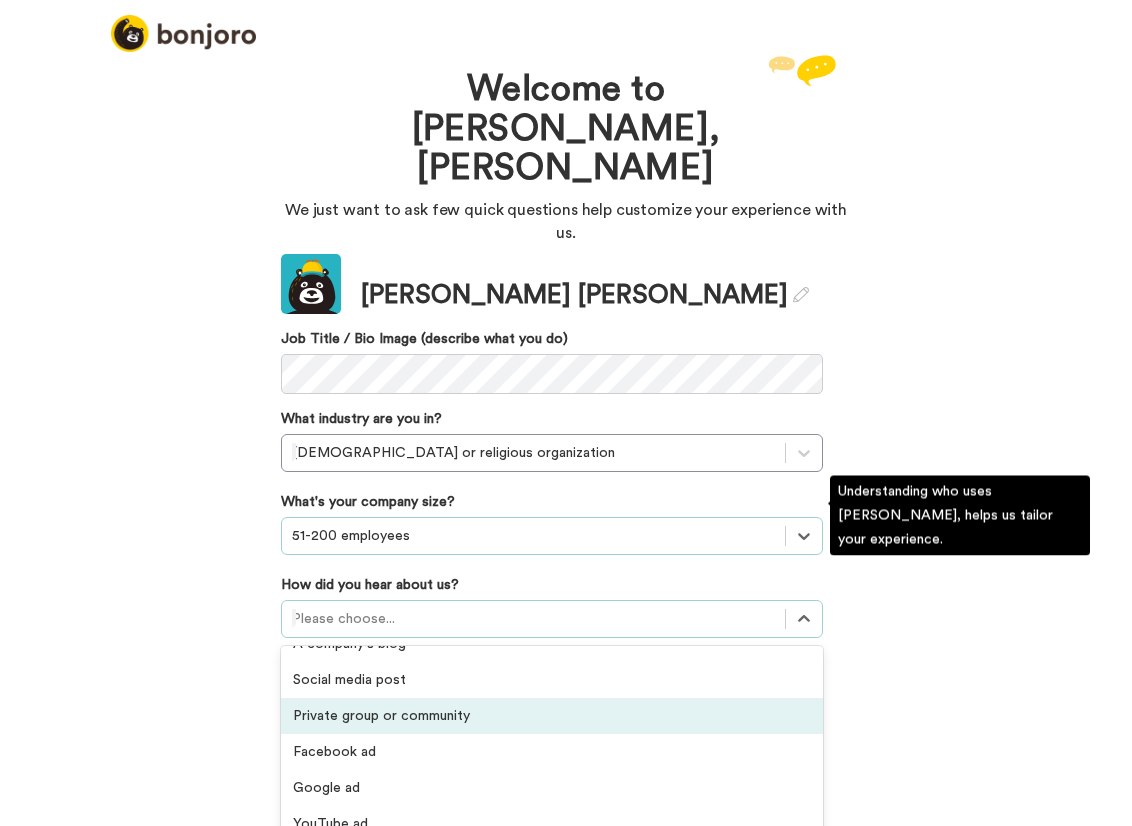 scroll, scrollTop: 503, scrollLeft: 0, axis: vertical 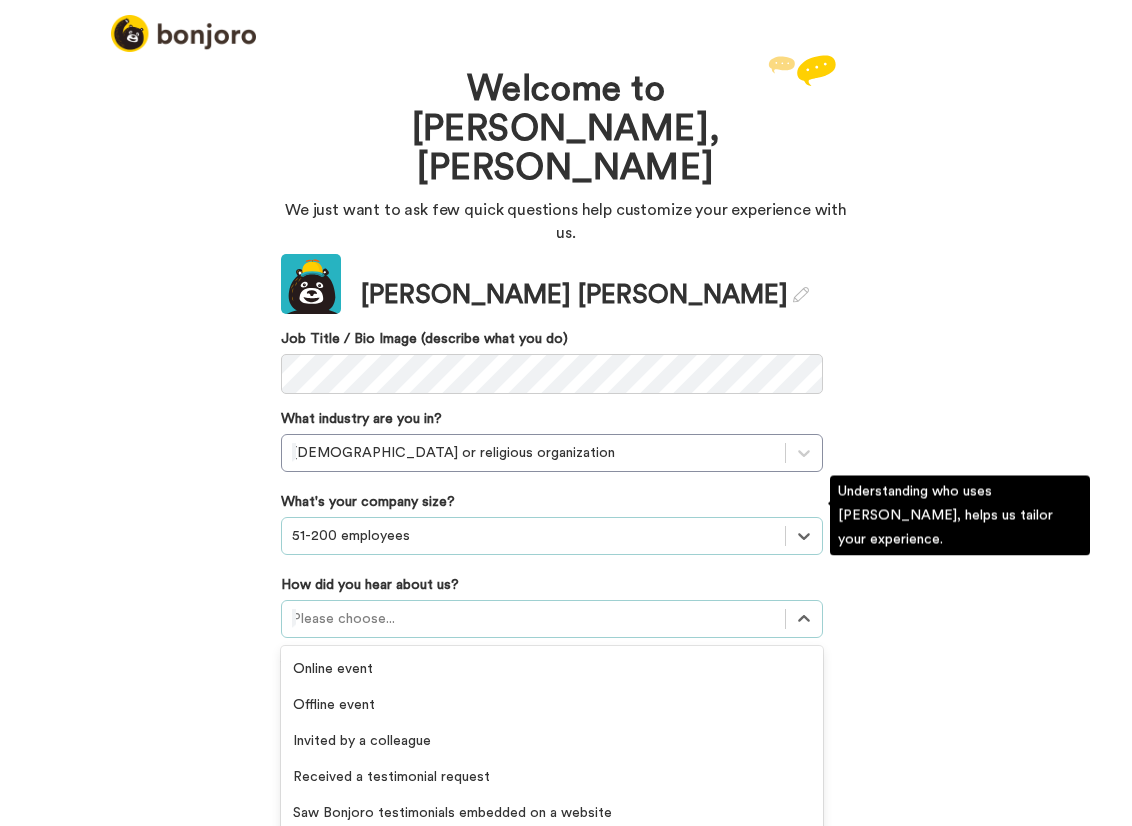 click on "Others" at bounding box center (552, 849) 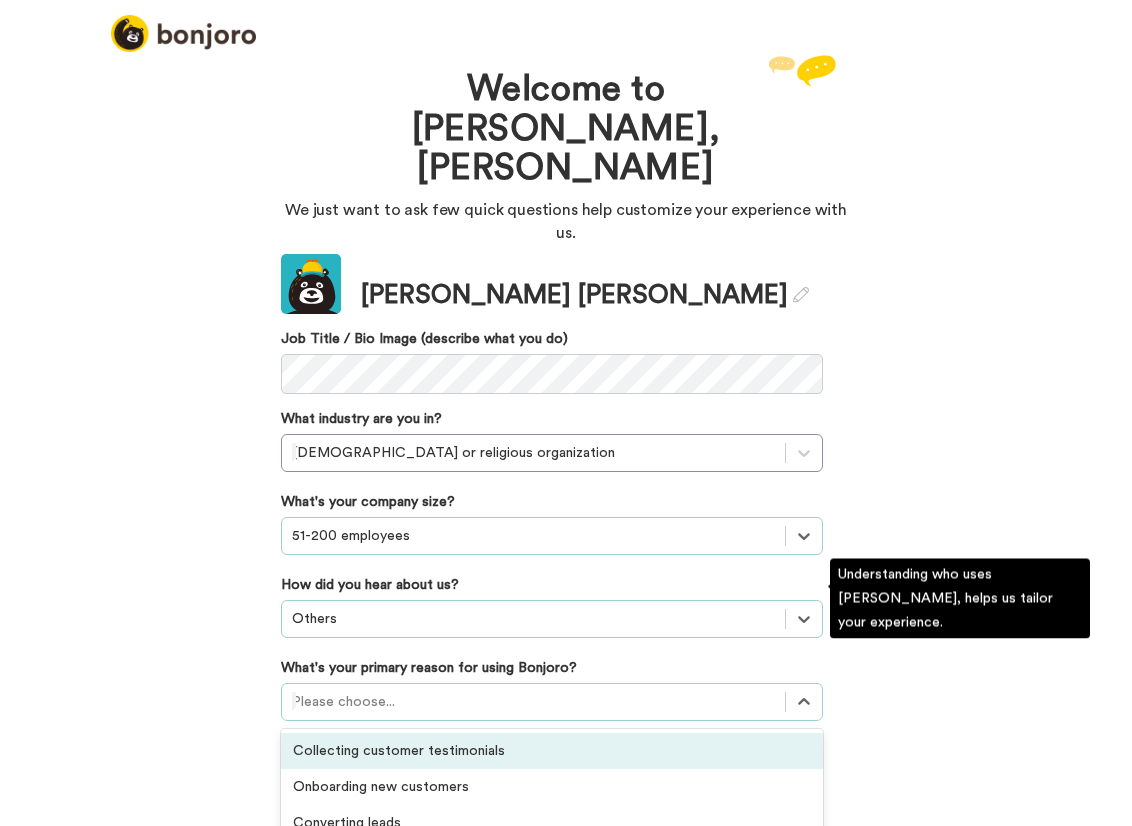 click at bounding box center (533, 702) 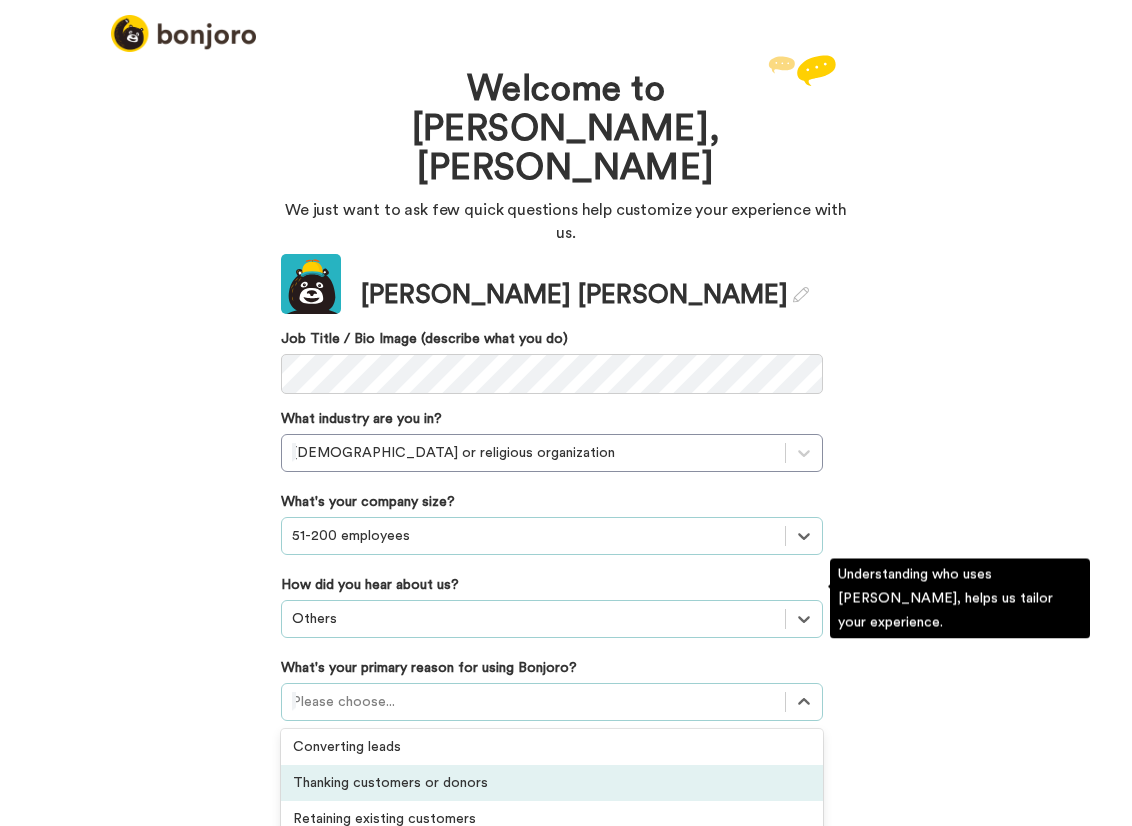 scroll, scrollTop: 82, scrollLeft: 0, axis: vertical 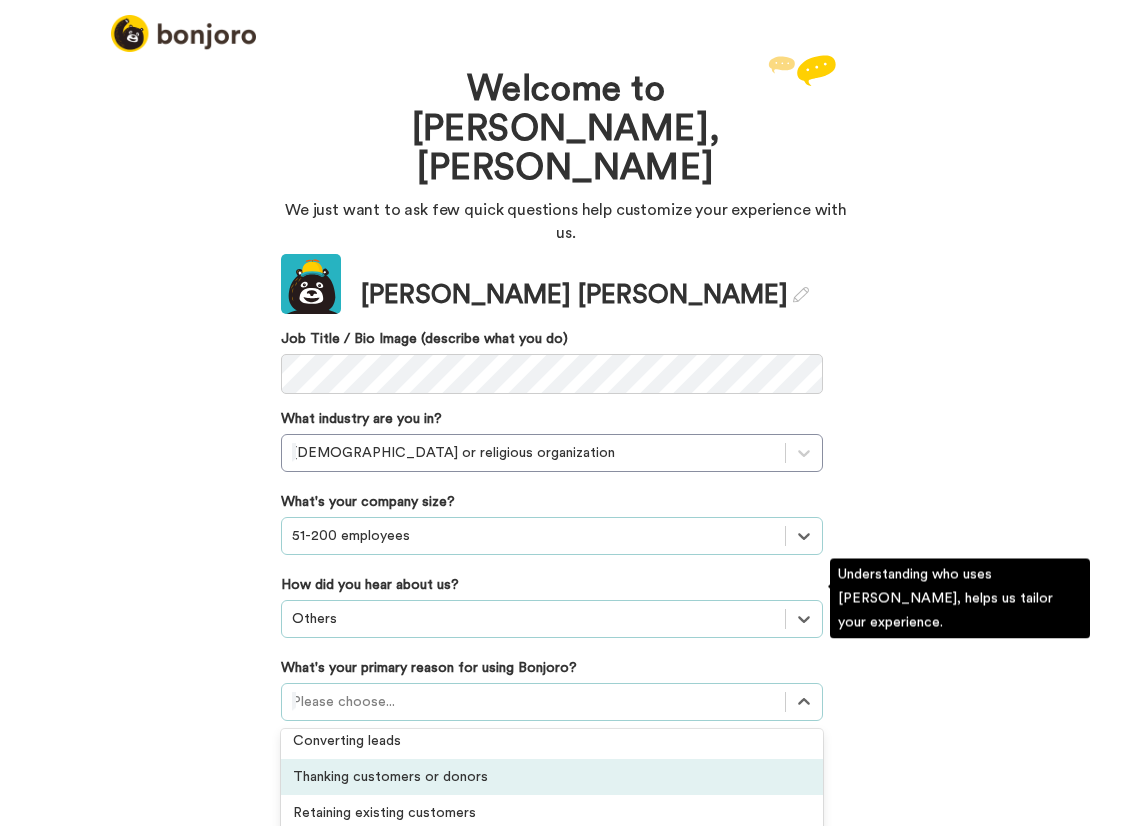 click on "Thanking customers or donors" at bounding box center (552, 777) 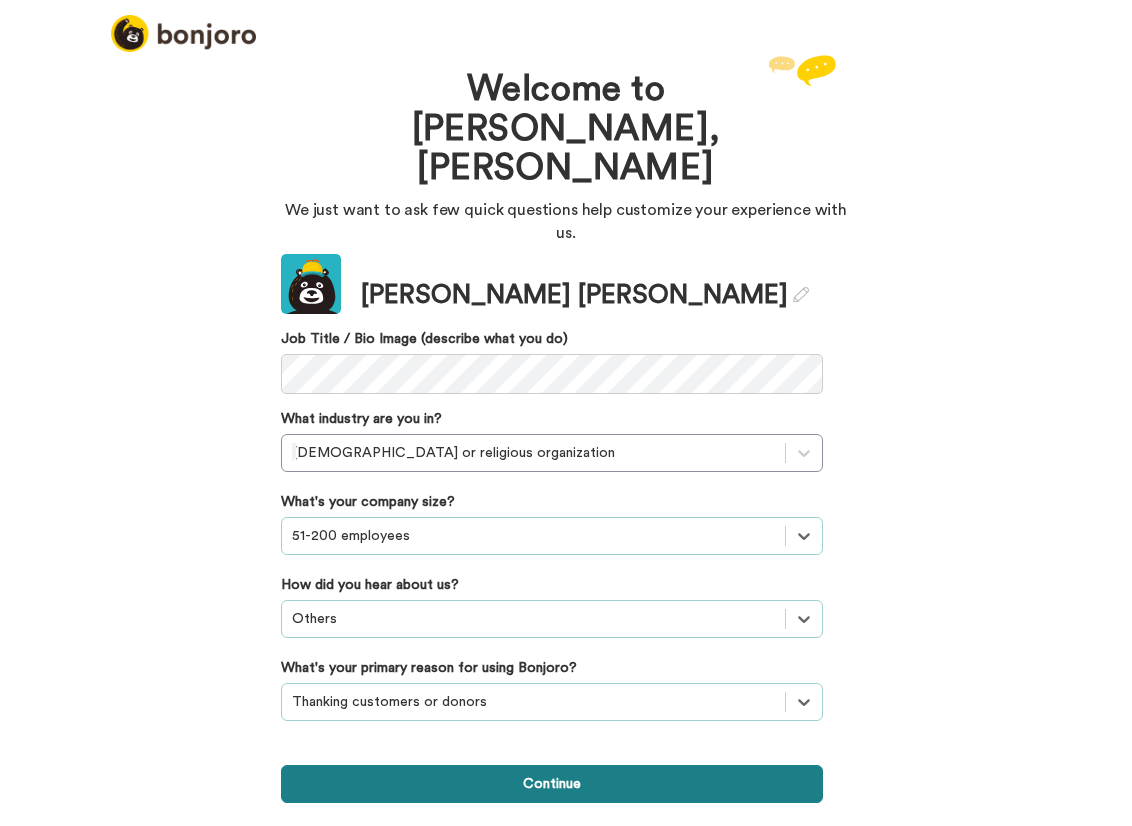 click on "Continue" at bounding box center (552, 784) 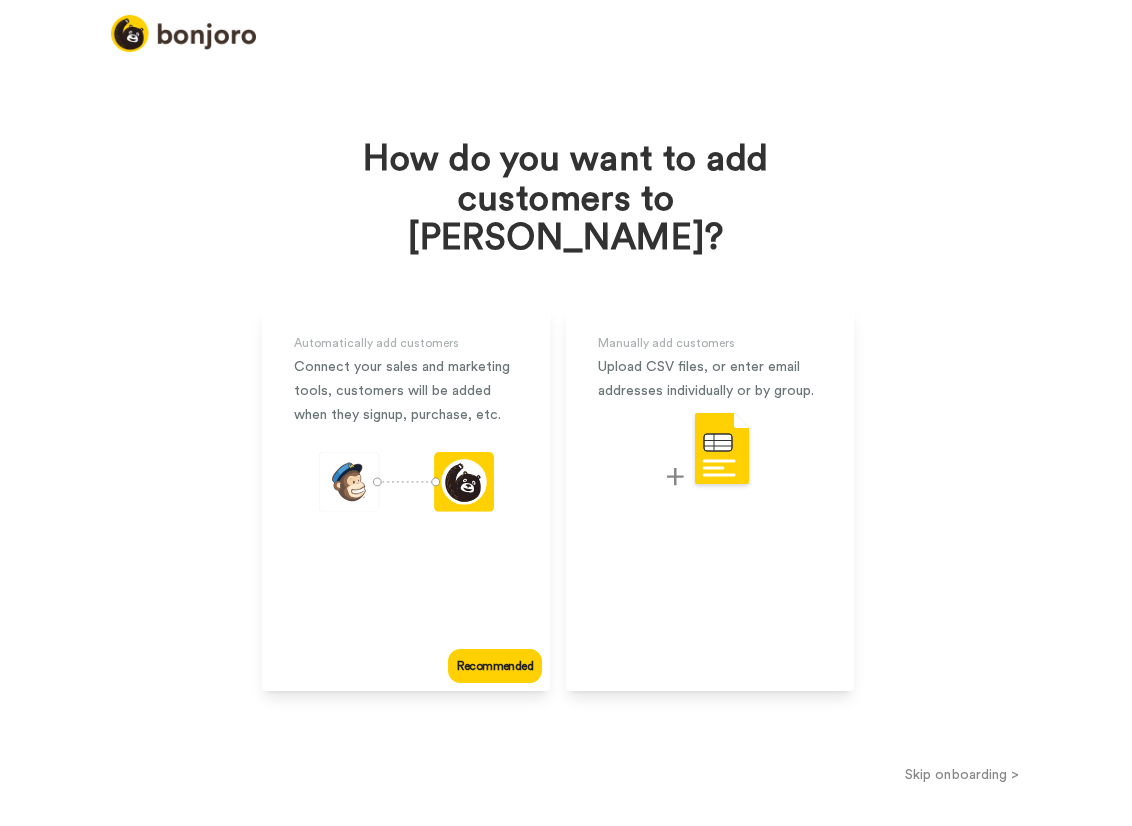 click on "Skip onboarding >" at bounding box center [962, 774] 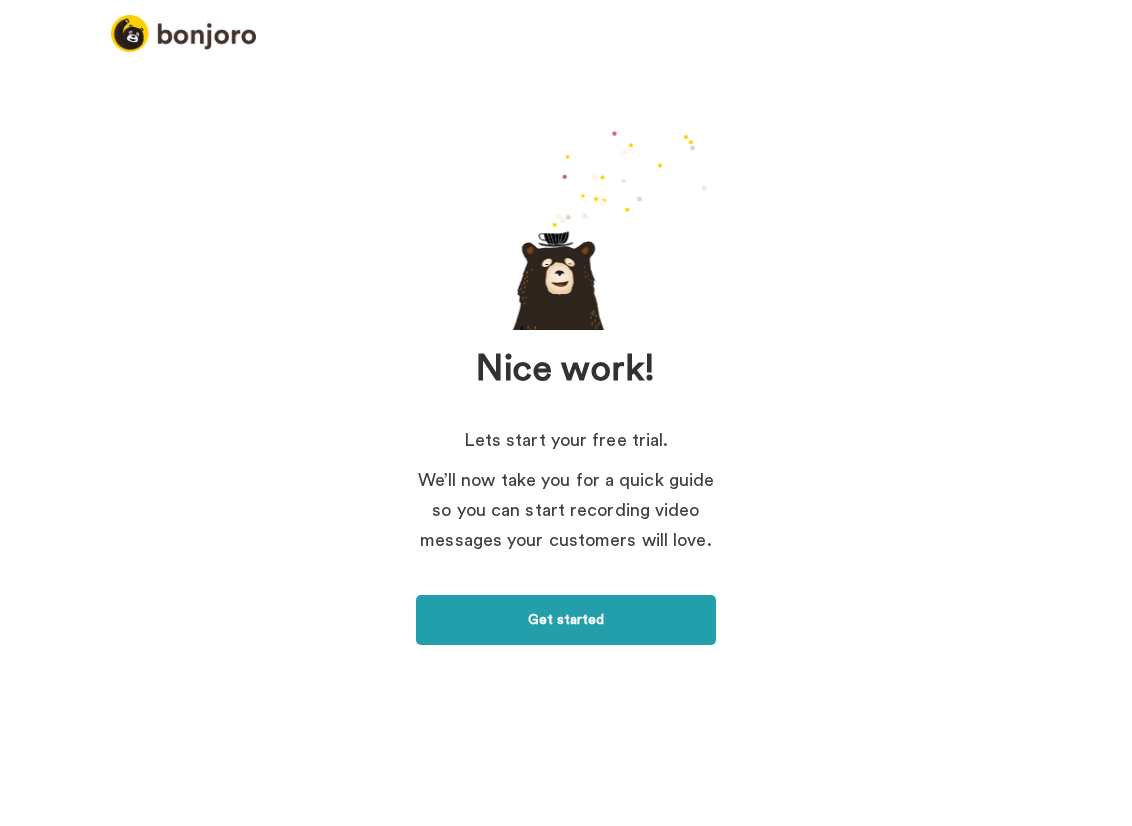 click on "Get started" at bounding box center (566, 620) 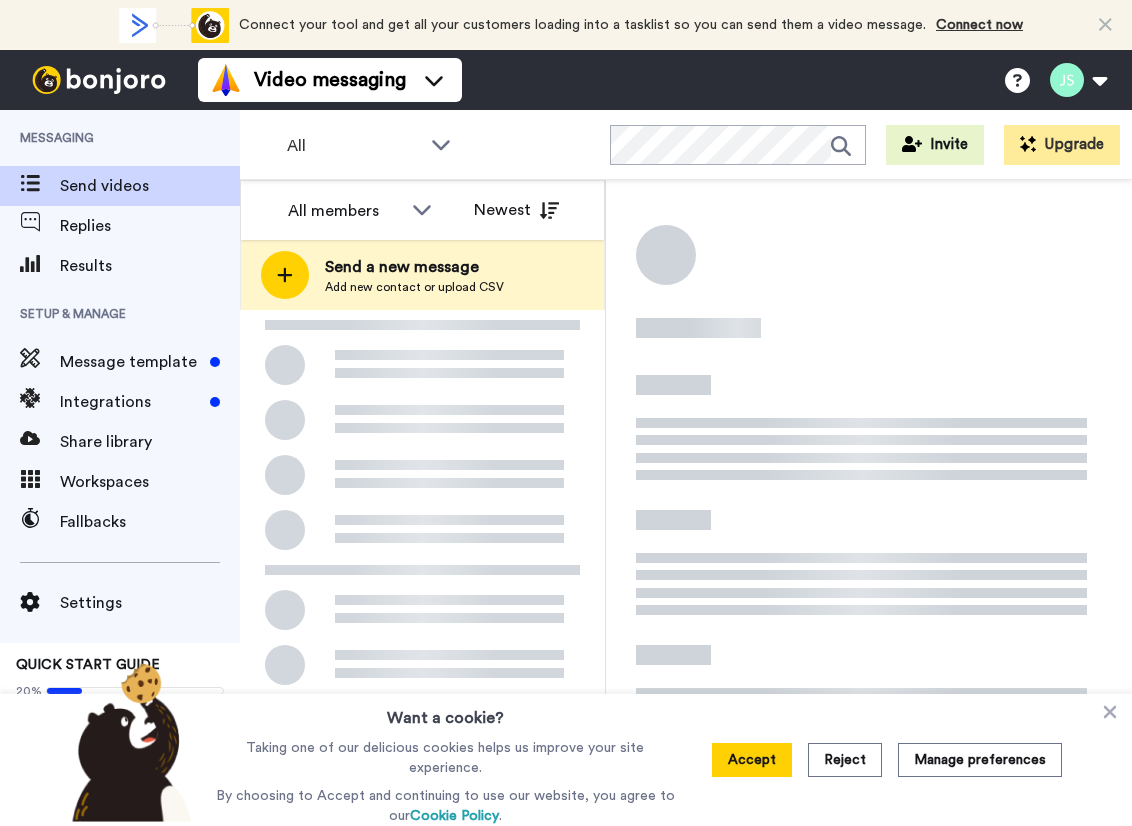 scroll, scrollTop: 0, scrollLeft: 0, axis: both 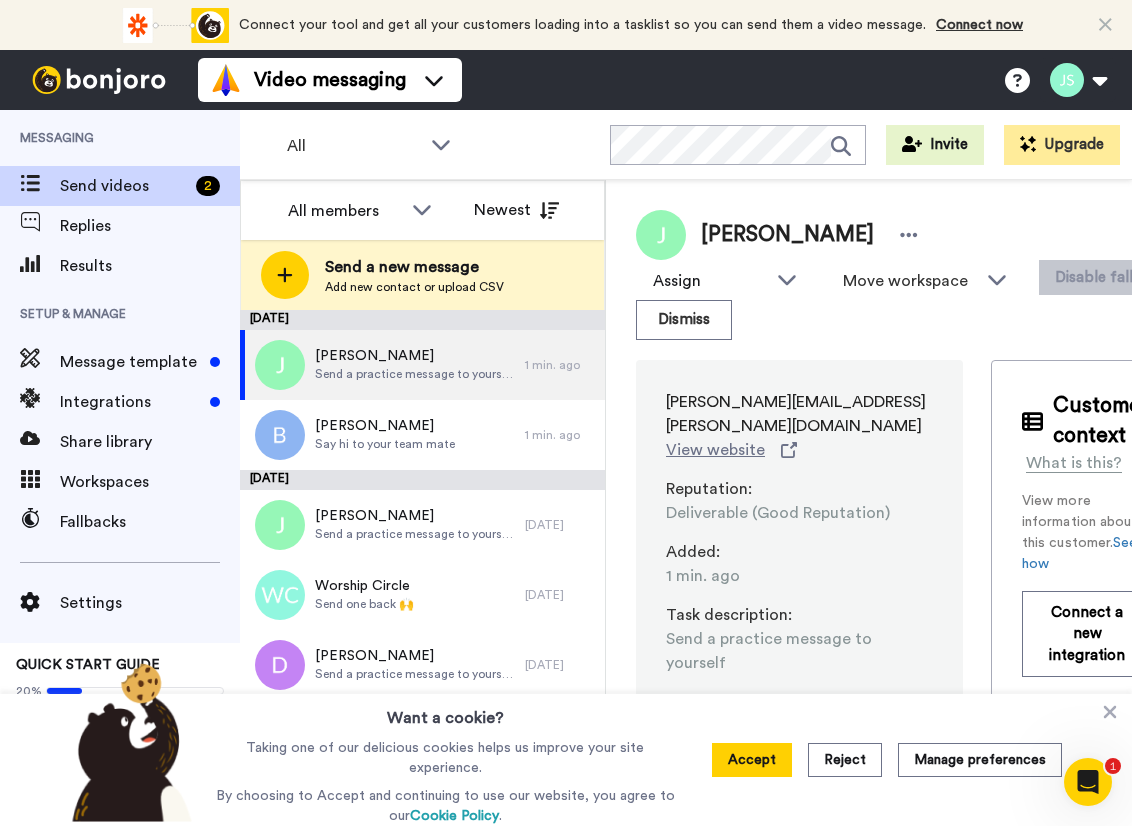 click on "Send videos" at bounding box center (124, 186) 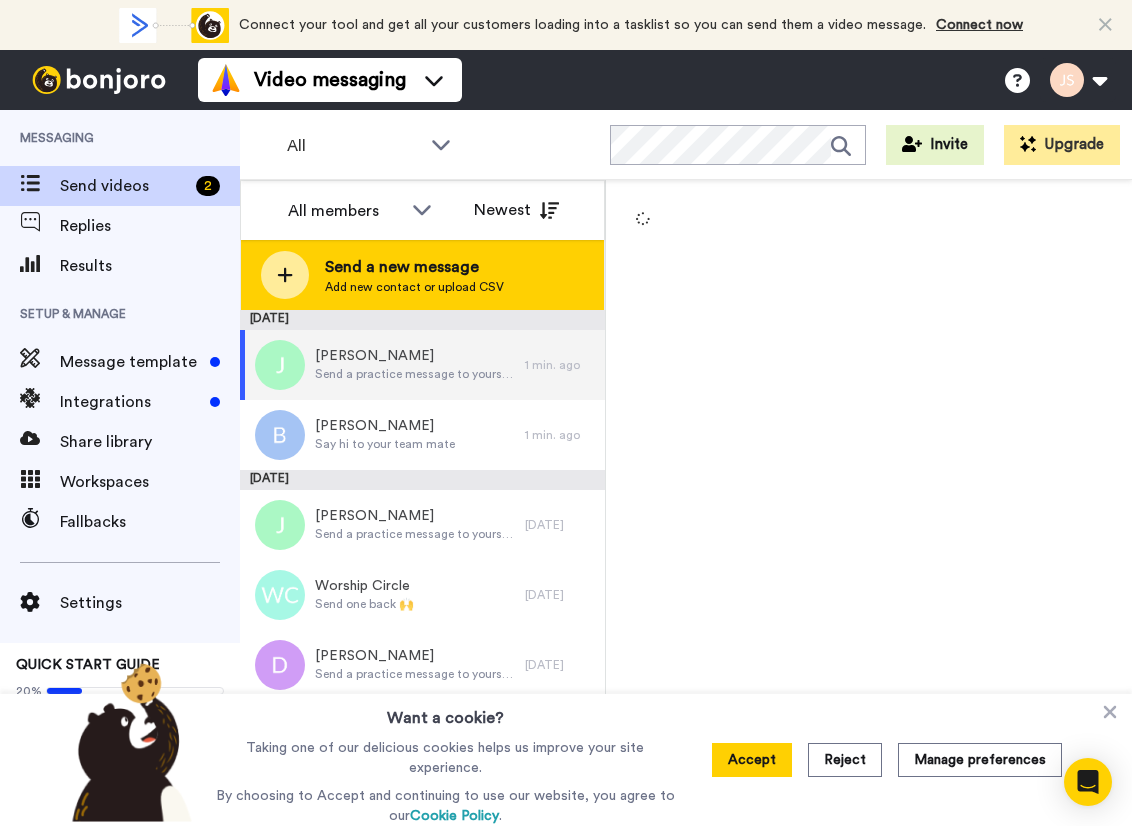 scroll, scrollTop: 0, scrollLeft: 0, axis: both 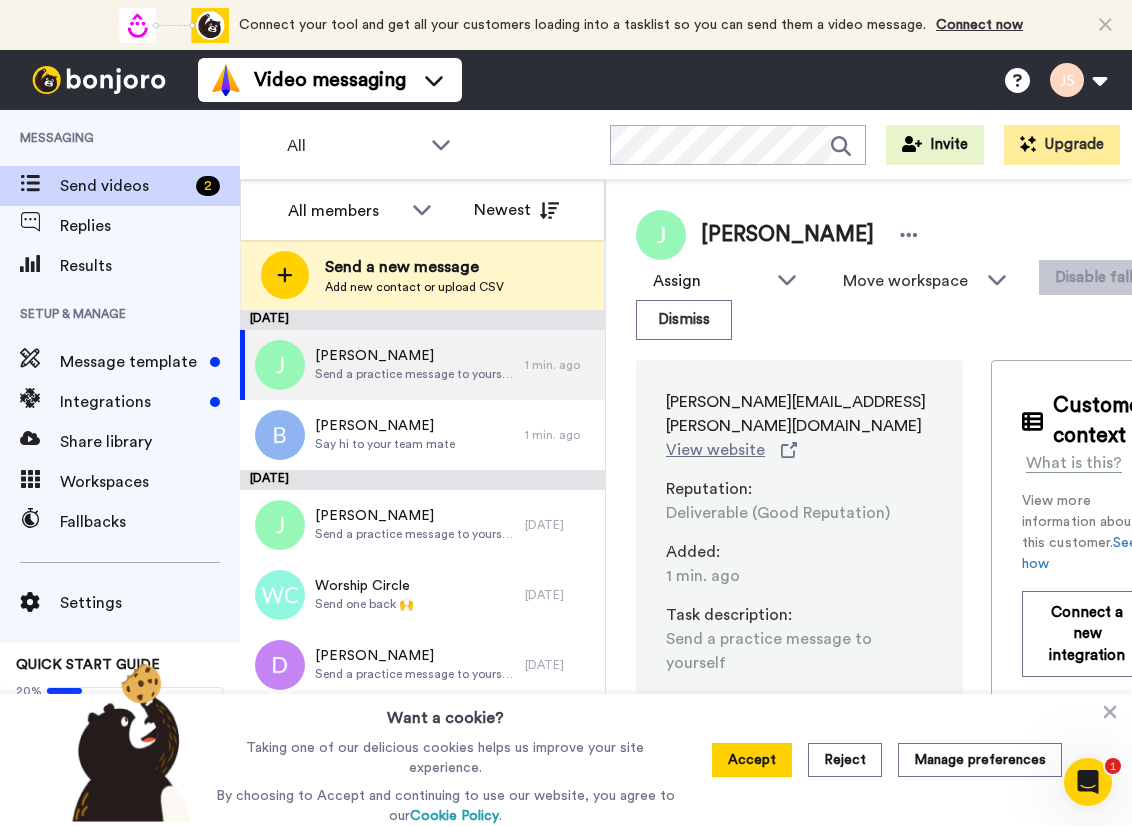 click at bounding box center [1088, 782] 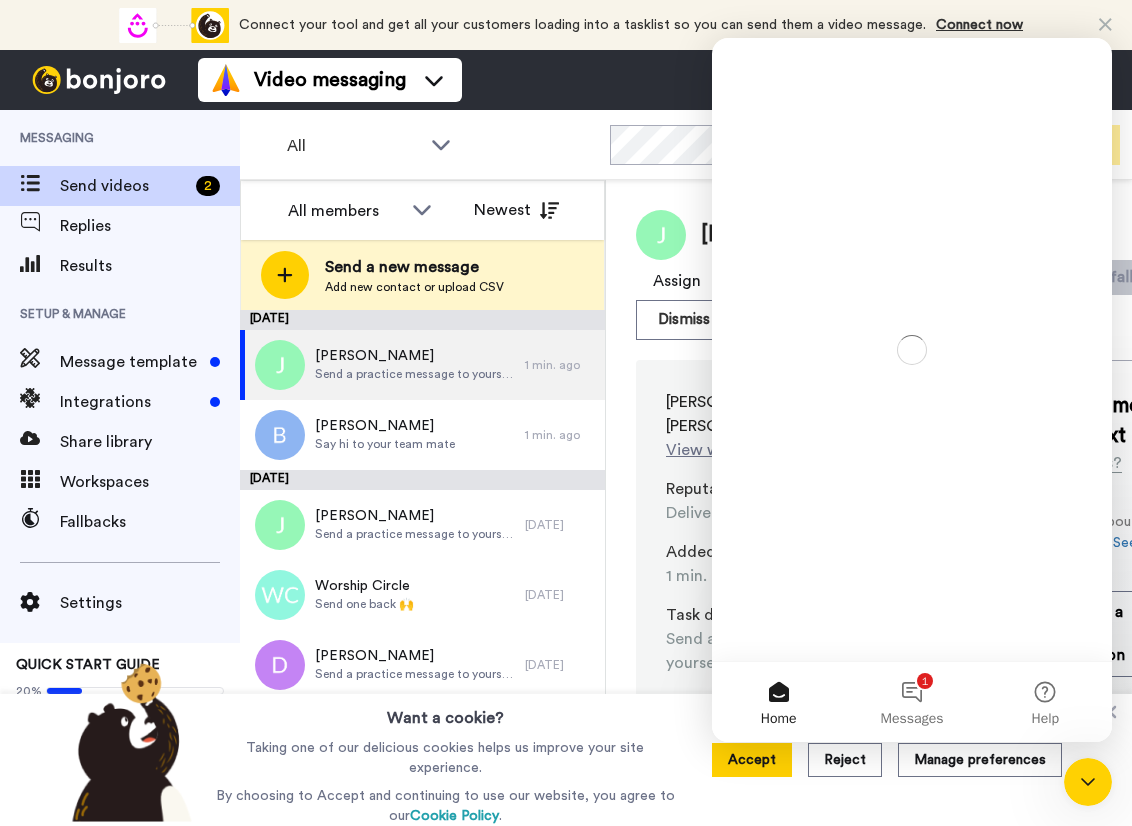 scroll, scrollTop: 0, scrollLeft: 0, axis: both 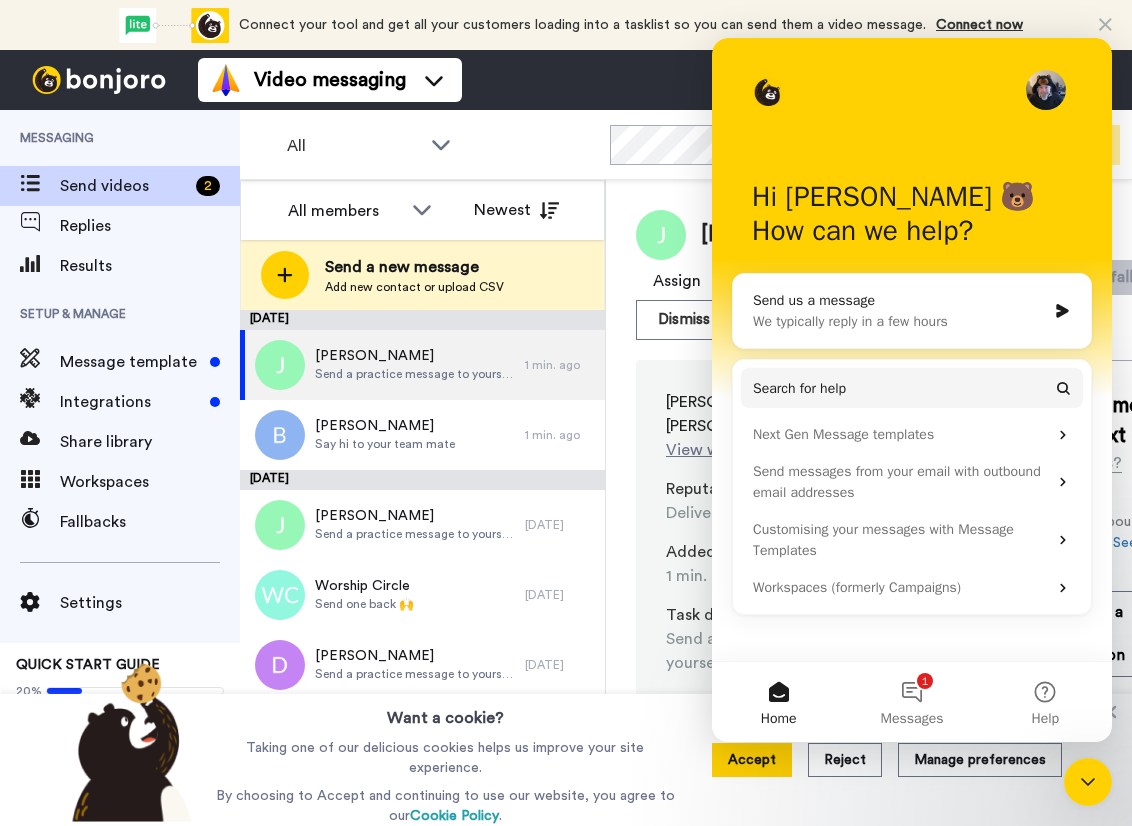 click on "Video messaging Switch to Video messaging Testimonials Try me for free! Settings Discover Help & Support Case studies Bonjoro Tools   Help docs   Settings My Profile Change Password Affiliates Help Docs Settings Logout" at bounding box center [665, 80] 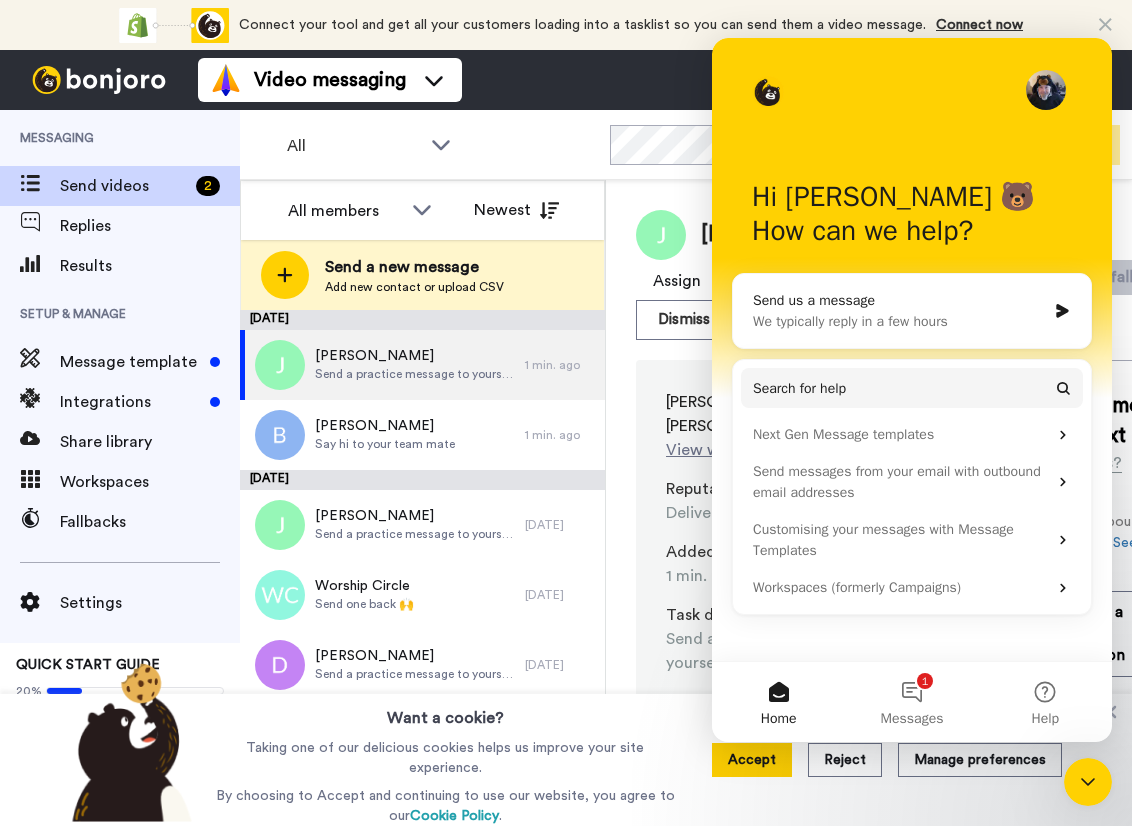 click on "Video messaging Switch to Video messaging Testimonials Try me for free! Settings Discover Help & Support Case studies Bonjoro Tools   Help docs   Settings My Profile Change Password Affiliates Help Docs Settings Logout" at bounding box center (665, 80) 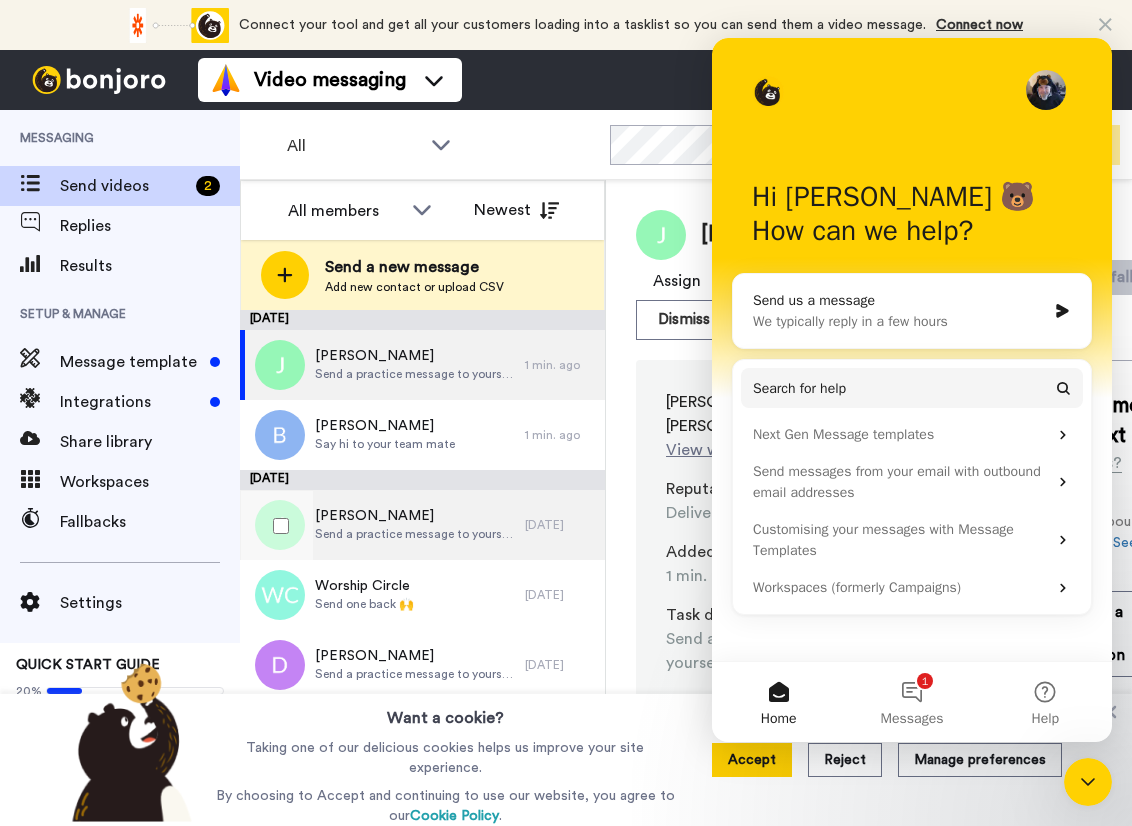 scroll, scrollTop: 66, scrollLeft: 0, axis: vertical 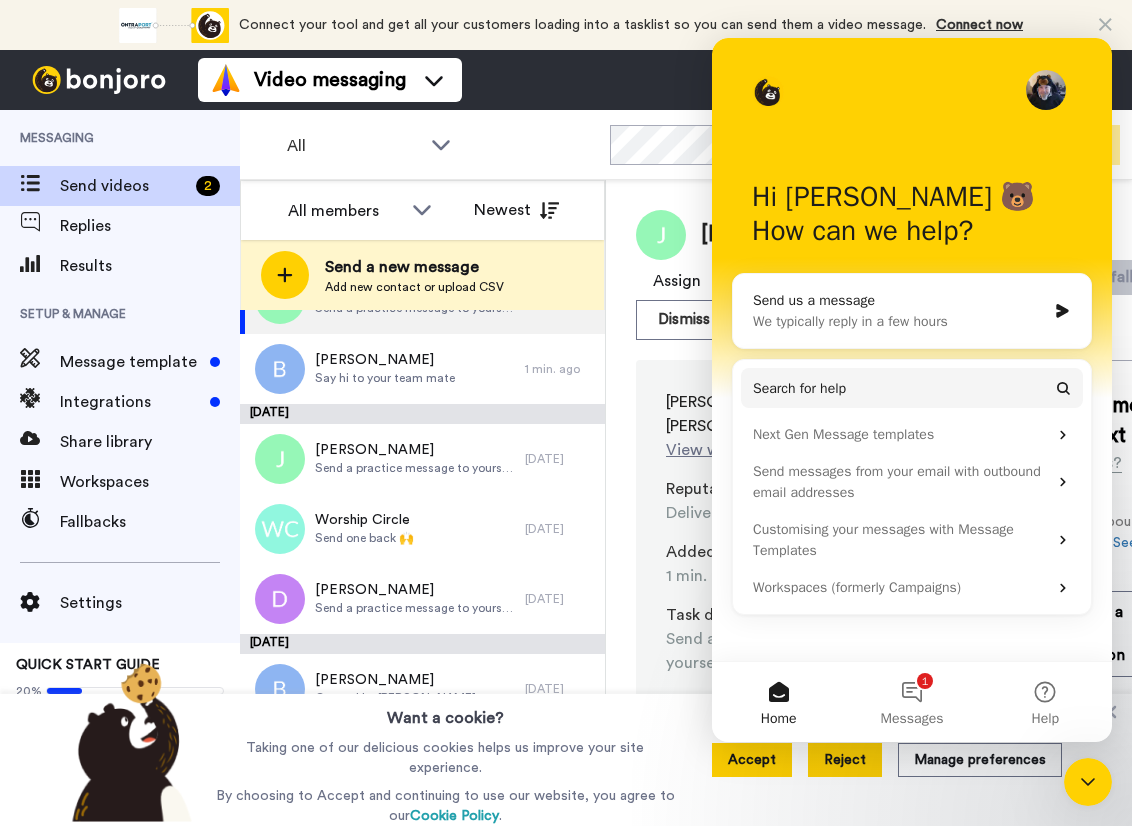 click on "Reject" at bounding box center [845, 760] 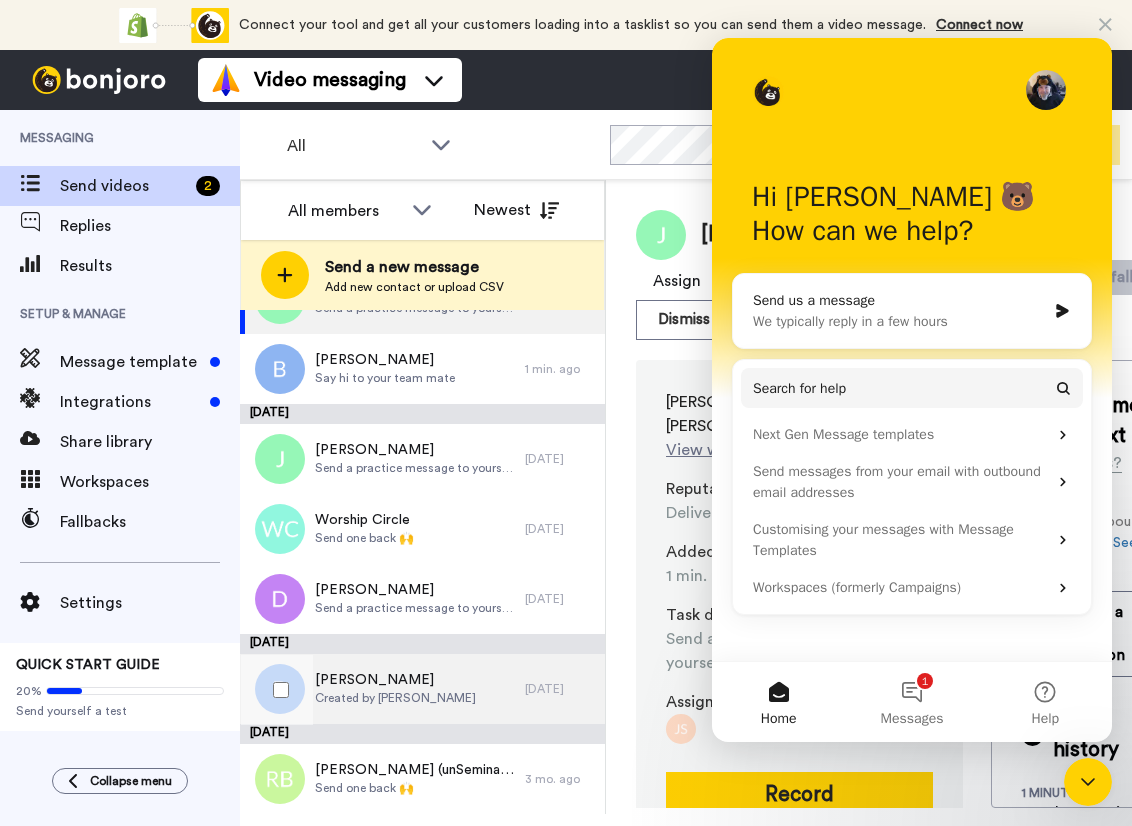 scroll, scrollTop: 0, scrollLeft: 0, axis: both 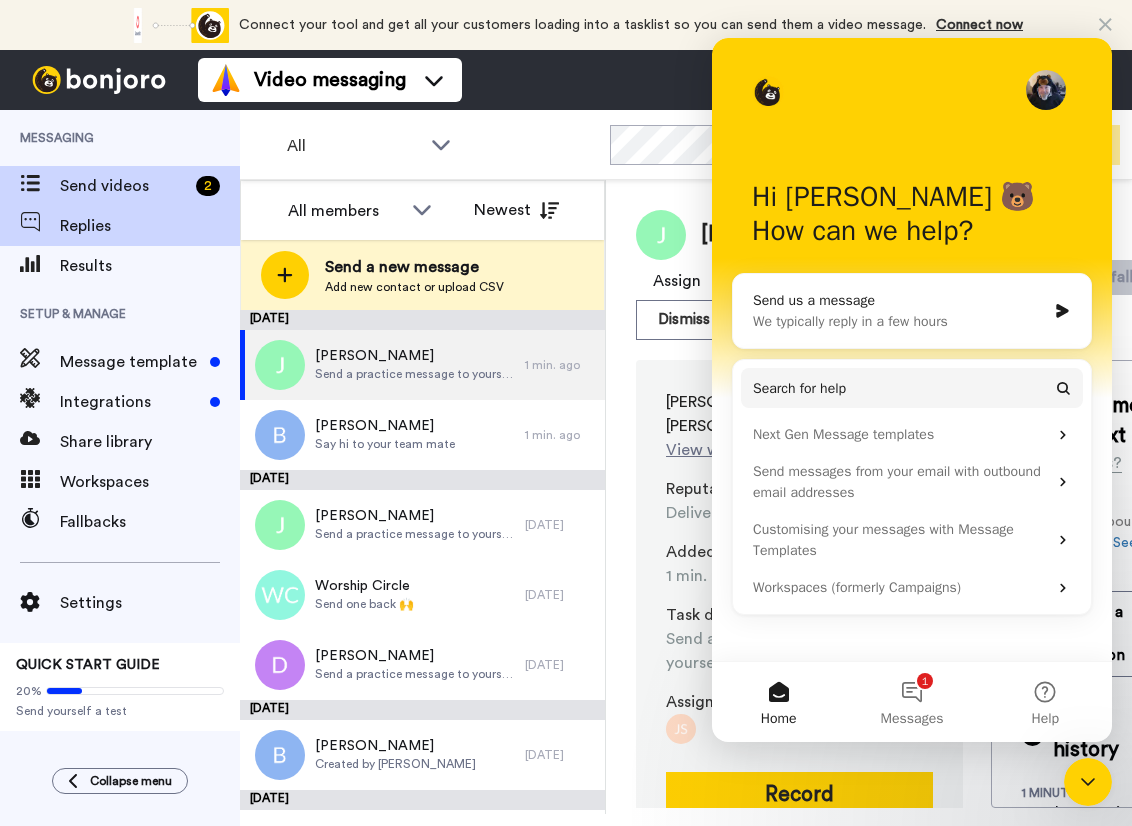 click on "Replies" at bounding box center [150, 226] 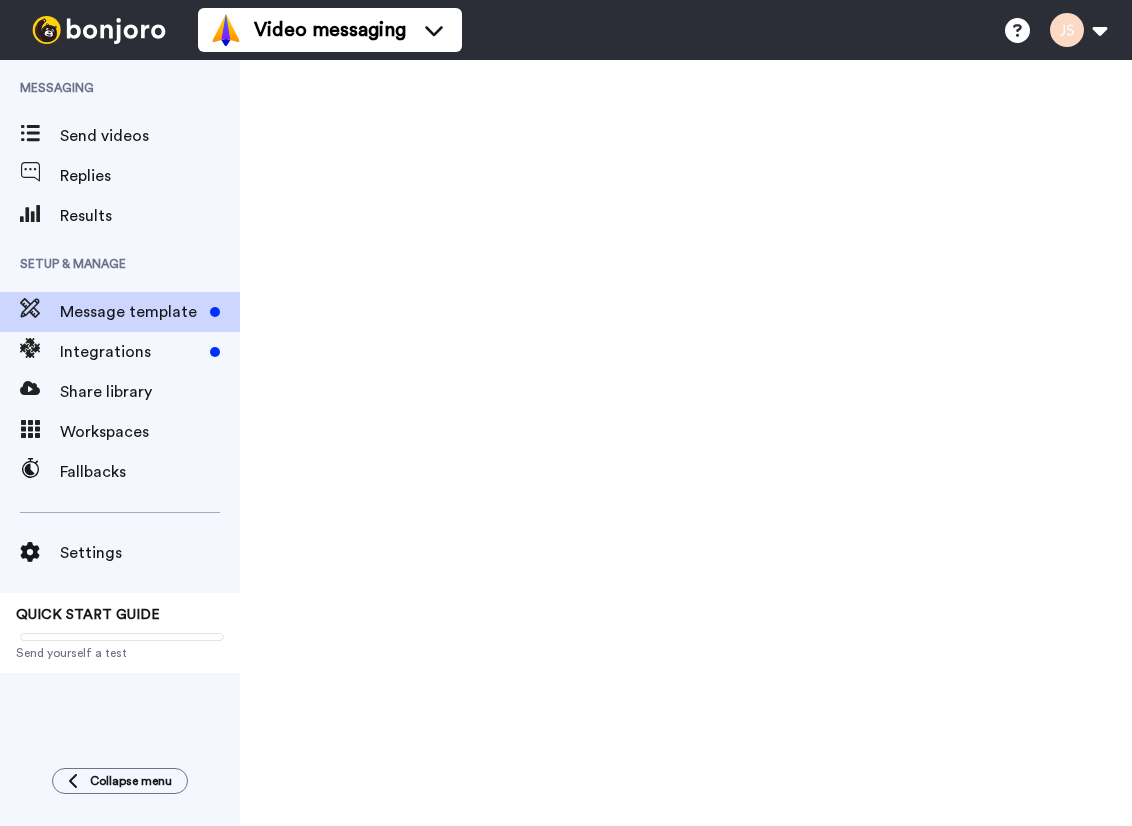 scroll, scrollTop: 0, scrollLeft: 0, axis: both 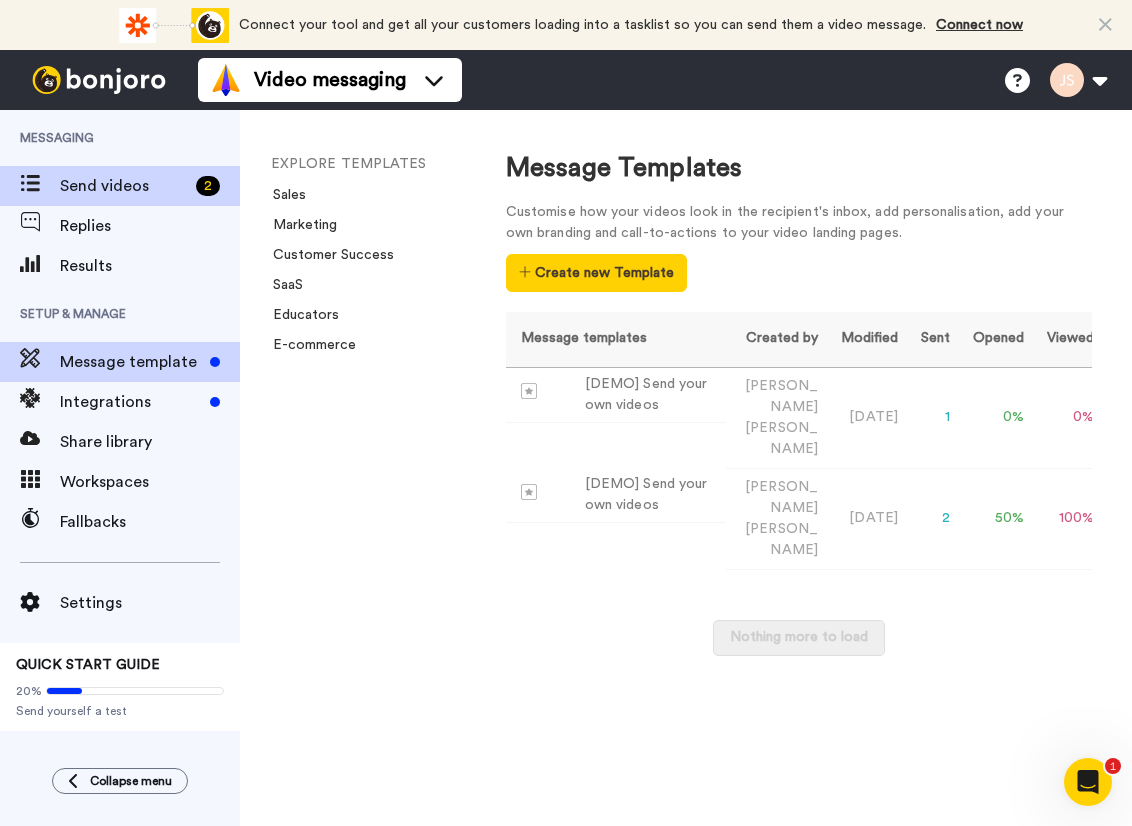click on "Send videos" at bounding box center (124, 186) 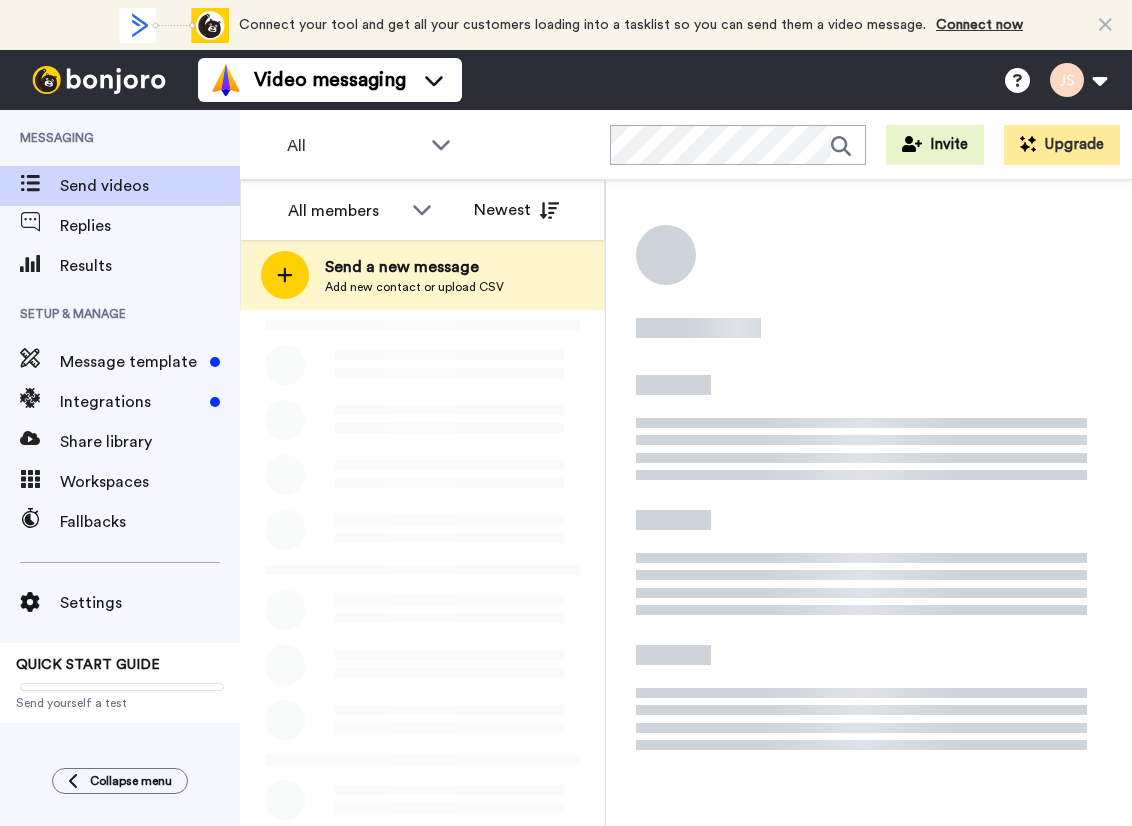 scroll, scrollTop: 0, scrollLeft: 0, axis: both 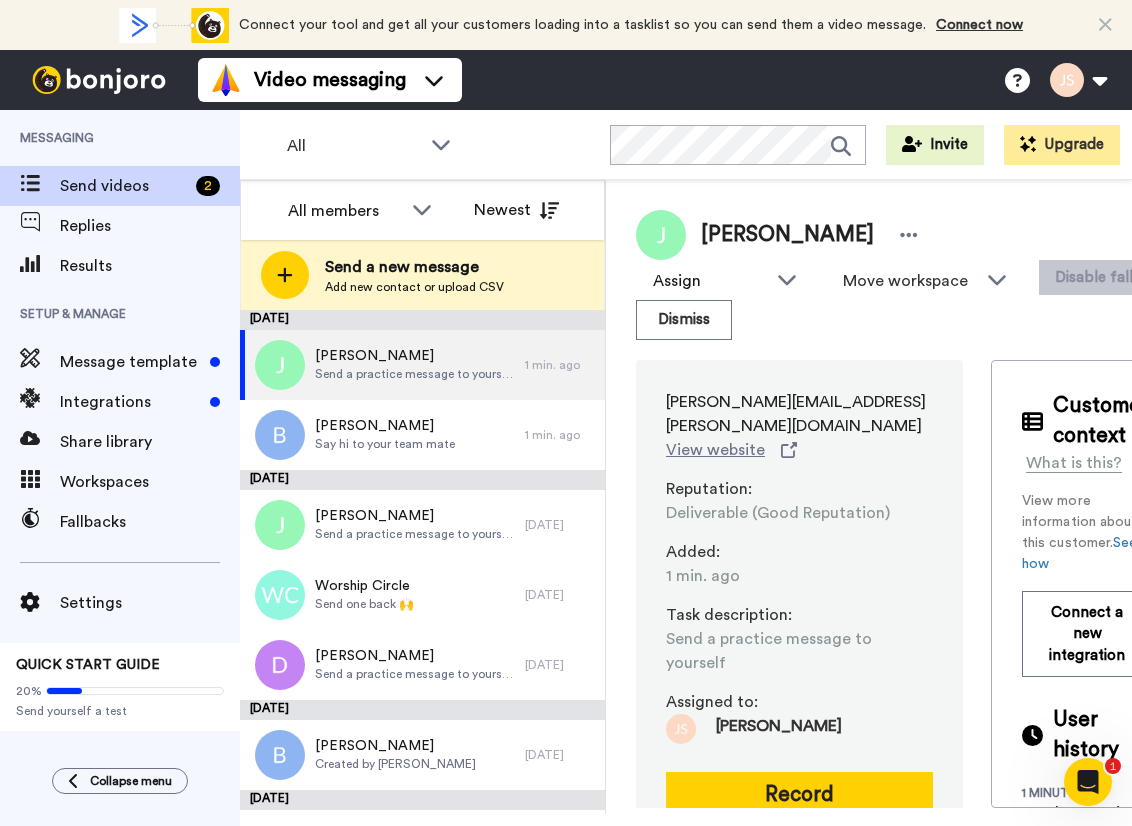 click at bounding box center (1105, 25) 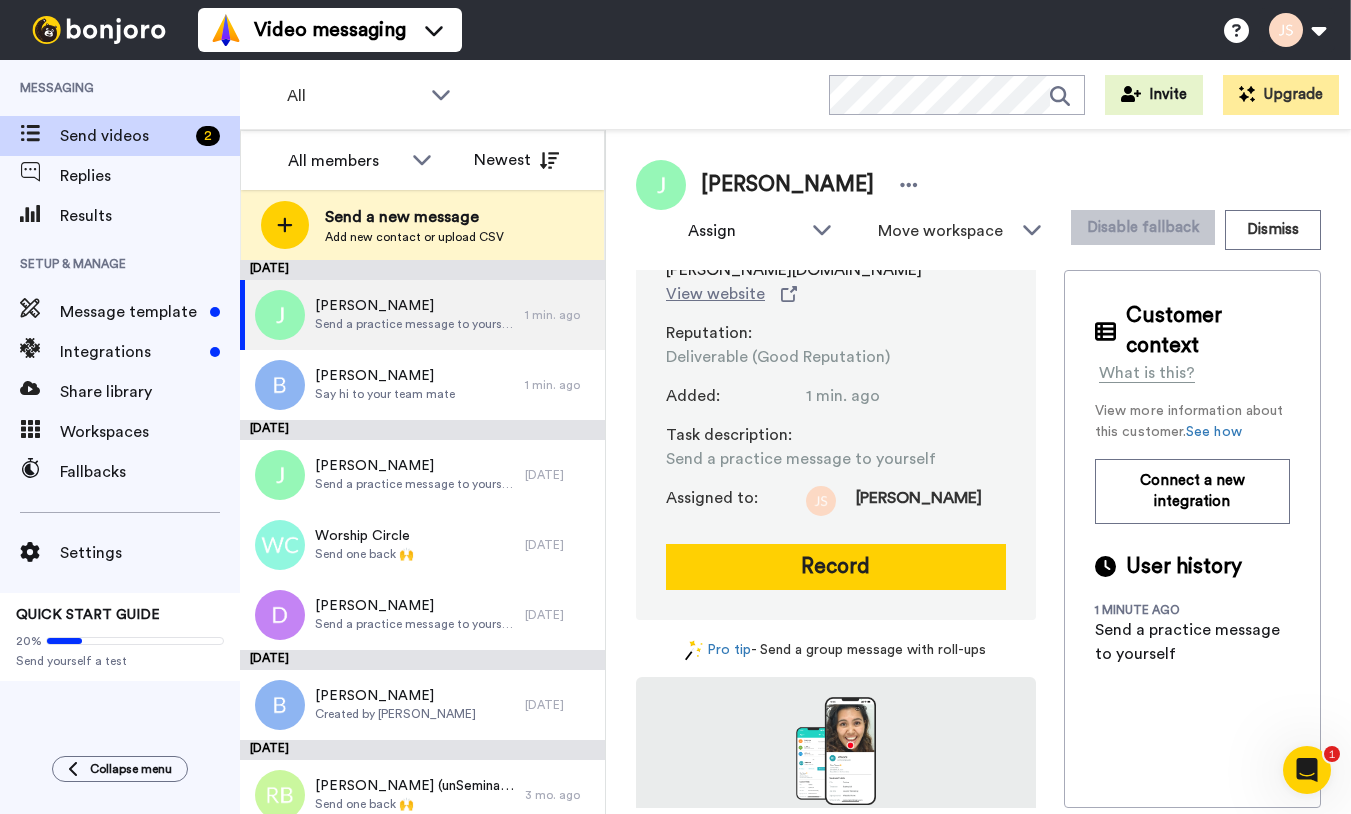 scroll, scrollTop: 0, scrollLeft: 0, axis: both 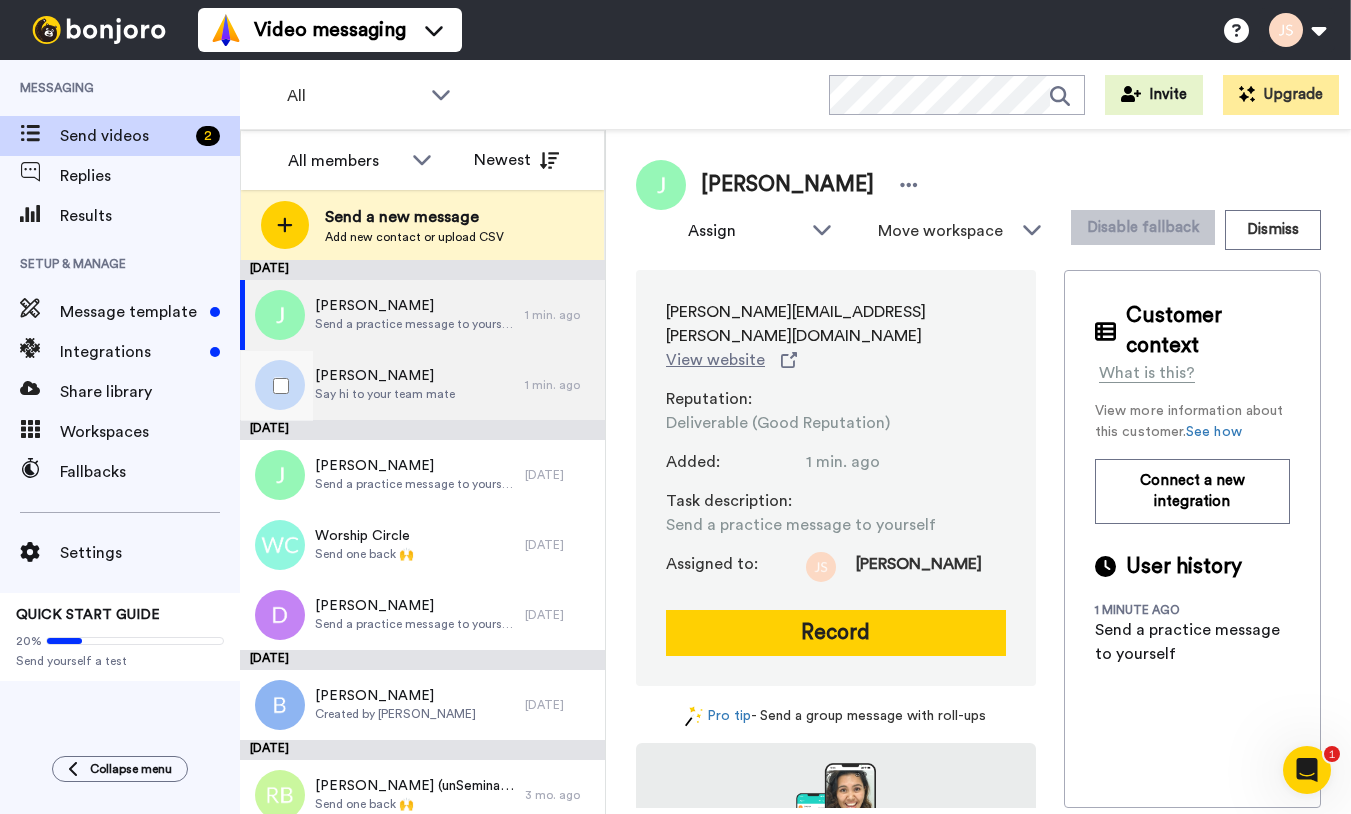 click on "Brooke Taylor Say hi to your team mate" at bounding box center (382, 385) 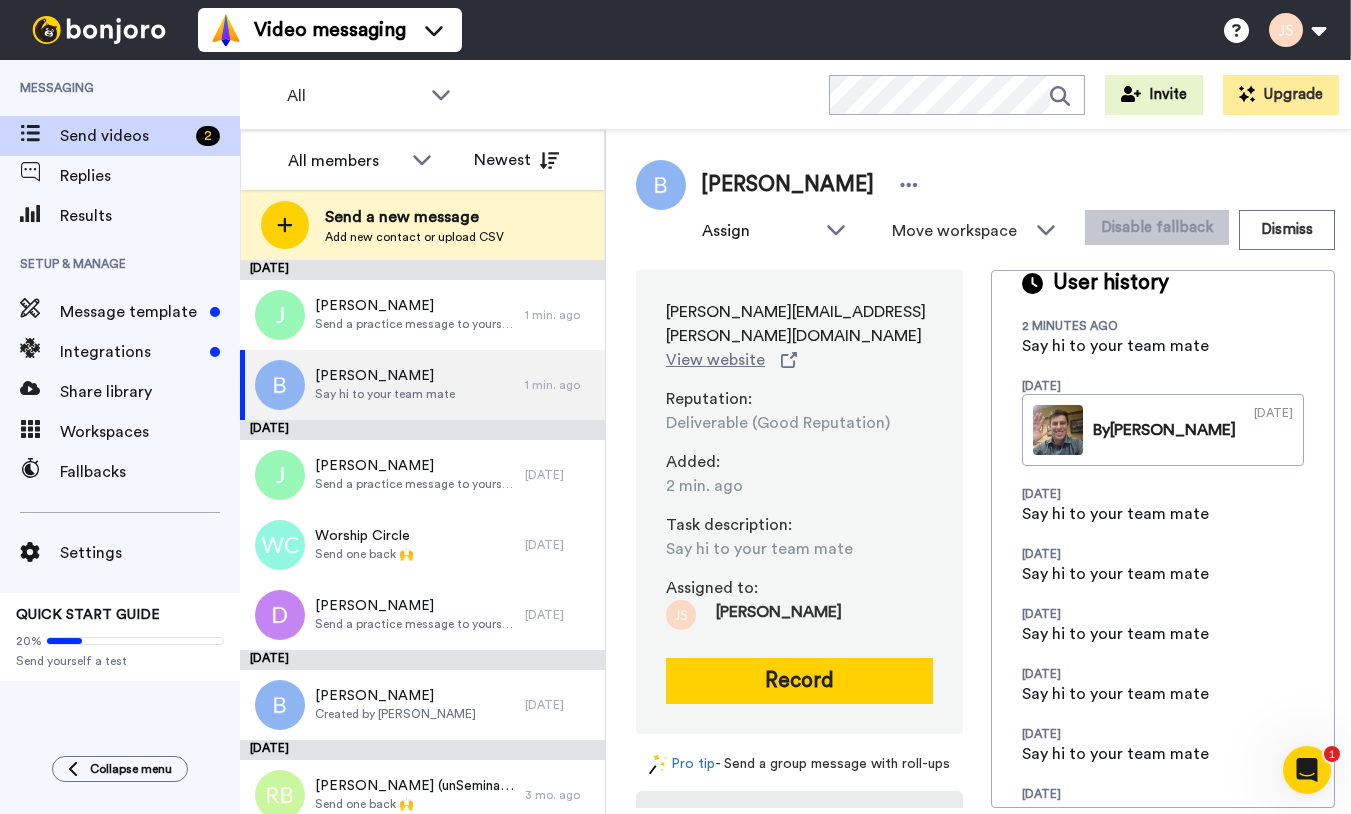 scroll, scrollTop: 305, scrollLeft: 0, axis: vertical 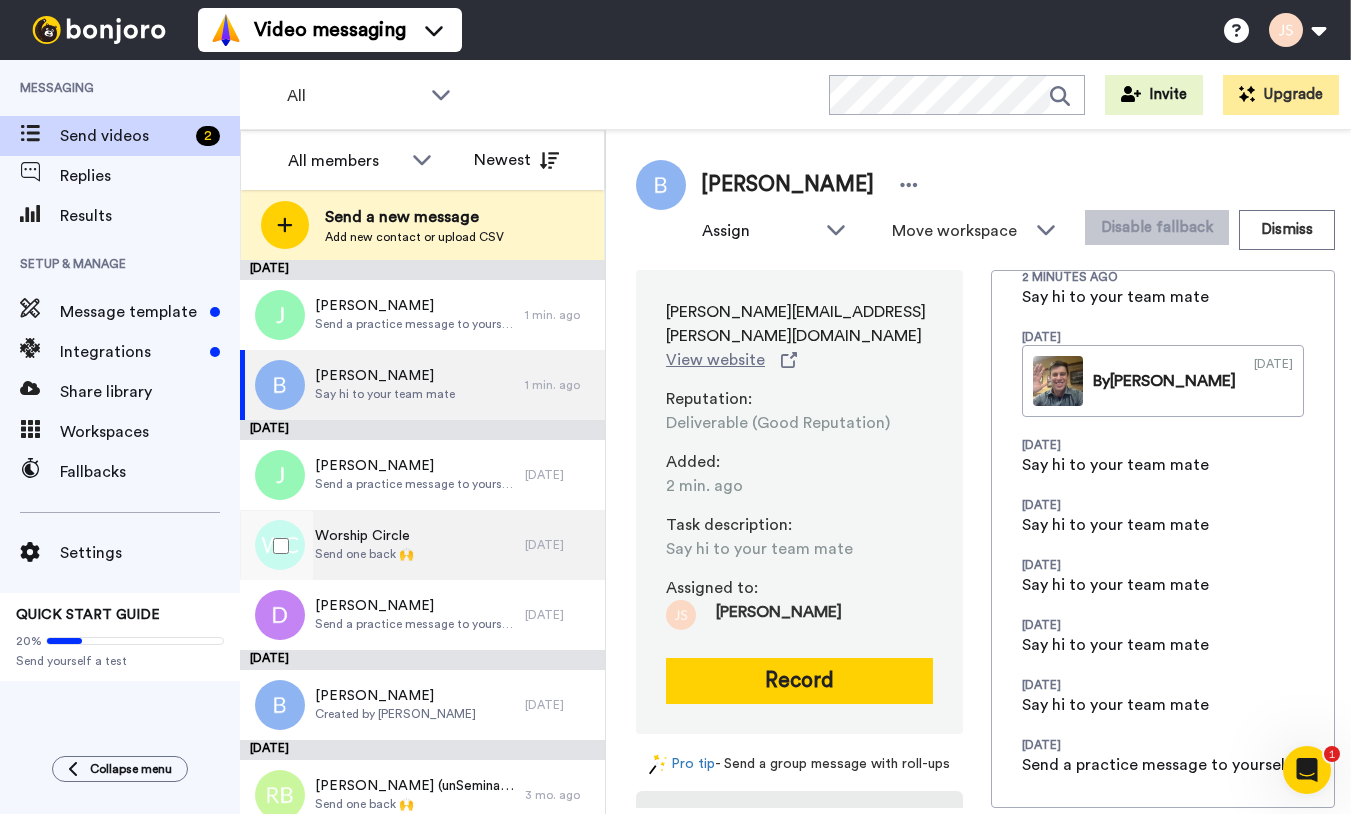 click on "Worship Circle Send one back 🙌" at bounding box center [382, 545] 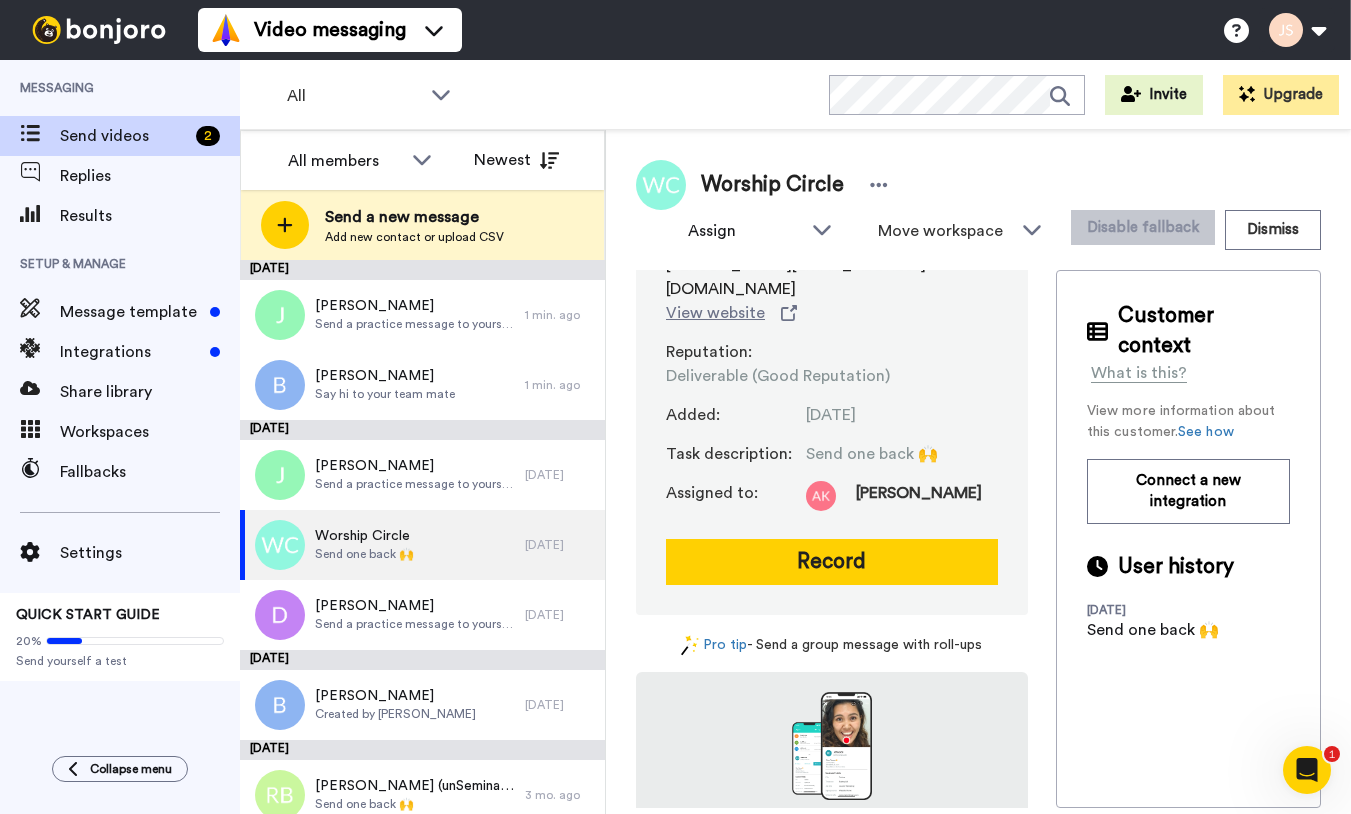 scroll, scrollTop: 0, scrollLeft: 0, axis: both 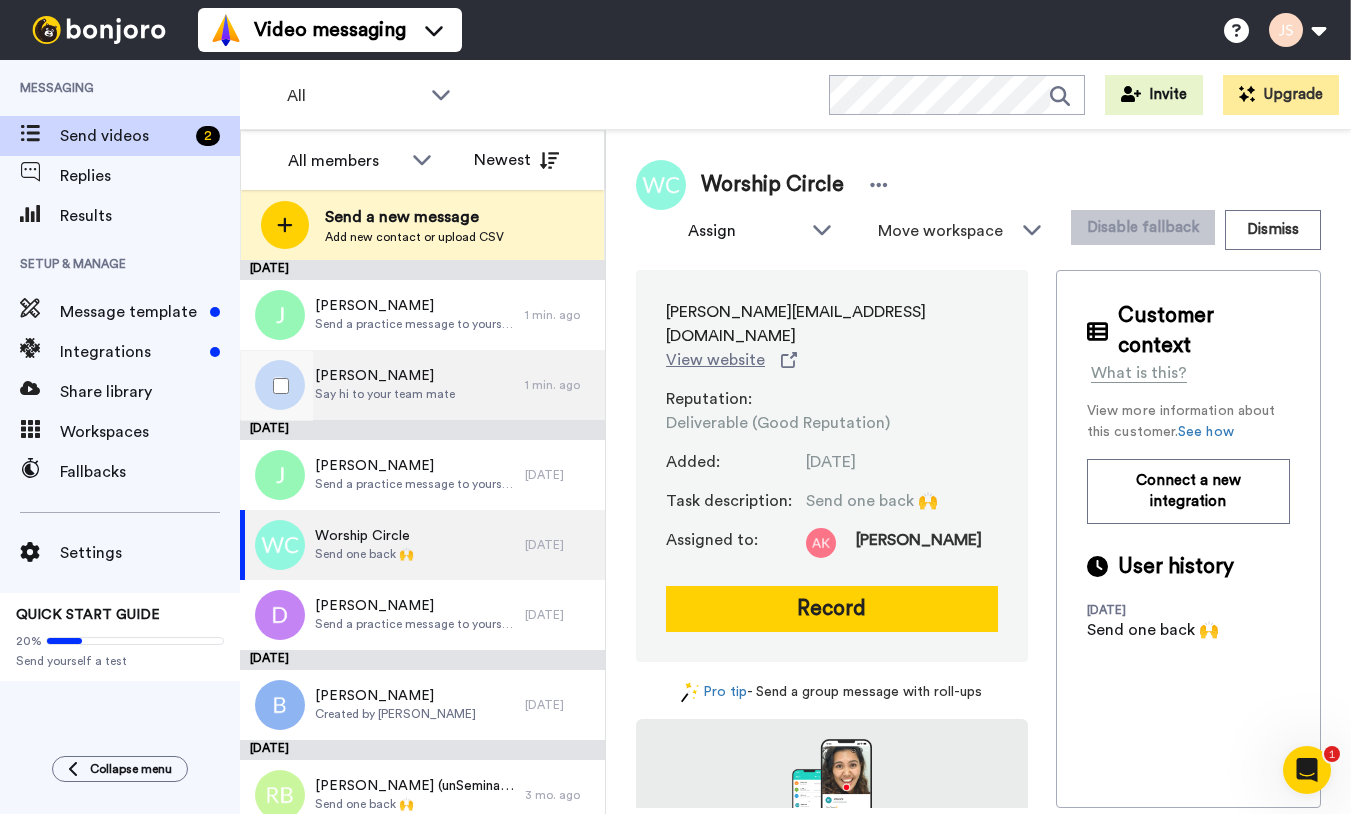 click on "Say hi to your team mate" at bounding box center [385, 394] 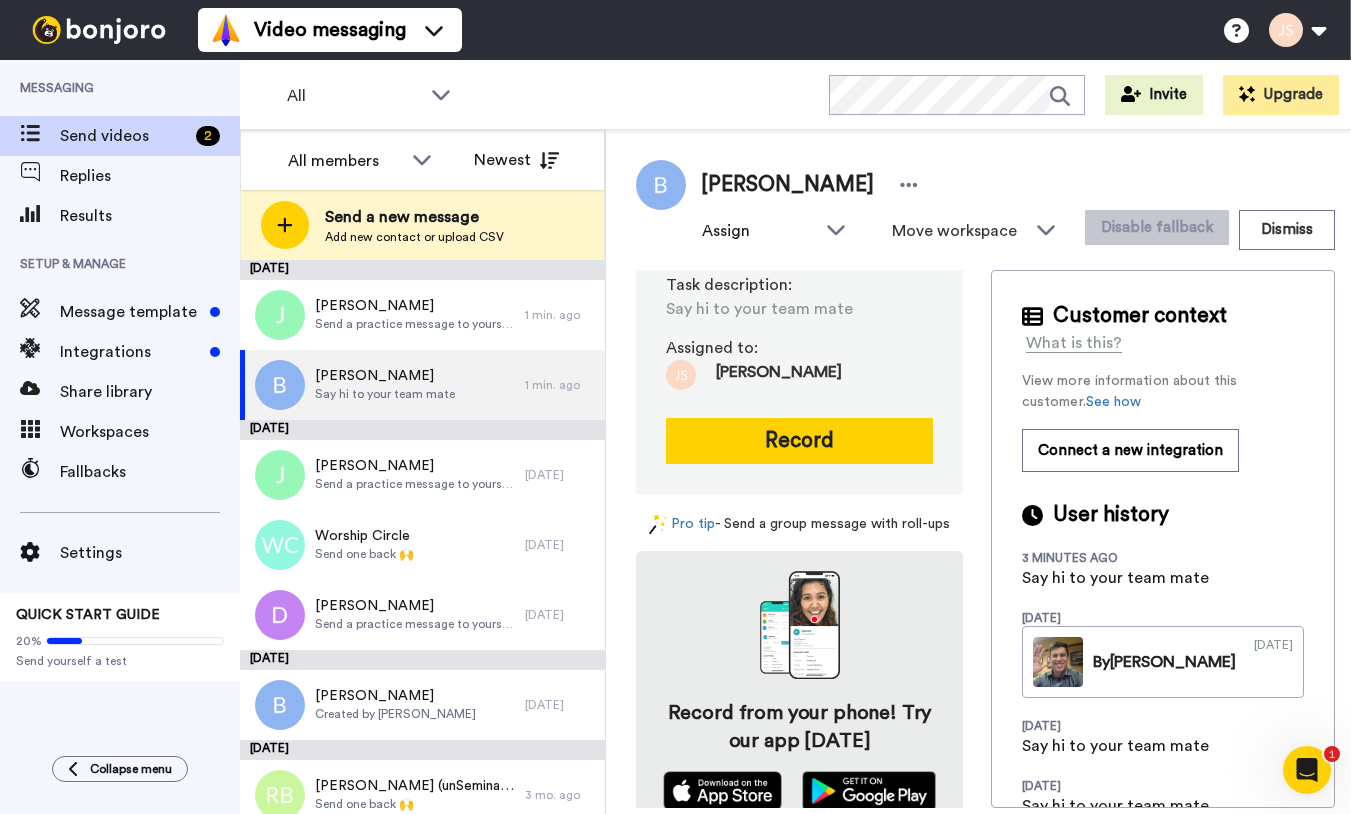 scroll, scrollTop: 0, scrollLeft: 0, axis: both 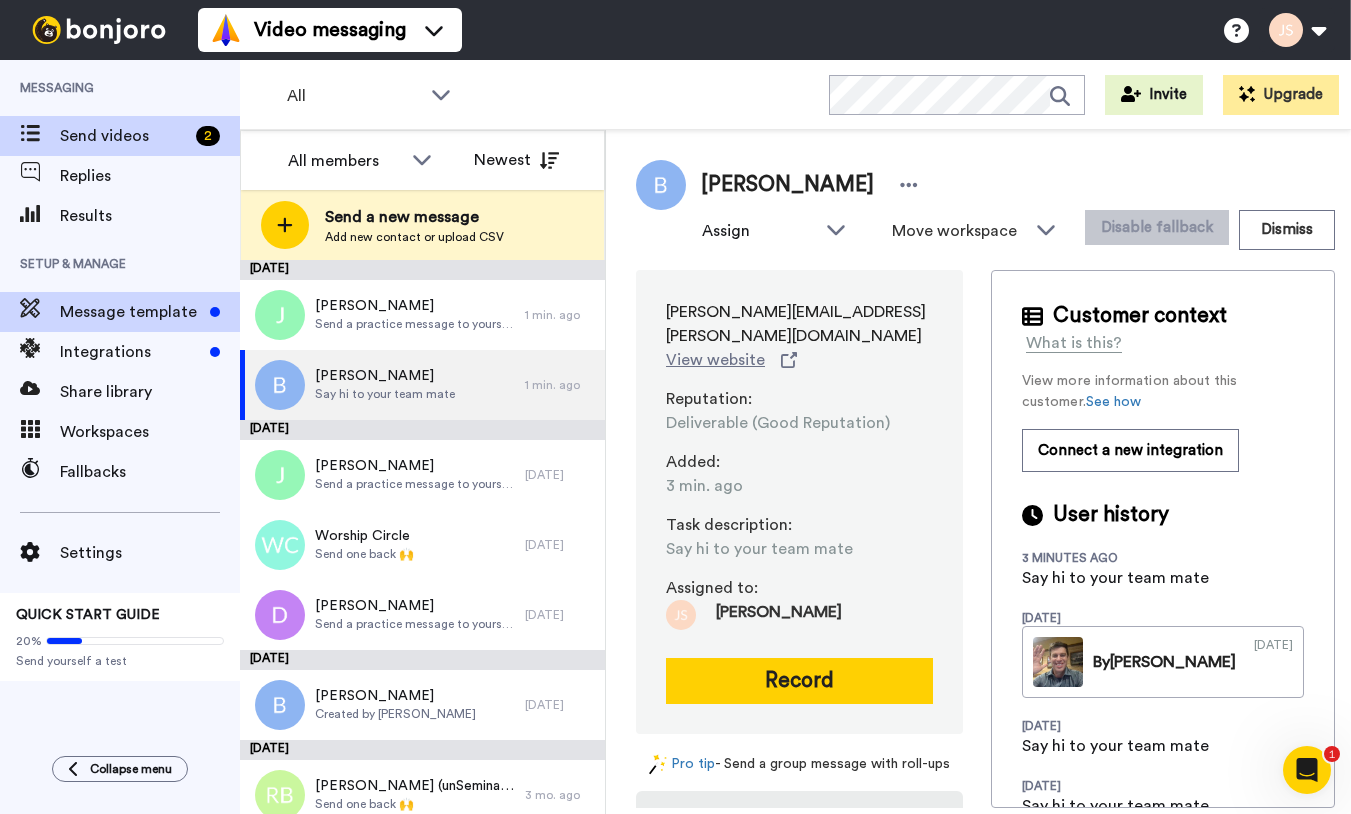 click on "Message template" at bounding box center (131, 312) 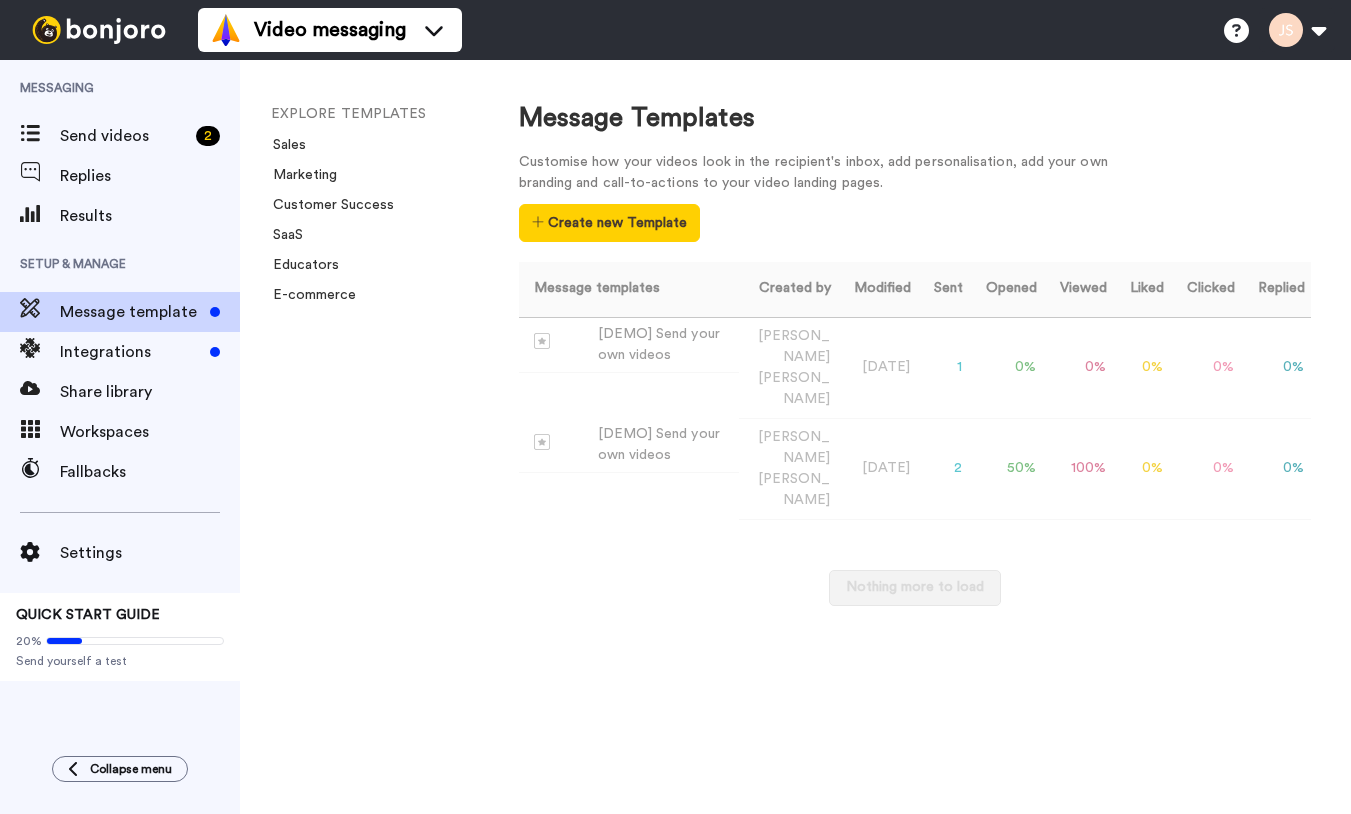 scroll, scrollTop: 0, scrollLeft: 0, axis: both 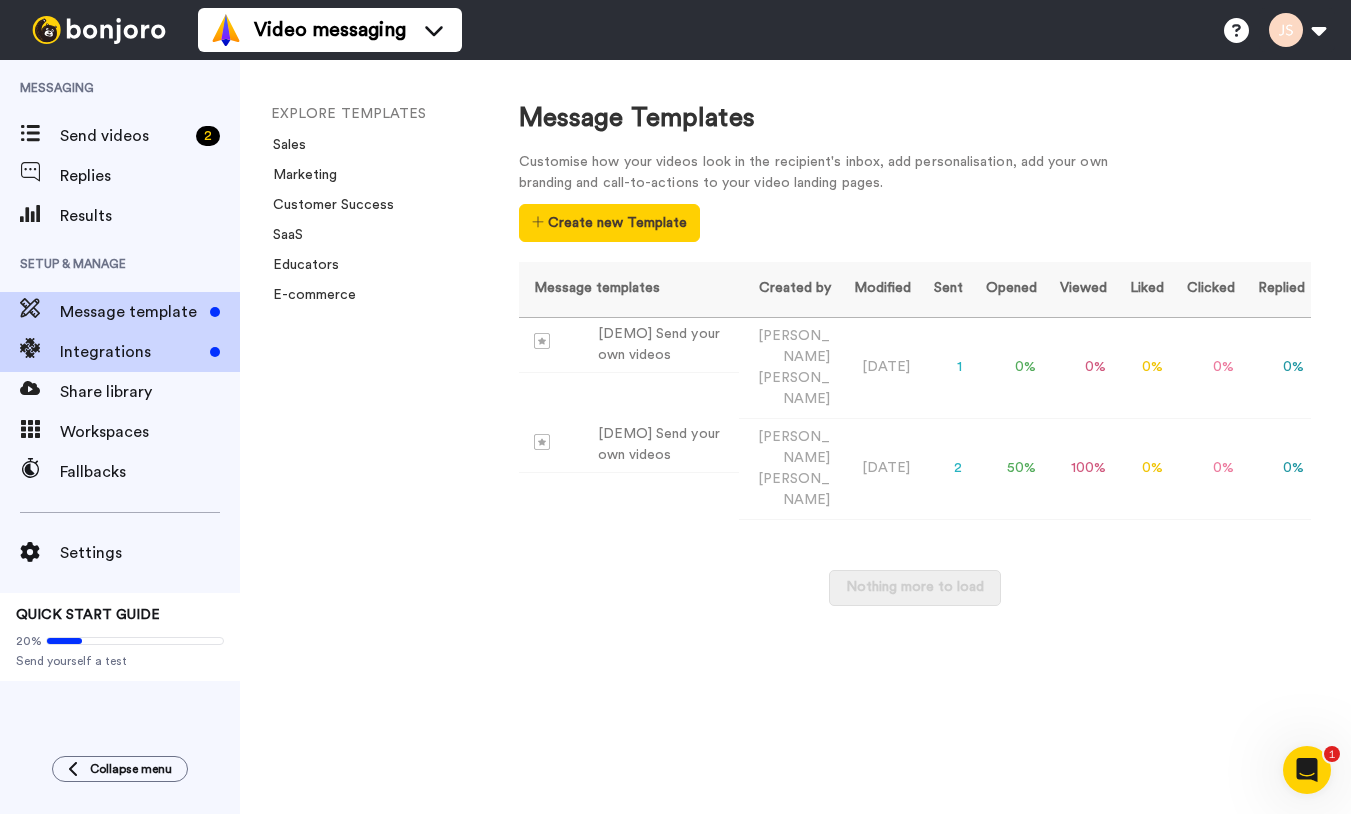 click on "Integrations" at bounding box center (131, 352) 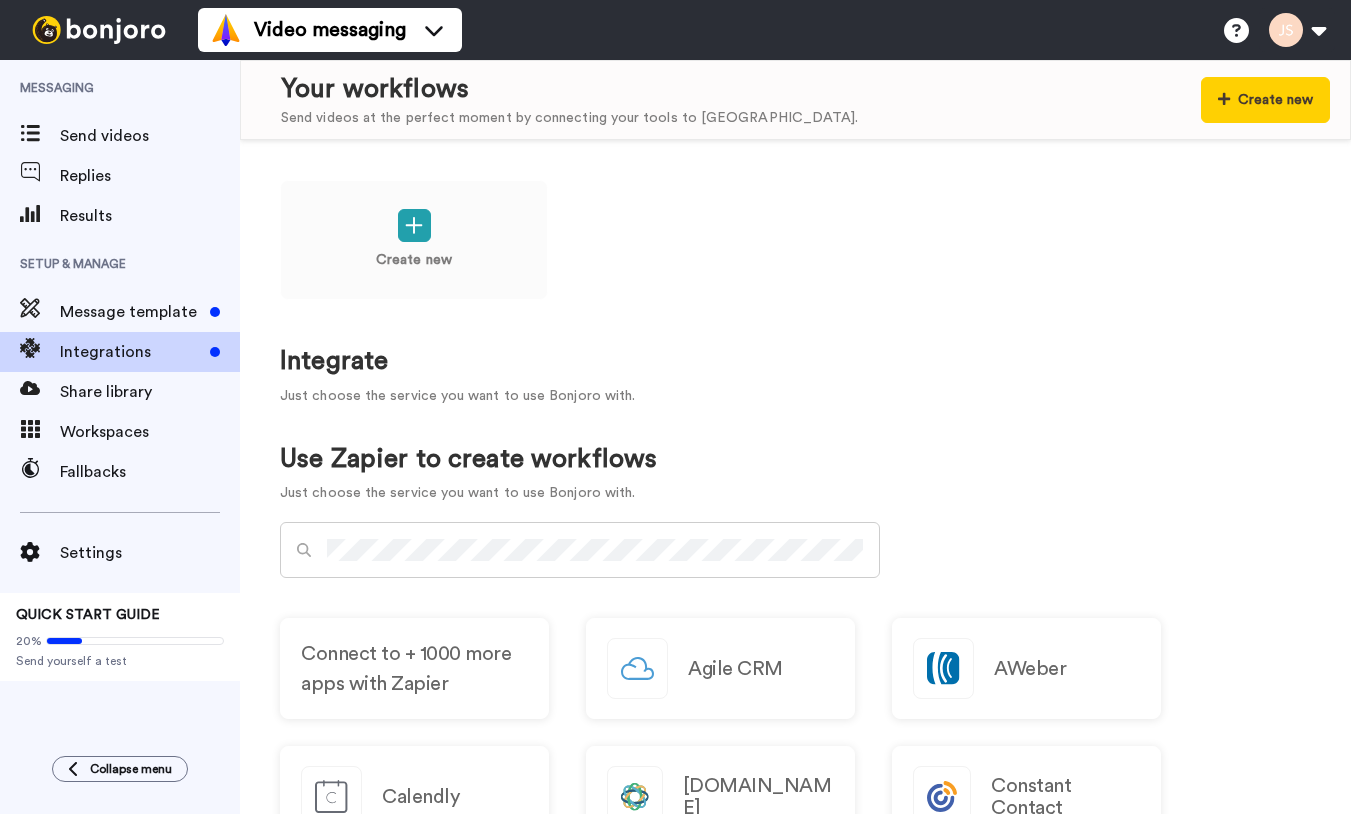 scroll, scrollTop: 0, scrollLeft: 0, axis: both 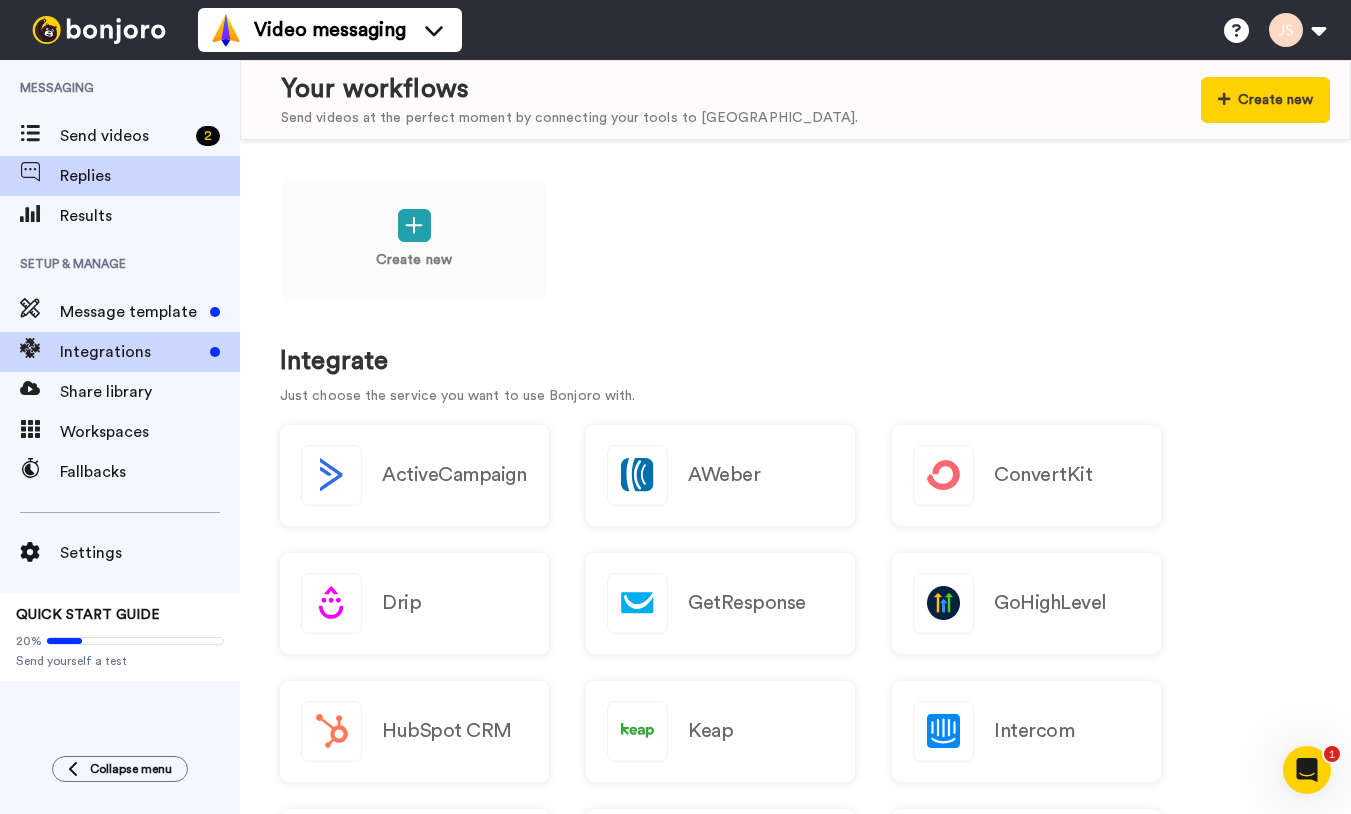 click on "Replies" at bounding box center [150, 176] 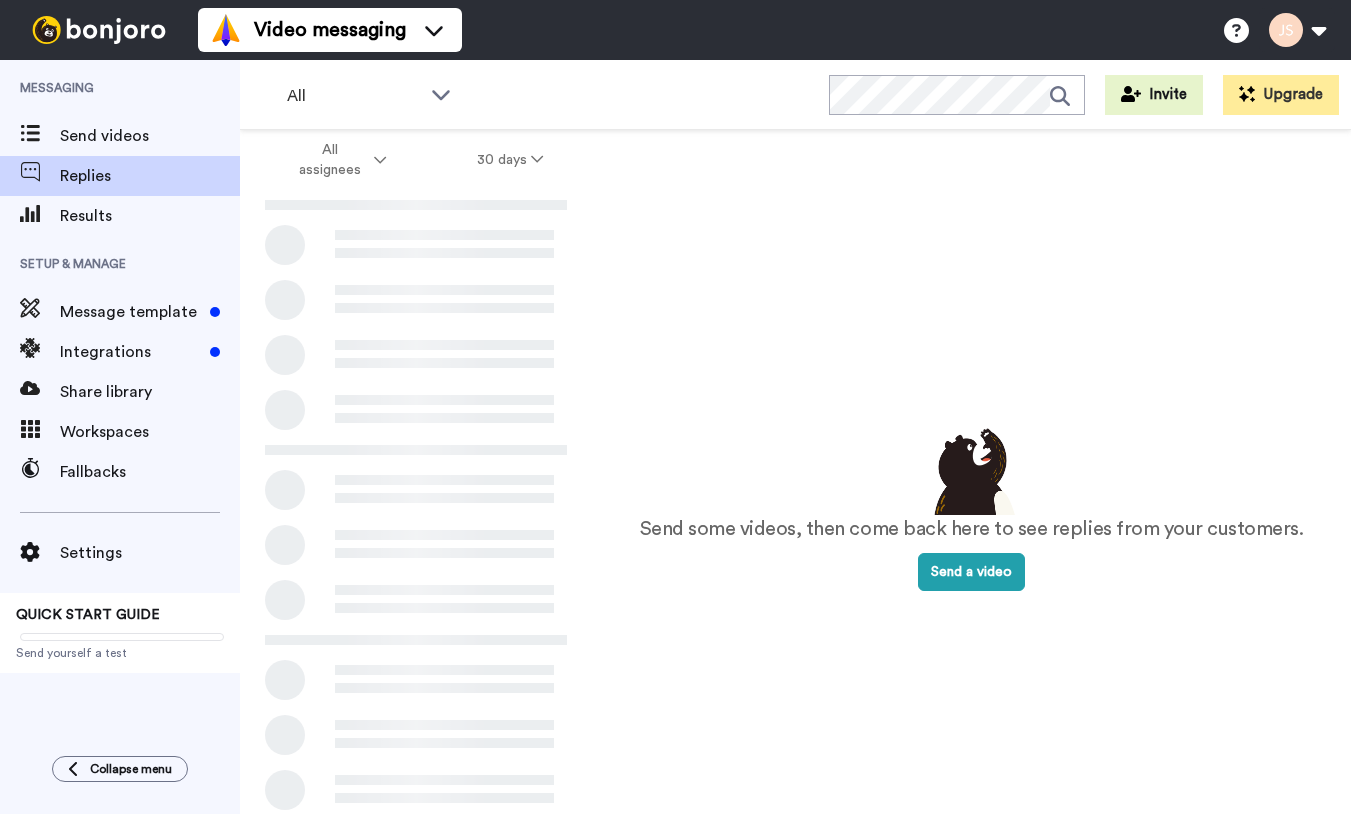 scroll, scrollTop: 0, scrollLeft: 0, axis: both 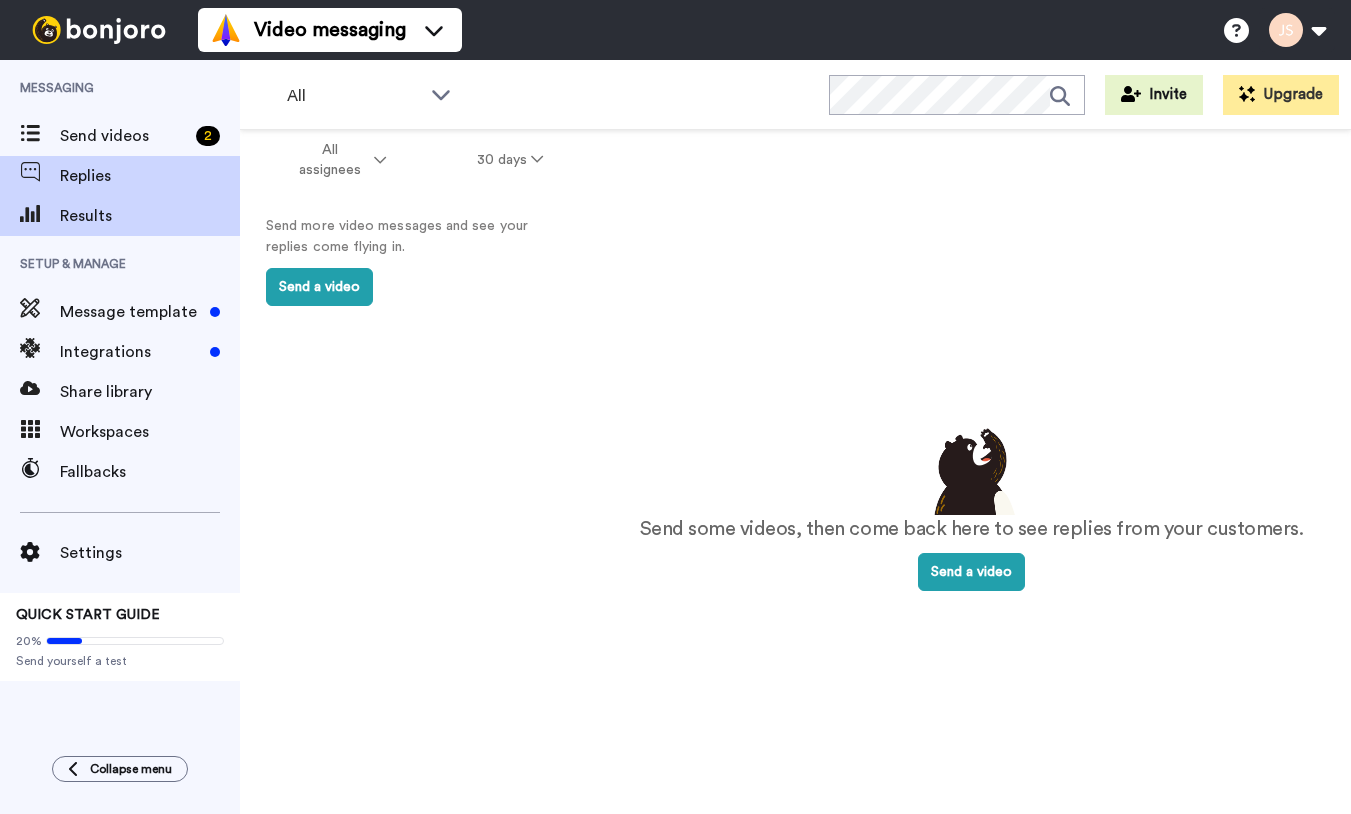click on "Results" at bounding box center [150, 216] 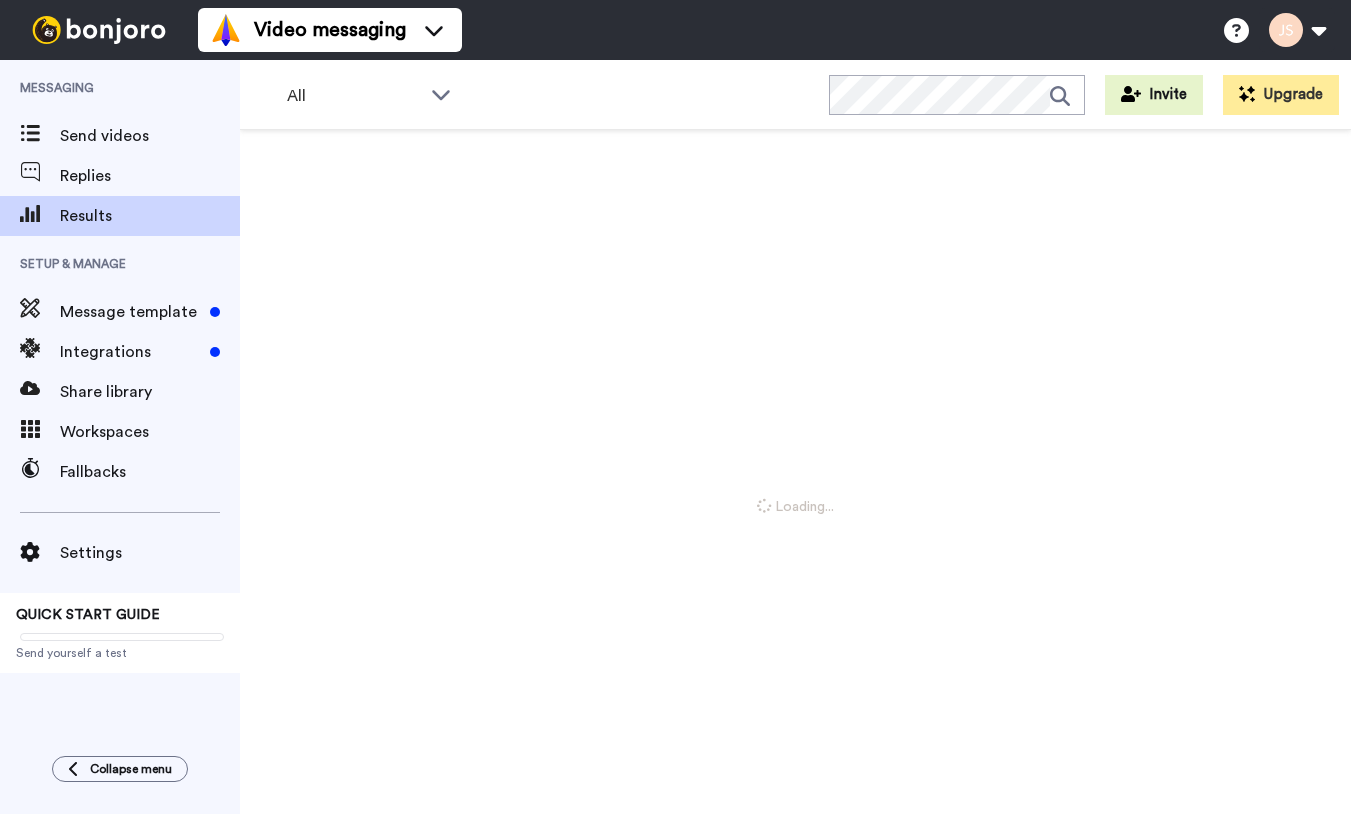 scroll, scrollTop: 0, scrollLeft: 0, axis: both 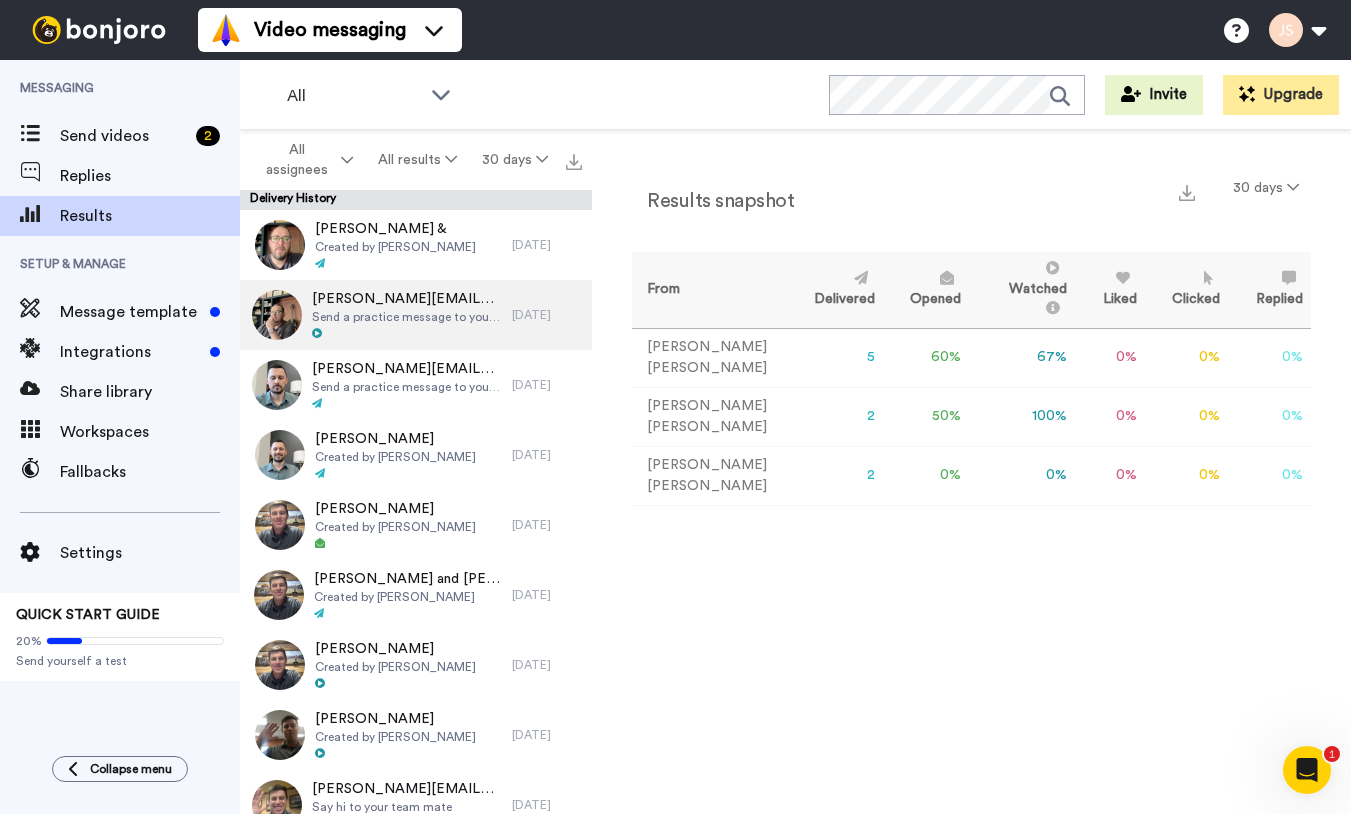 click on "allen.kincaid@northviewchurch.us Send a practice message to yourself" at bounding box center [407, 315] 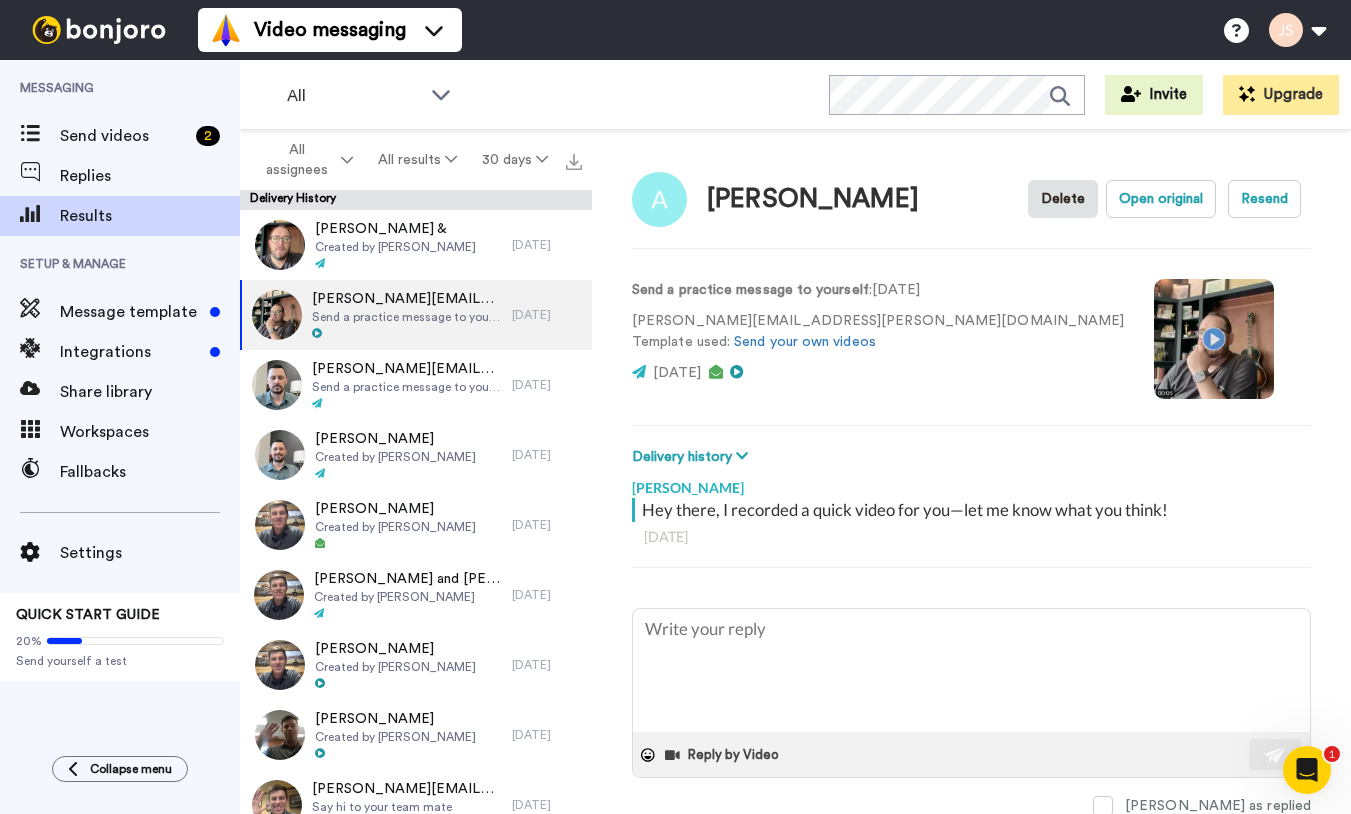 click at bounding box center (1214, 339) 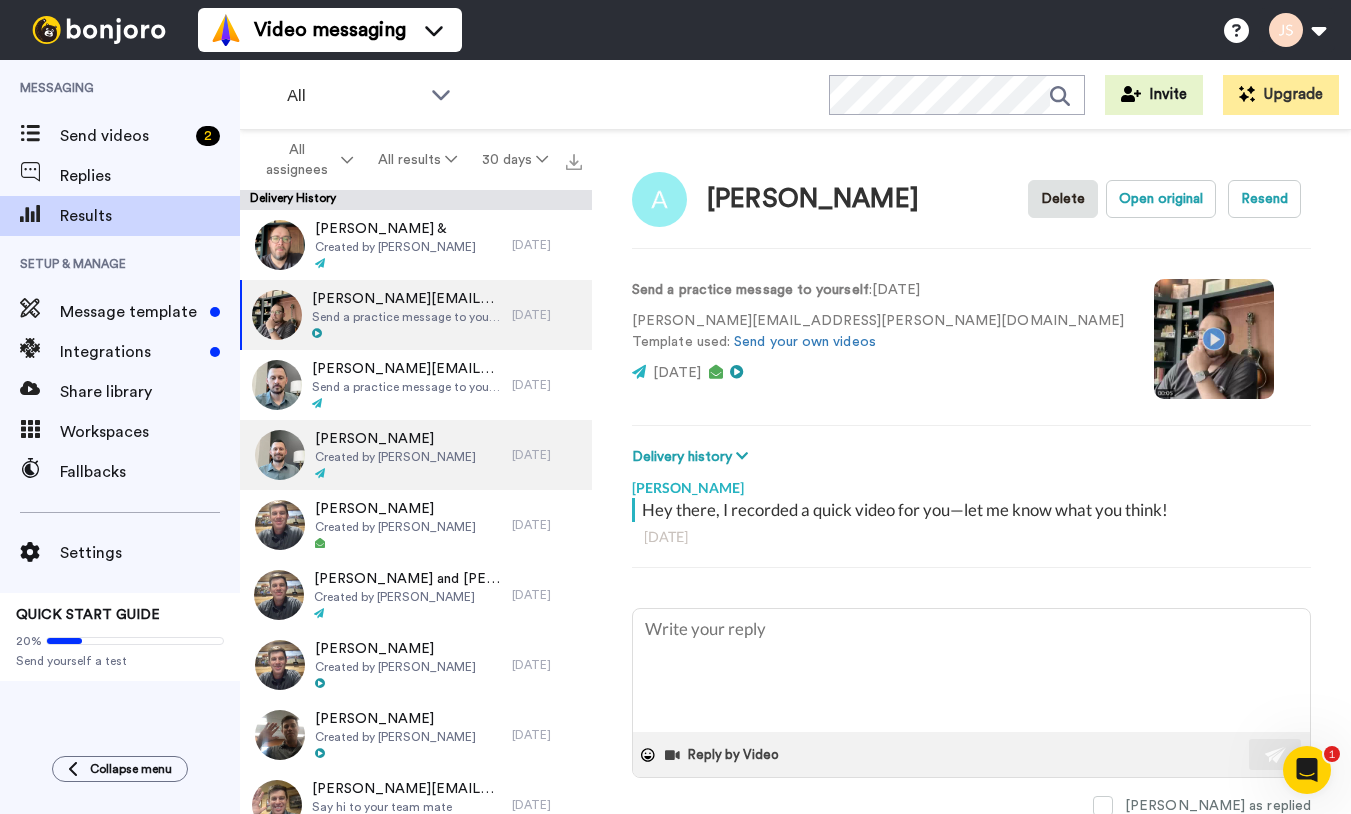 click on "Created by Michael Mayeaux" at bounding box center [395, 457] 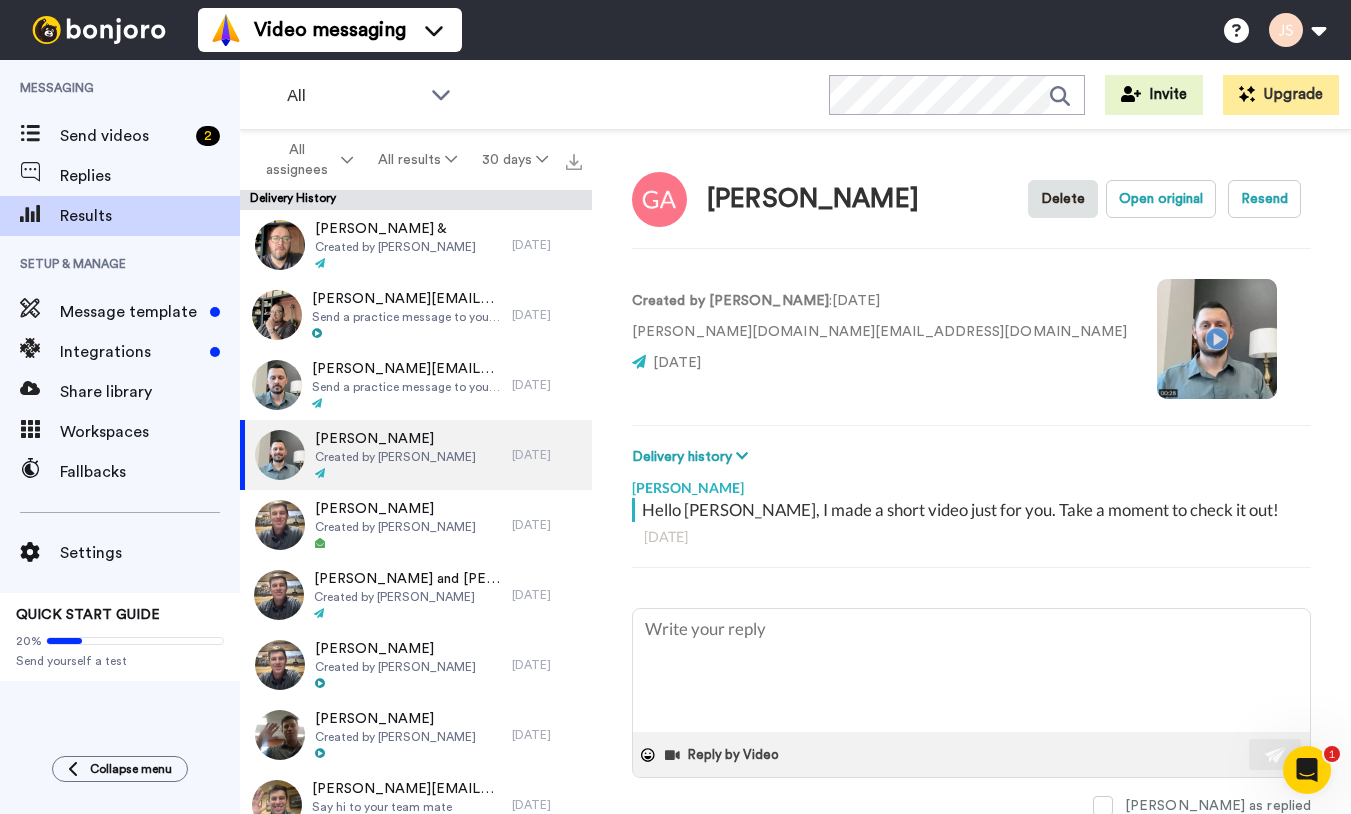 click at bounding box center (1217, 339) 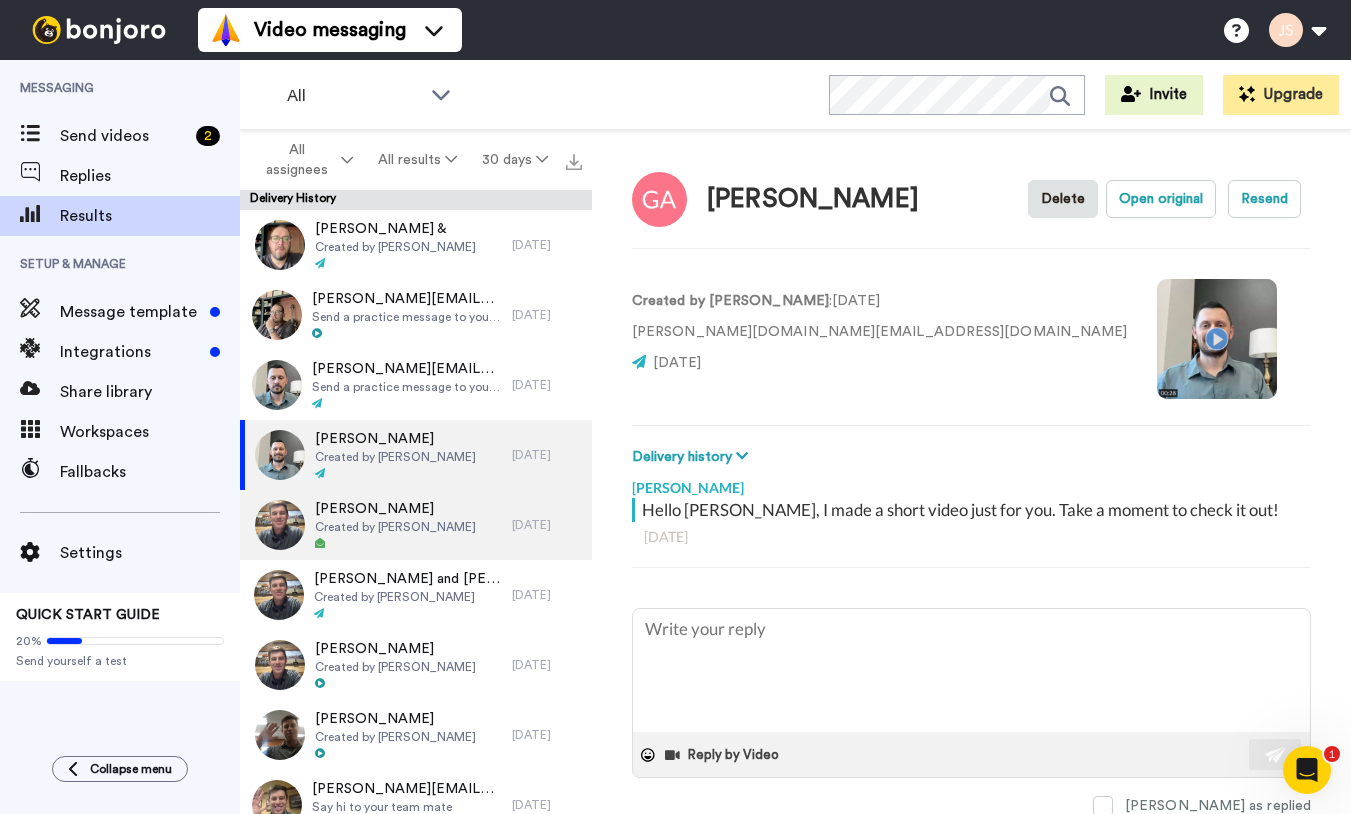 click at bounding box center (280, 525) 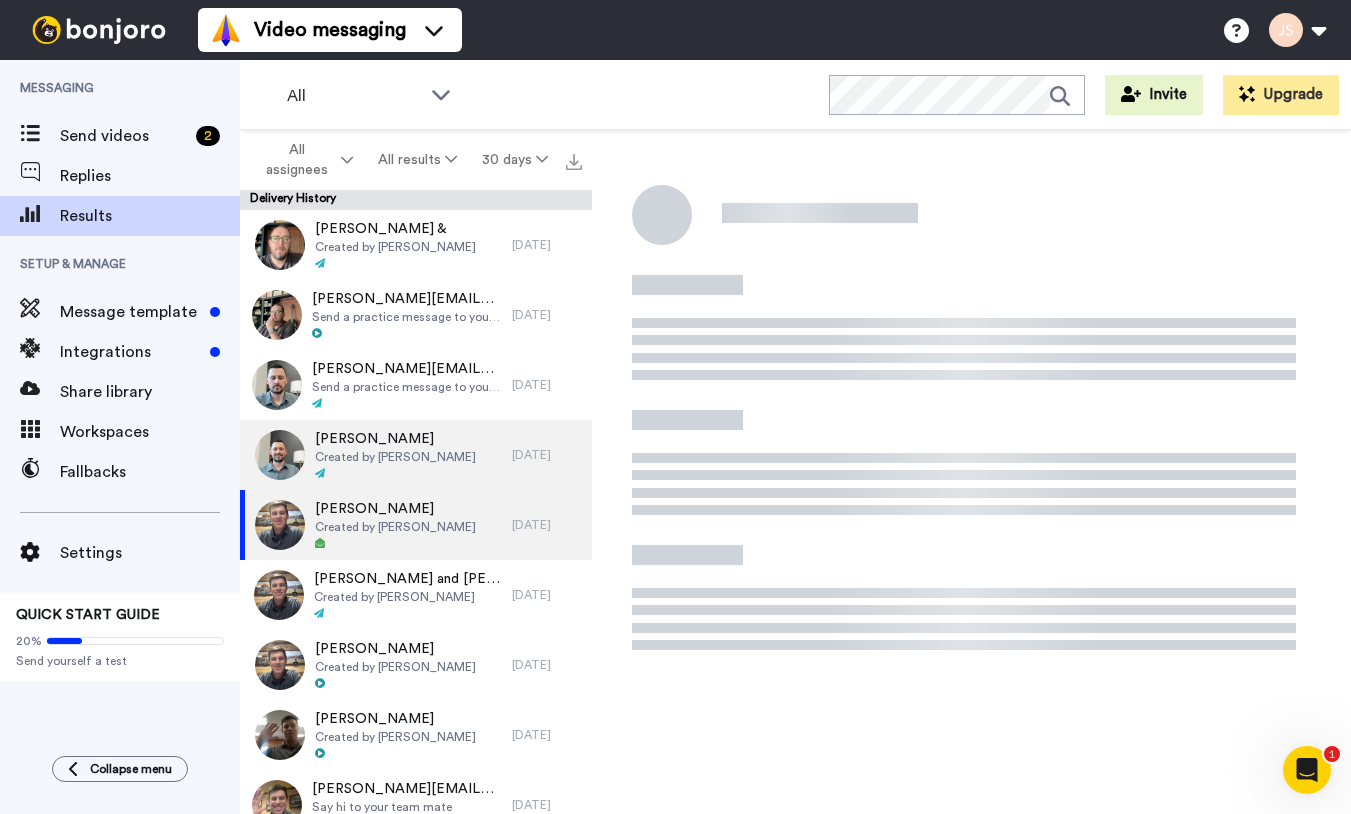 type on "x" 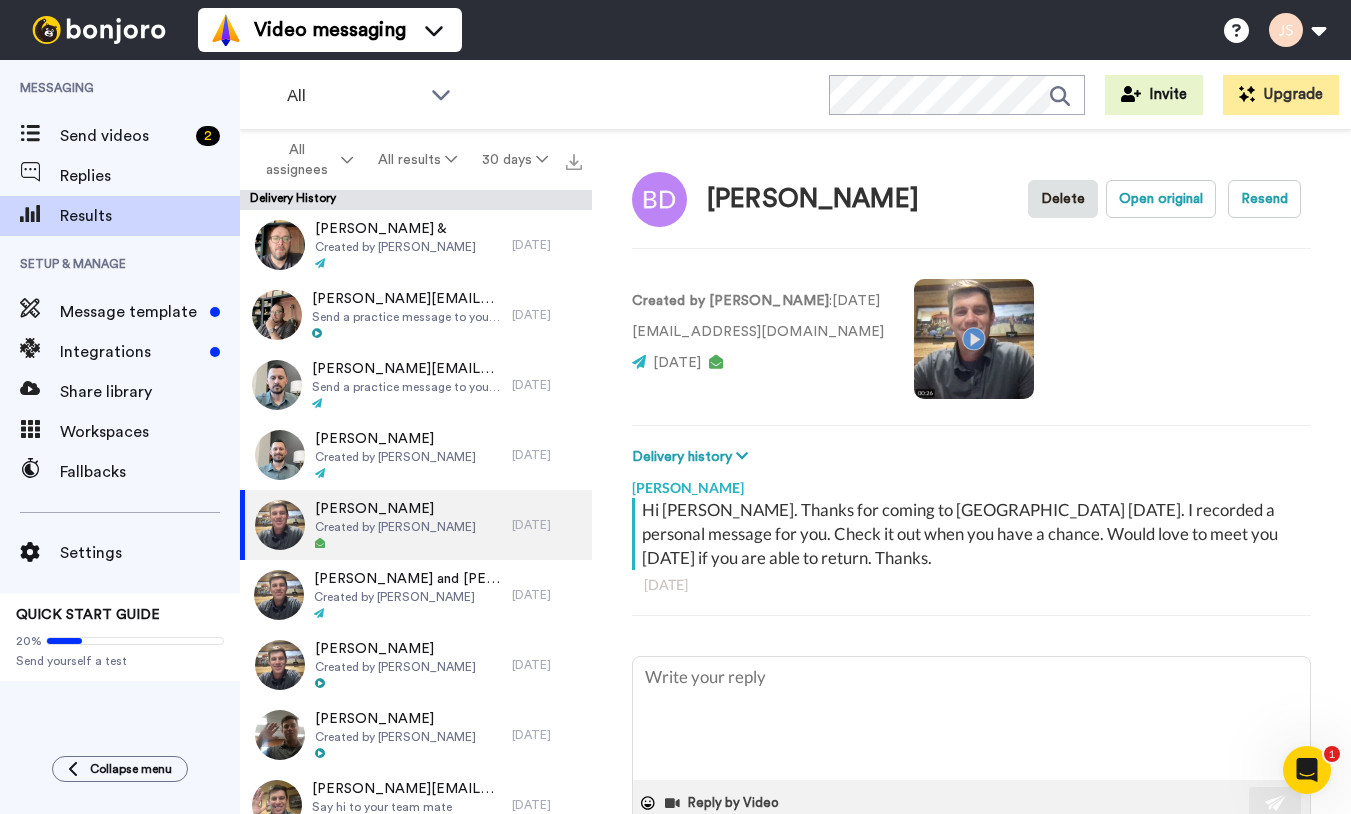 click at bounding box center (974, 339) 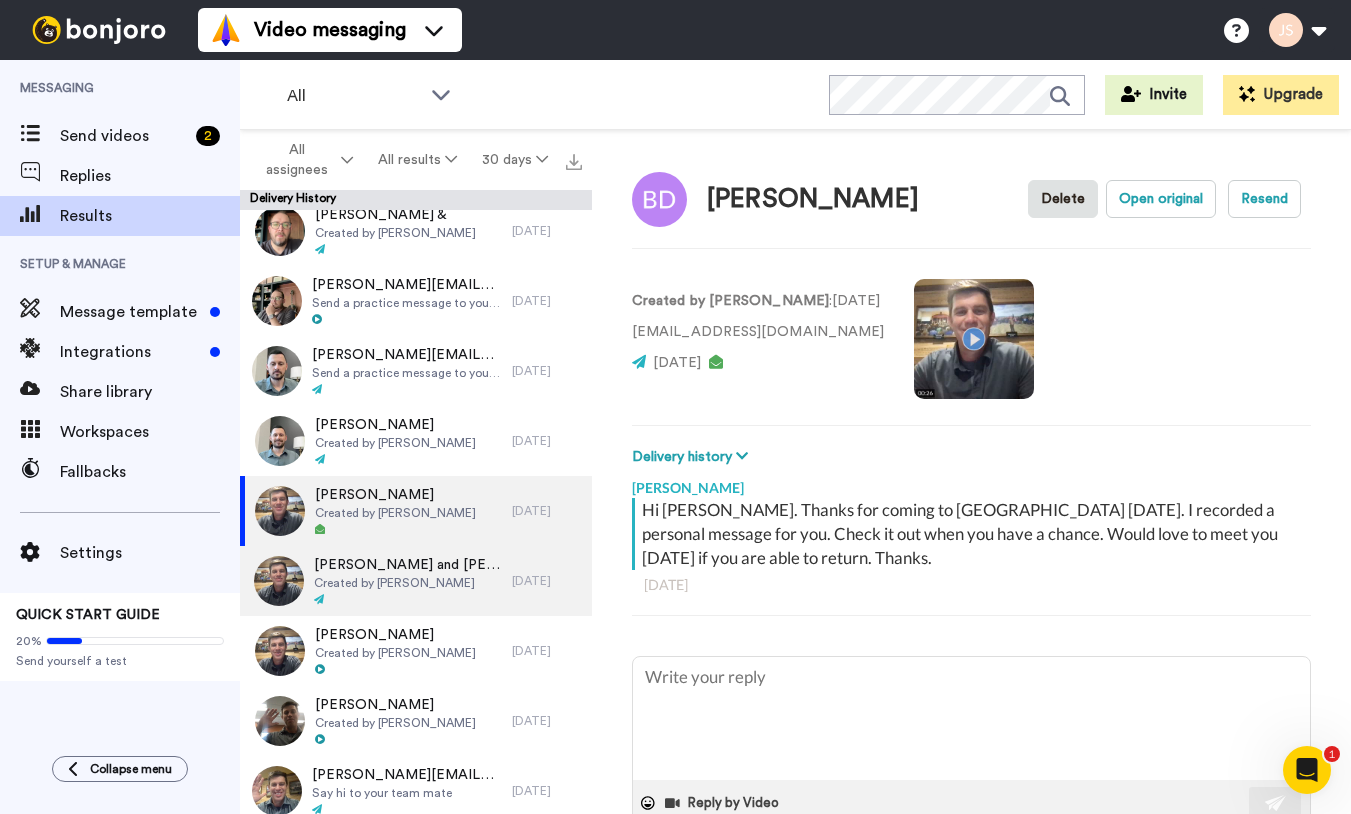 scroll, scrollTop: 0, scrollLeft: 0, axis: both 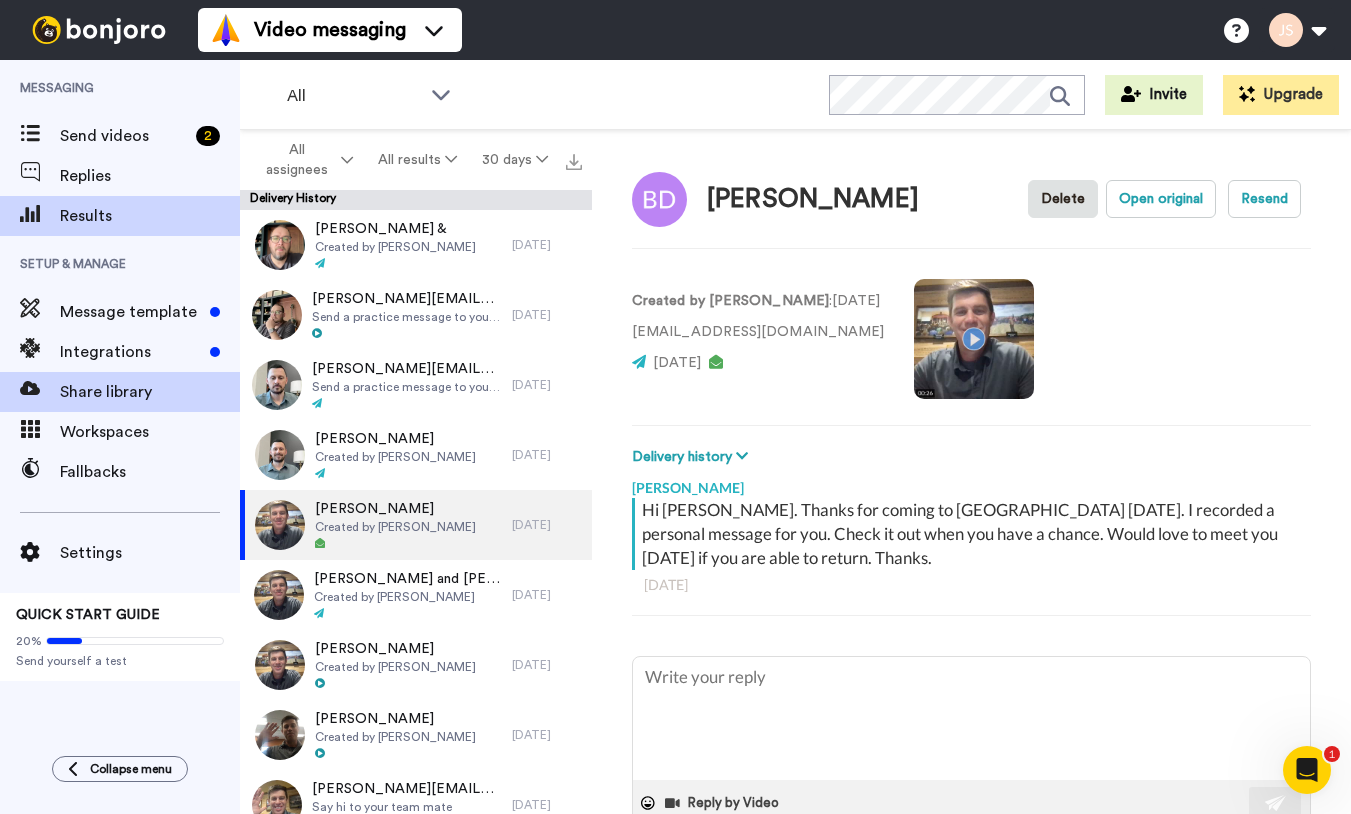 click on "Share library" at bounding box center (150, 392) 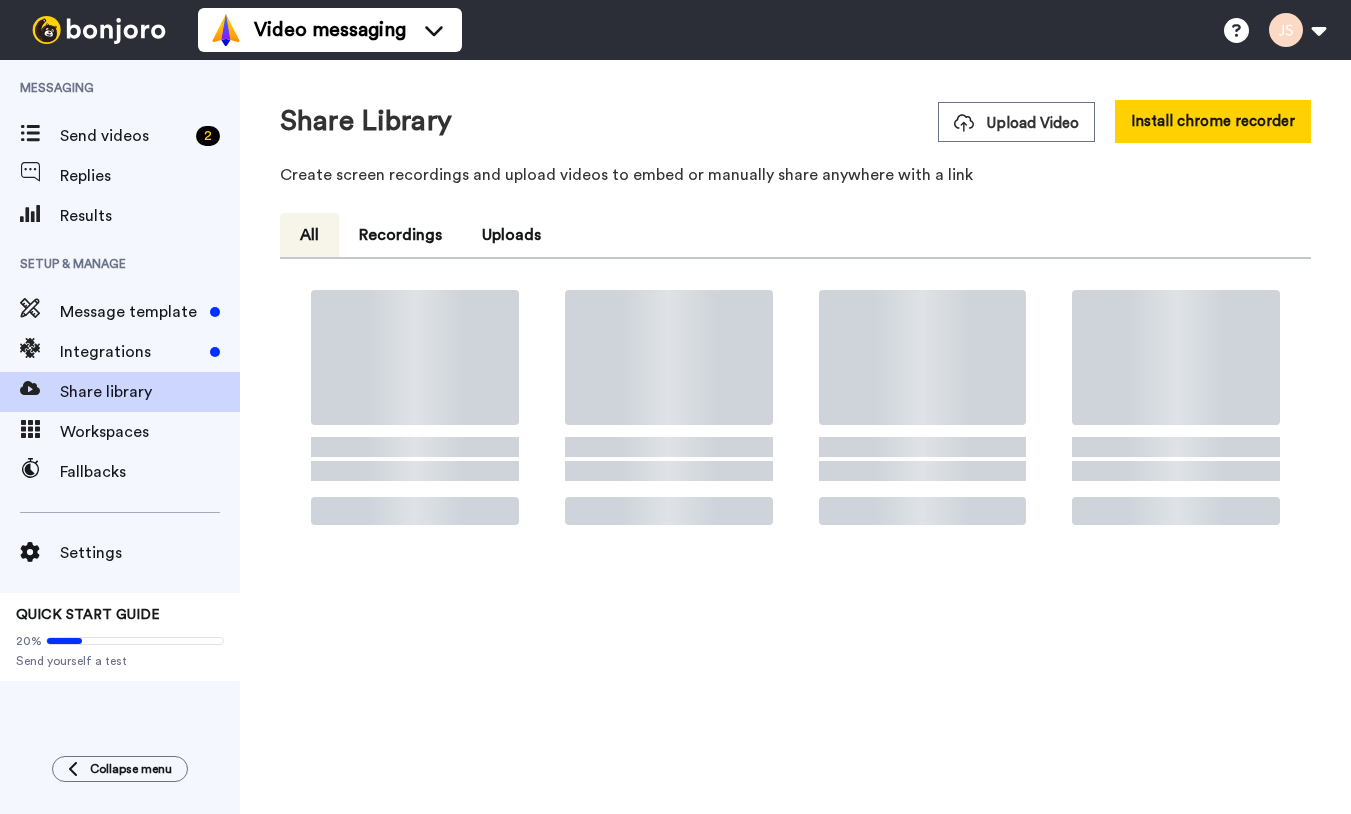 scroll, scrollTop: 0, scrollLeft: 0, axis: both 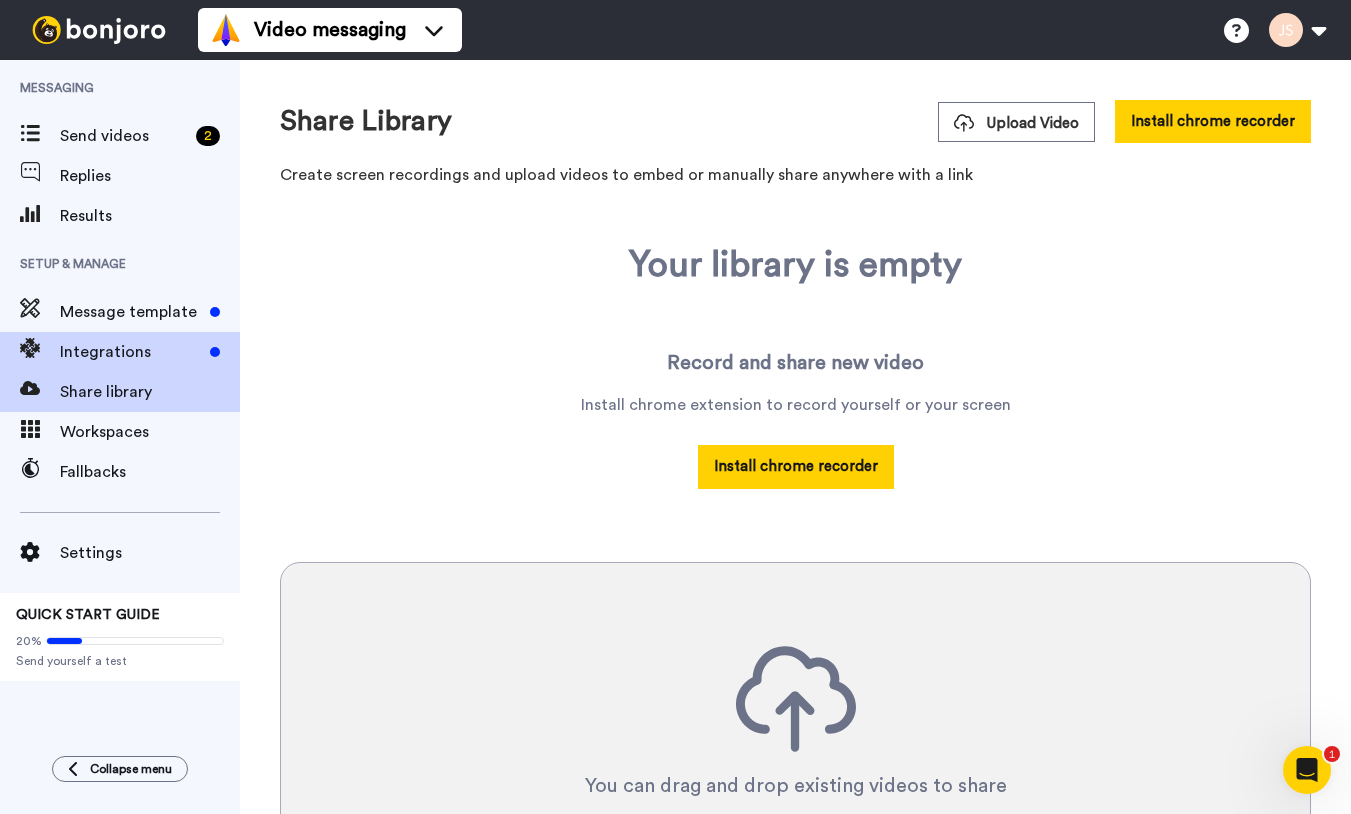 click on "Integrations" at bounding box center [131, 352] 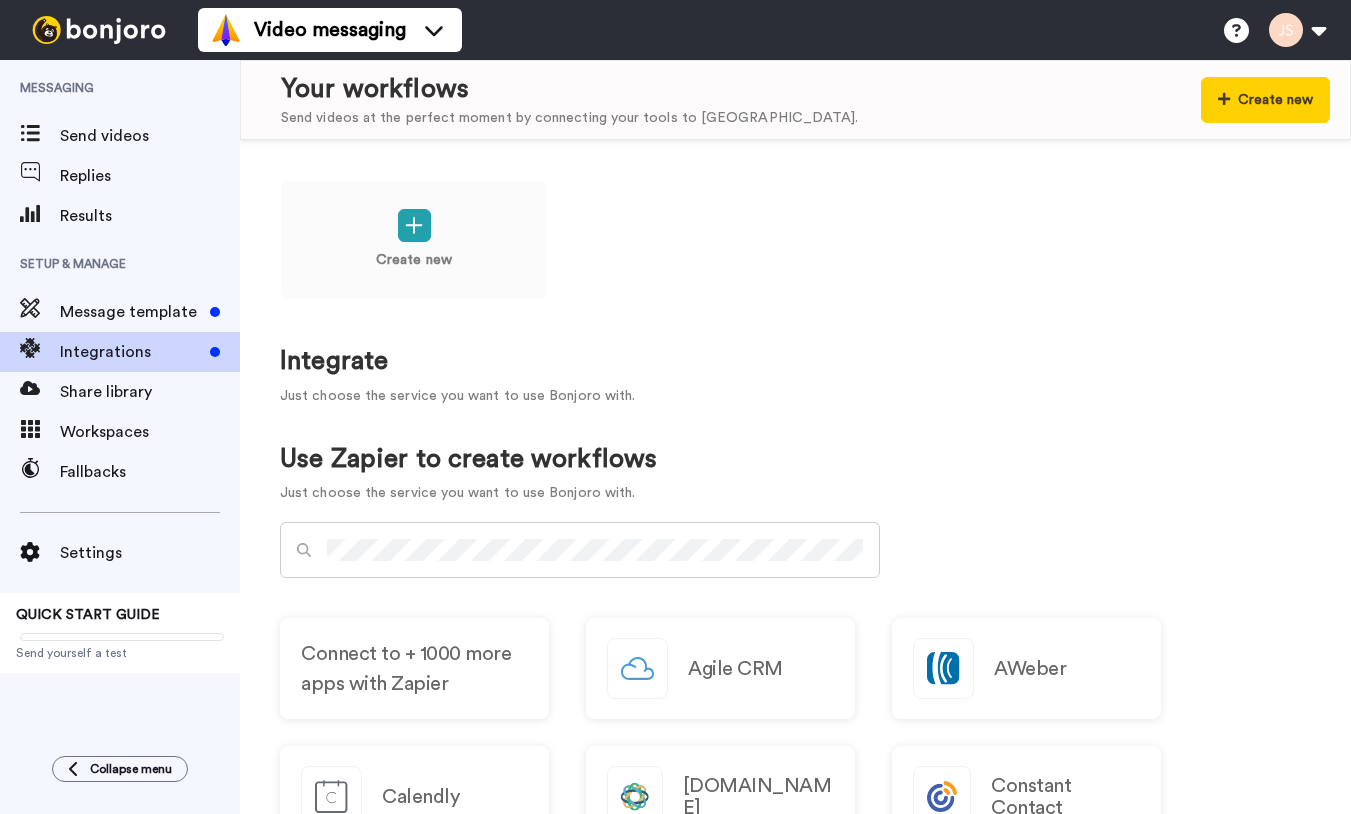 scroll, scrollTop: 0, scrollLeft: 0, axis: both 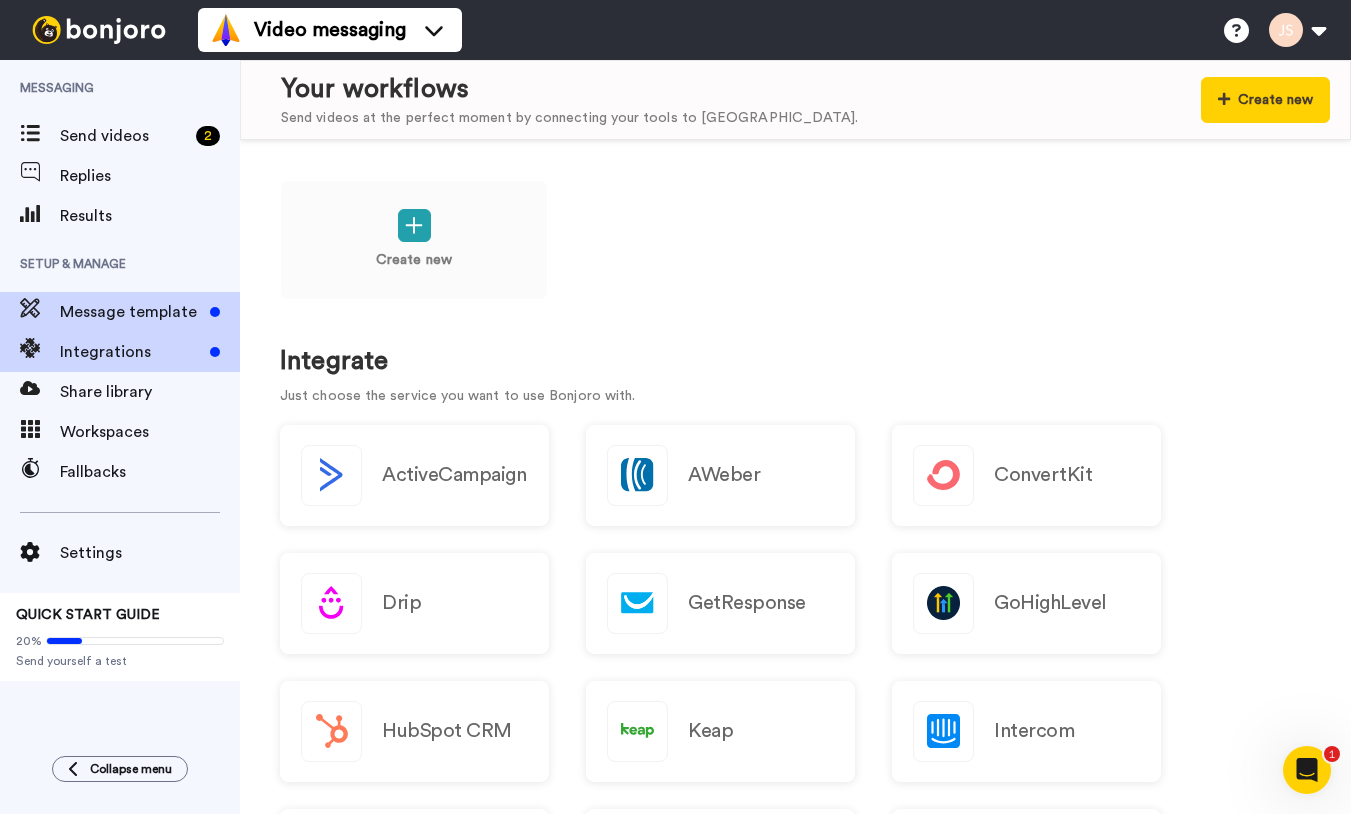 click on "Message template" at bounding box center (131, 312) 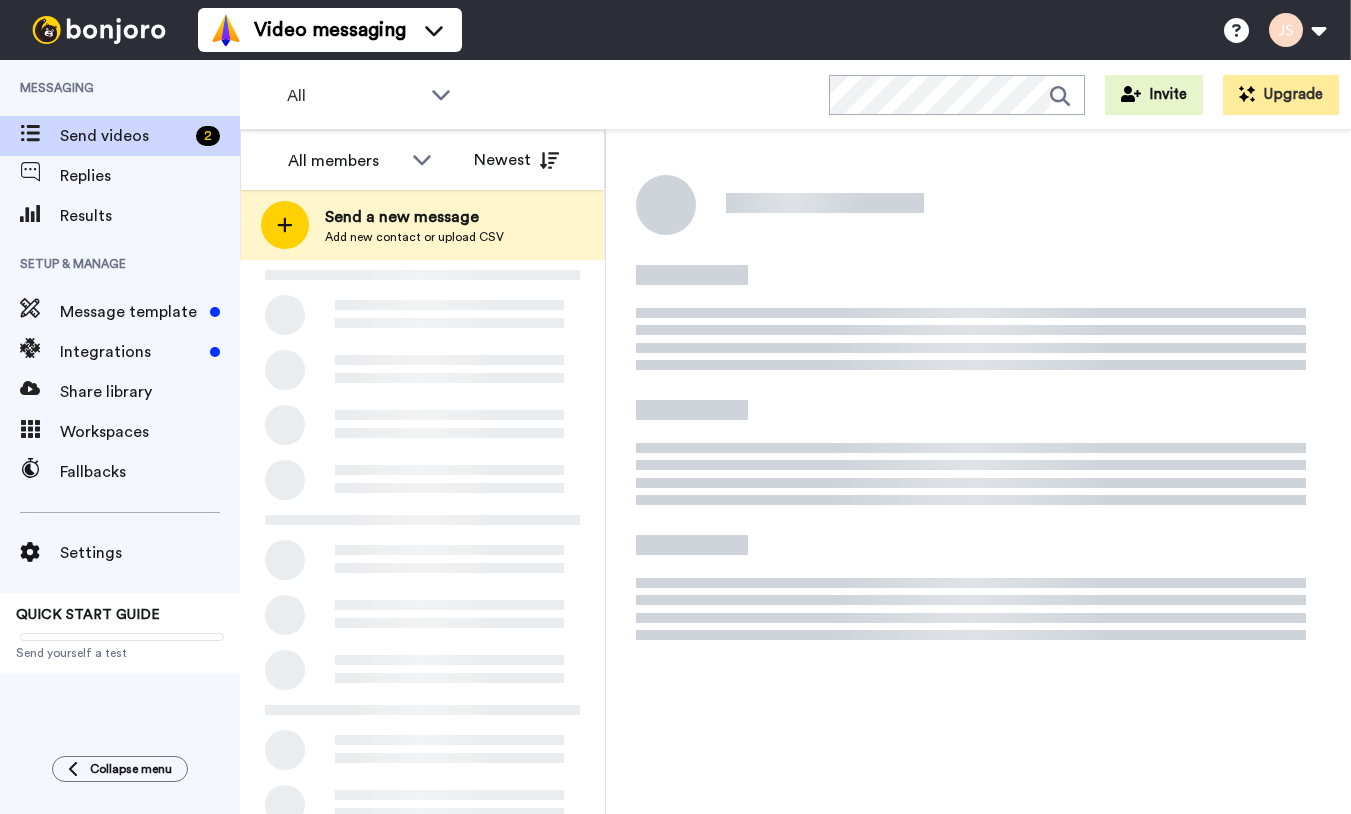 scroll, scrollTop: 0, scrollLeft: 0, axis: both 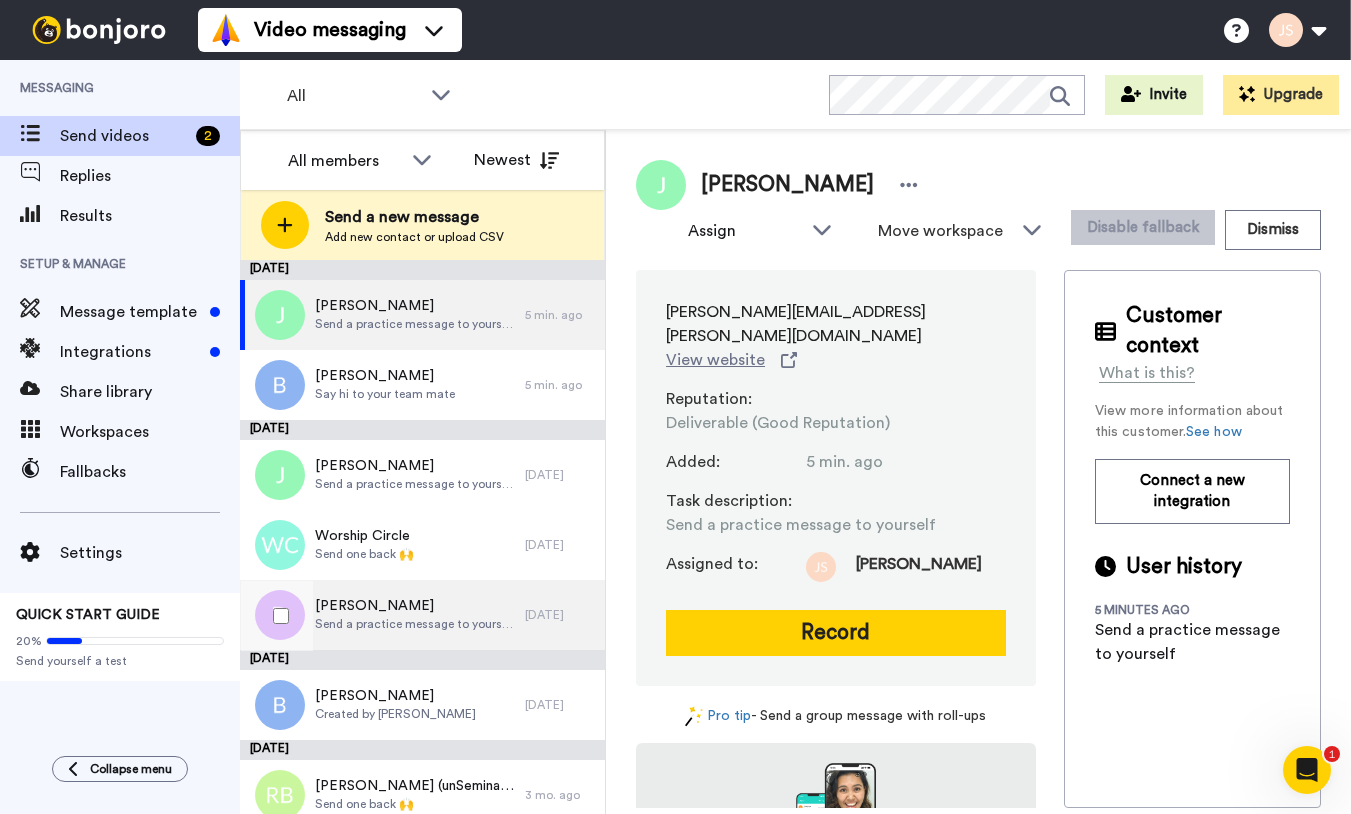click on "Send a practice message to yourself" at bounding box center (415, 624) 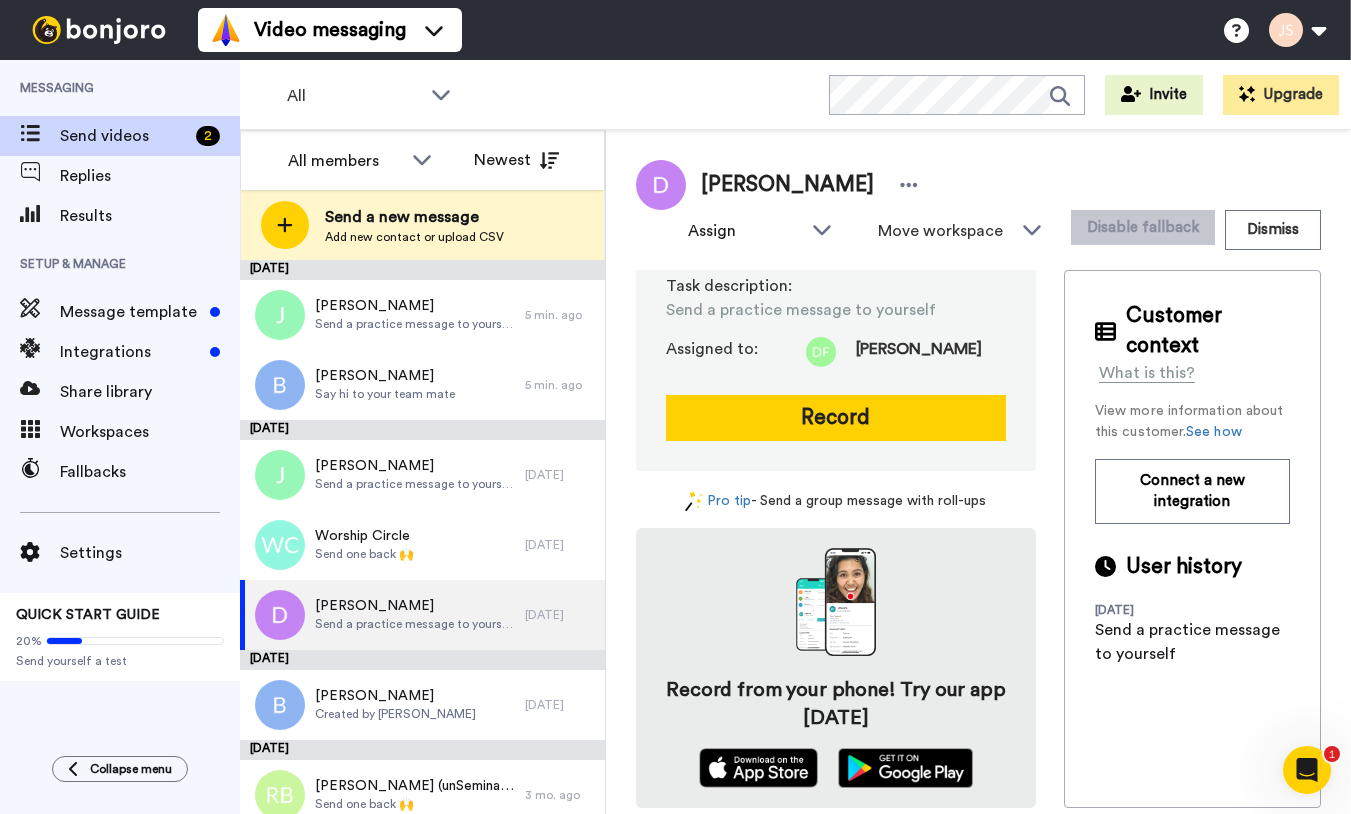 scroll, scrollTop: 0, scrollLeft: 0, axis: both 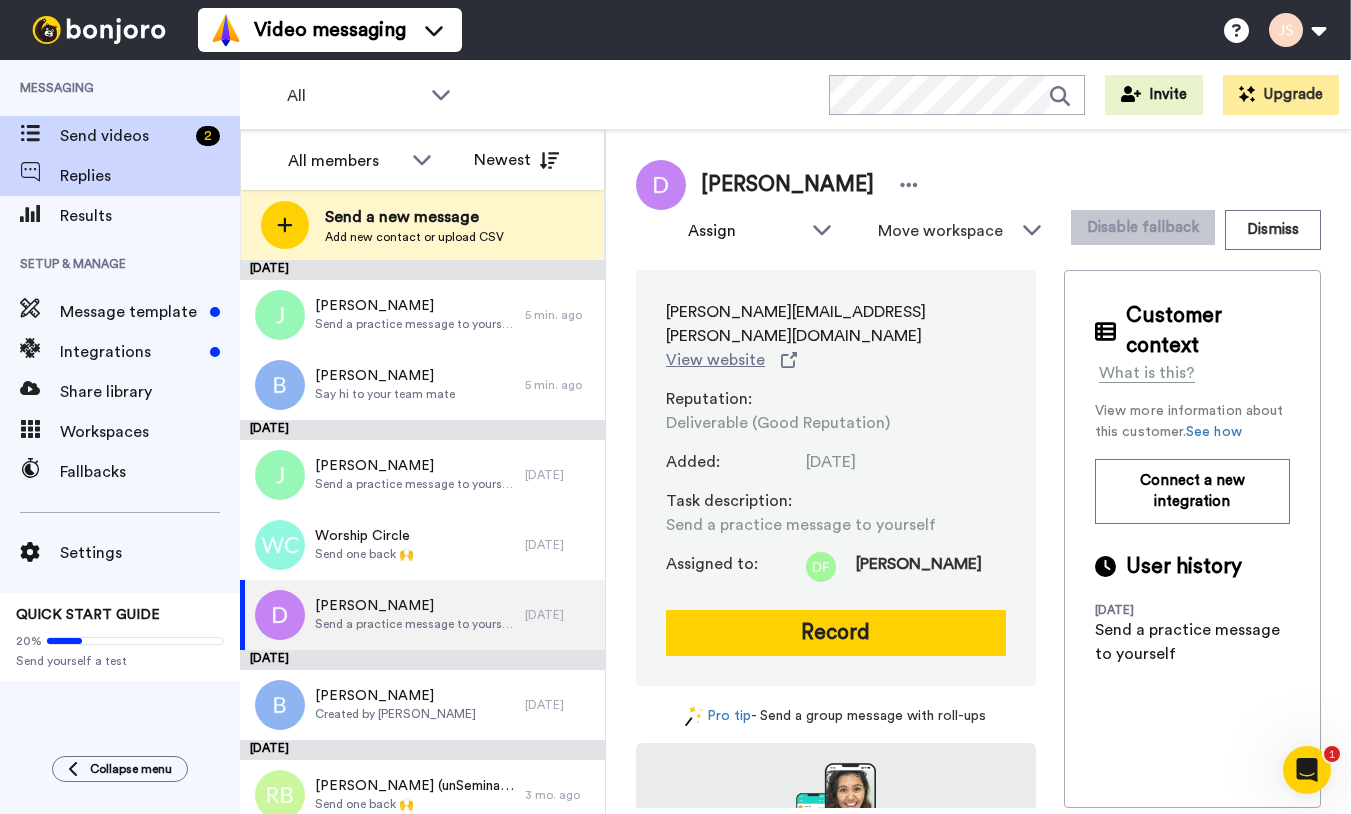 click on "Replies" at bounding box center [150, 176] 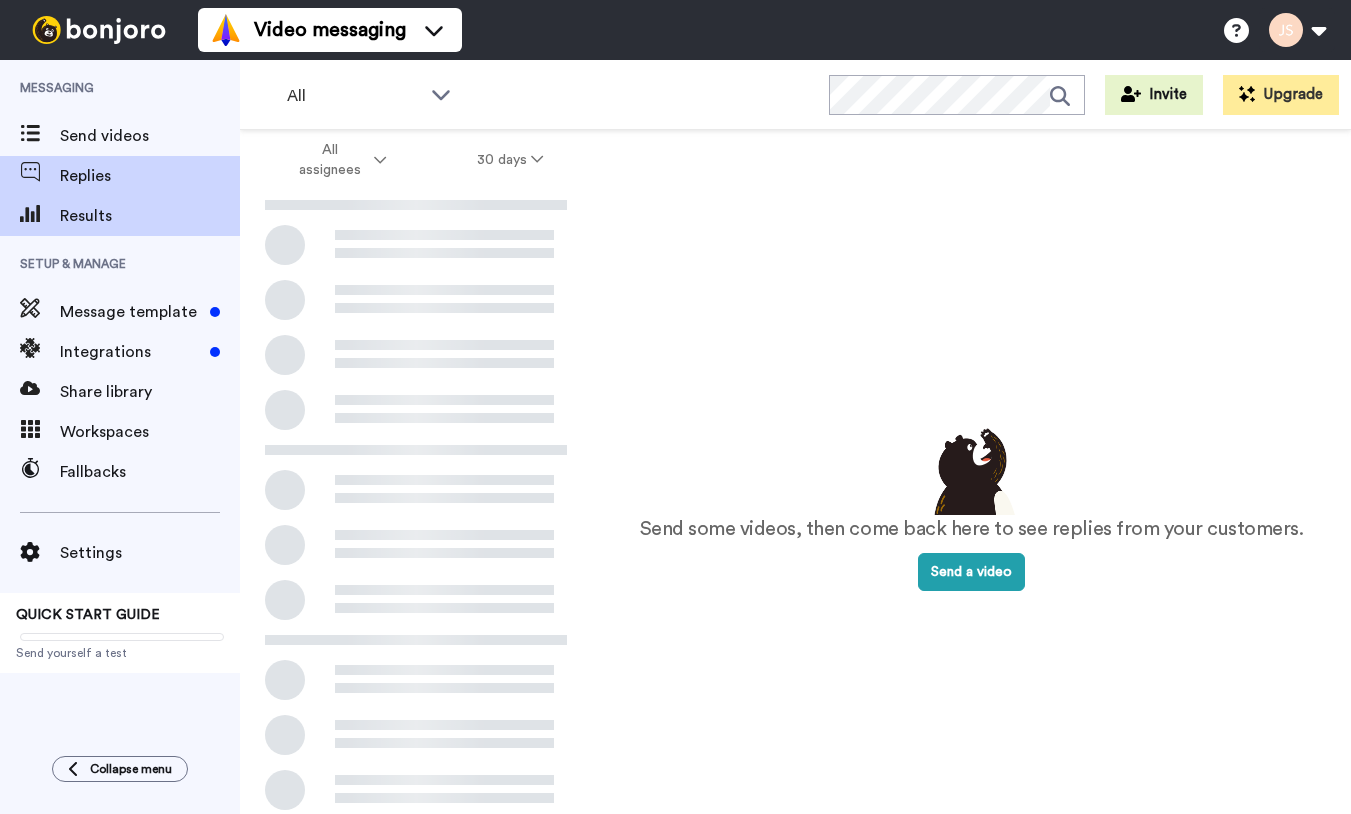 scroll, scrollTop: 0, scrollLeft: 0, axis: both 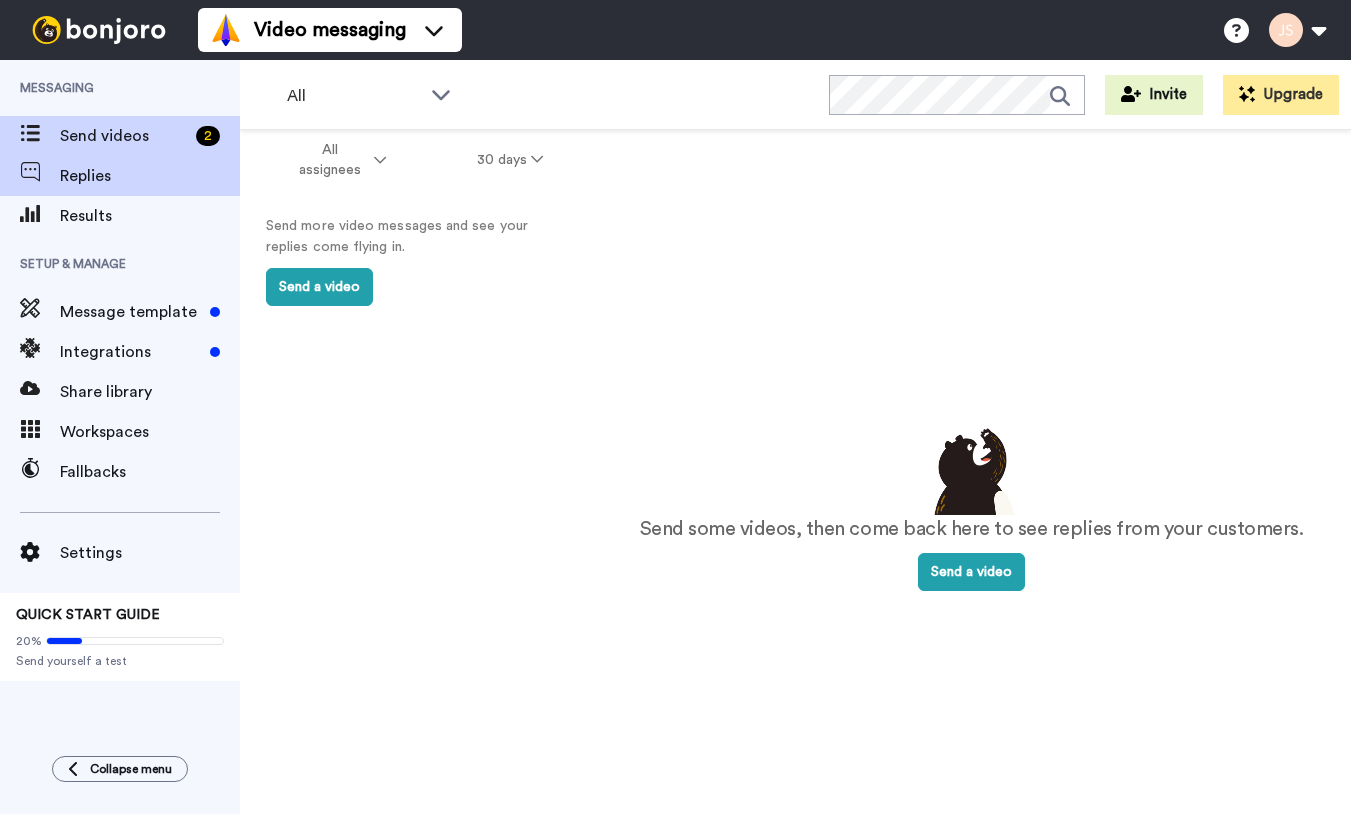 click on "Send videos" at bounding box center (124, 136) 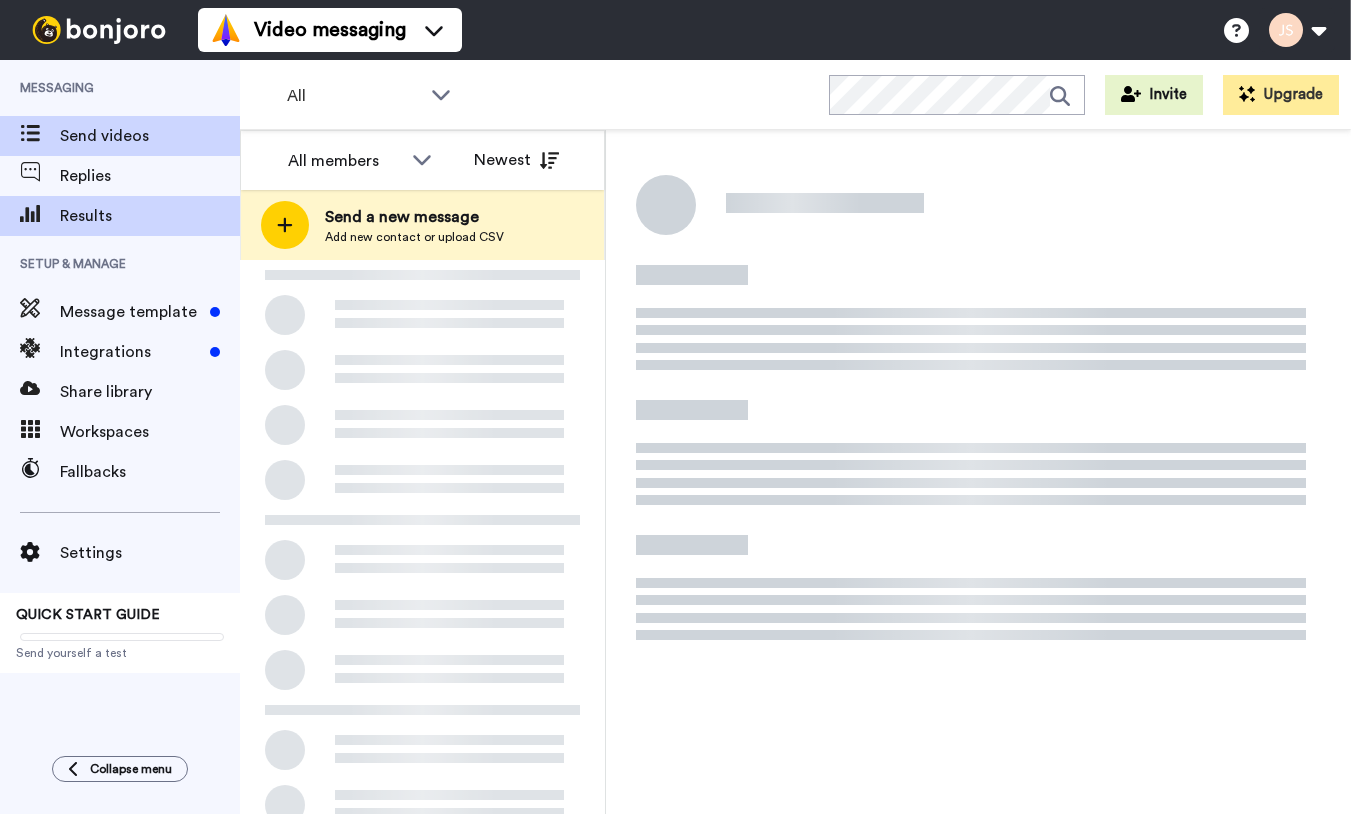 scroll, scrollTop: 0, scrollLeft: 0, axis: both 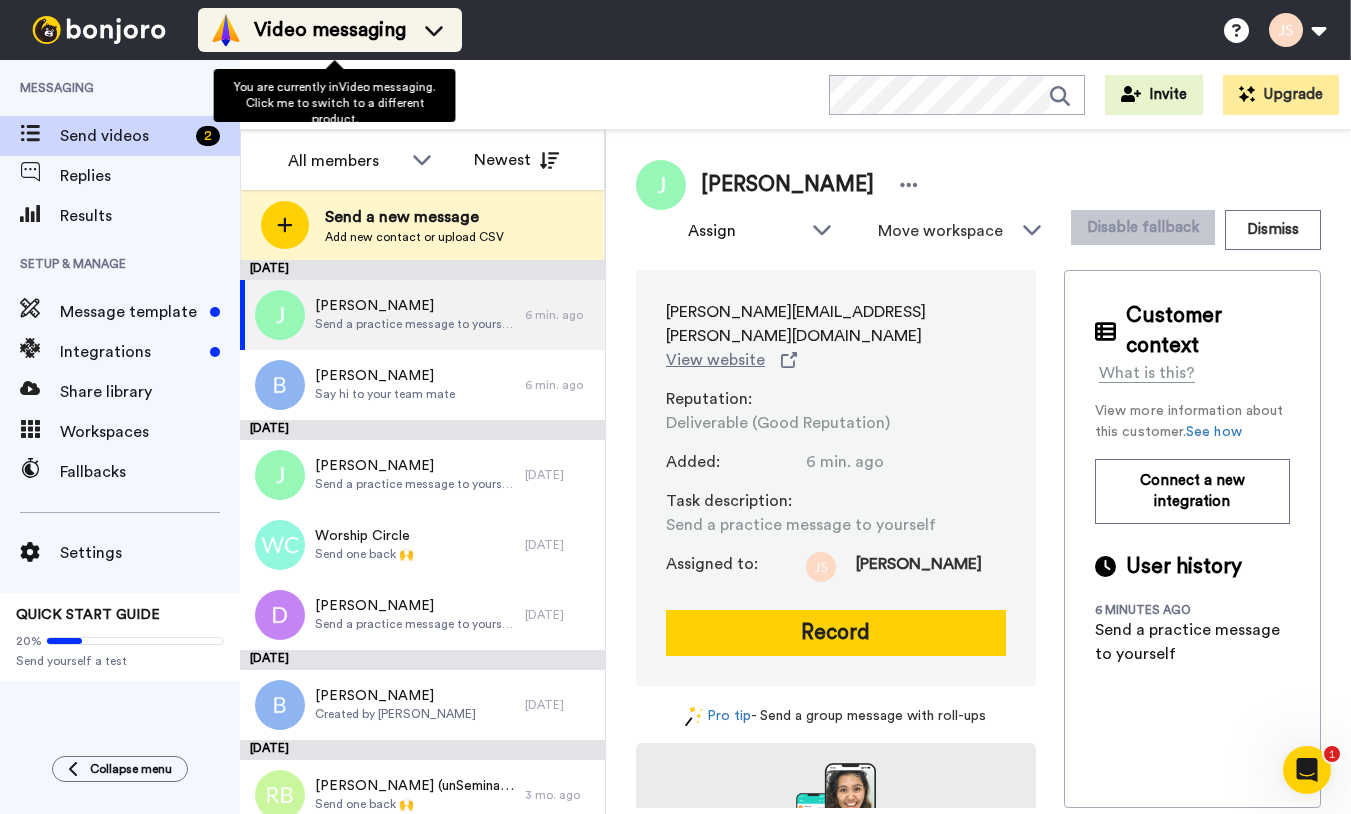 click 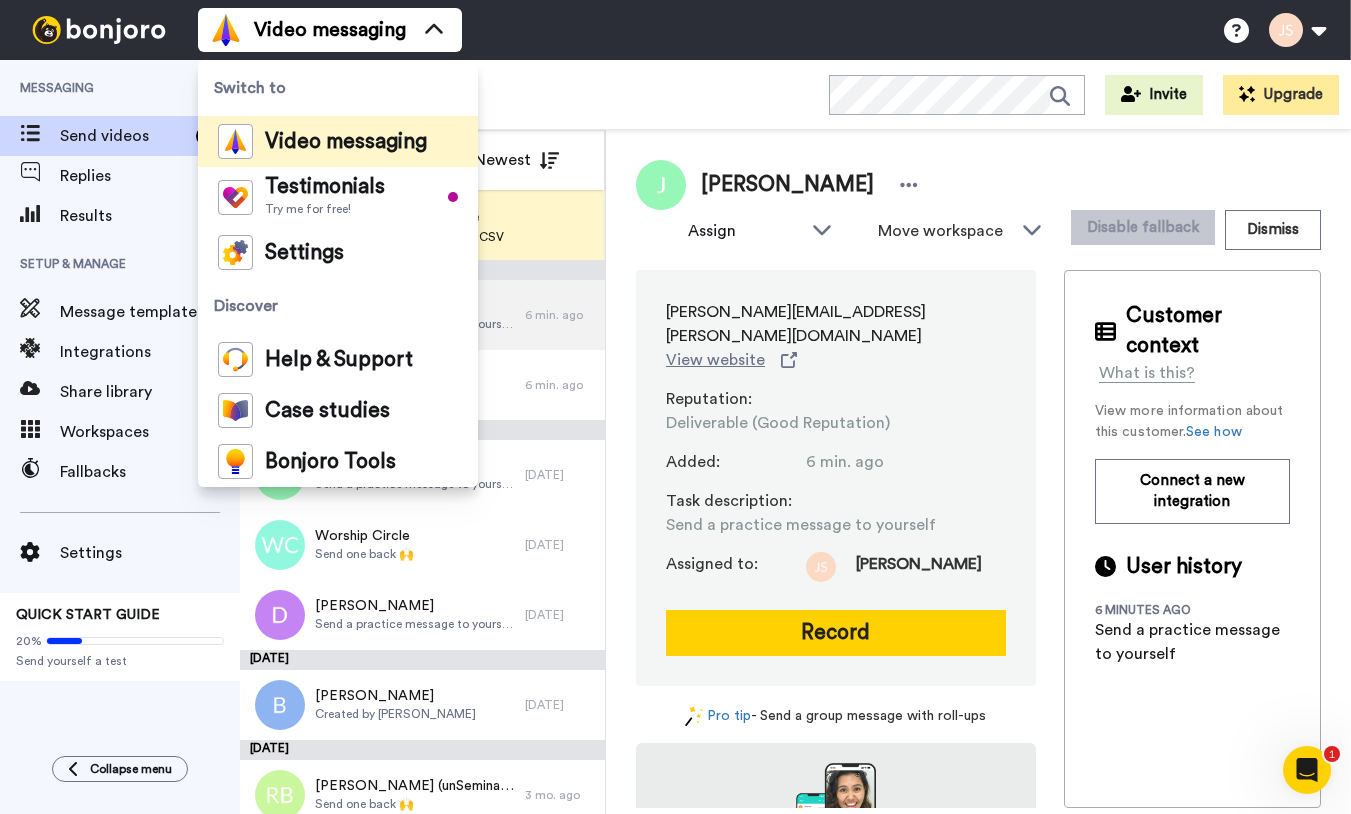 click on "Video messaging Switch to Video messaging Testimonials Try me for free! Settings Discover Help & Support Case studies Bonjoro Tools   Help docs   Settings My Profile Change Password Affiliates Help Docs Settings Logout" at bounding box center [774, 30] 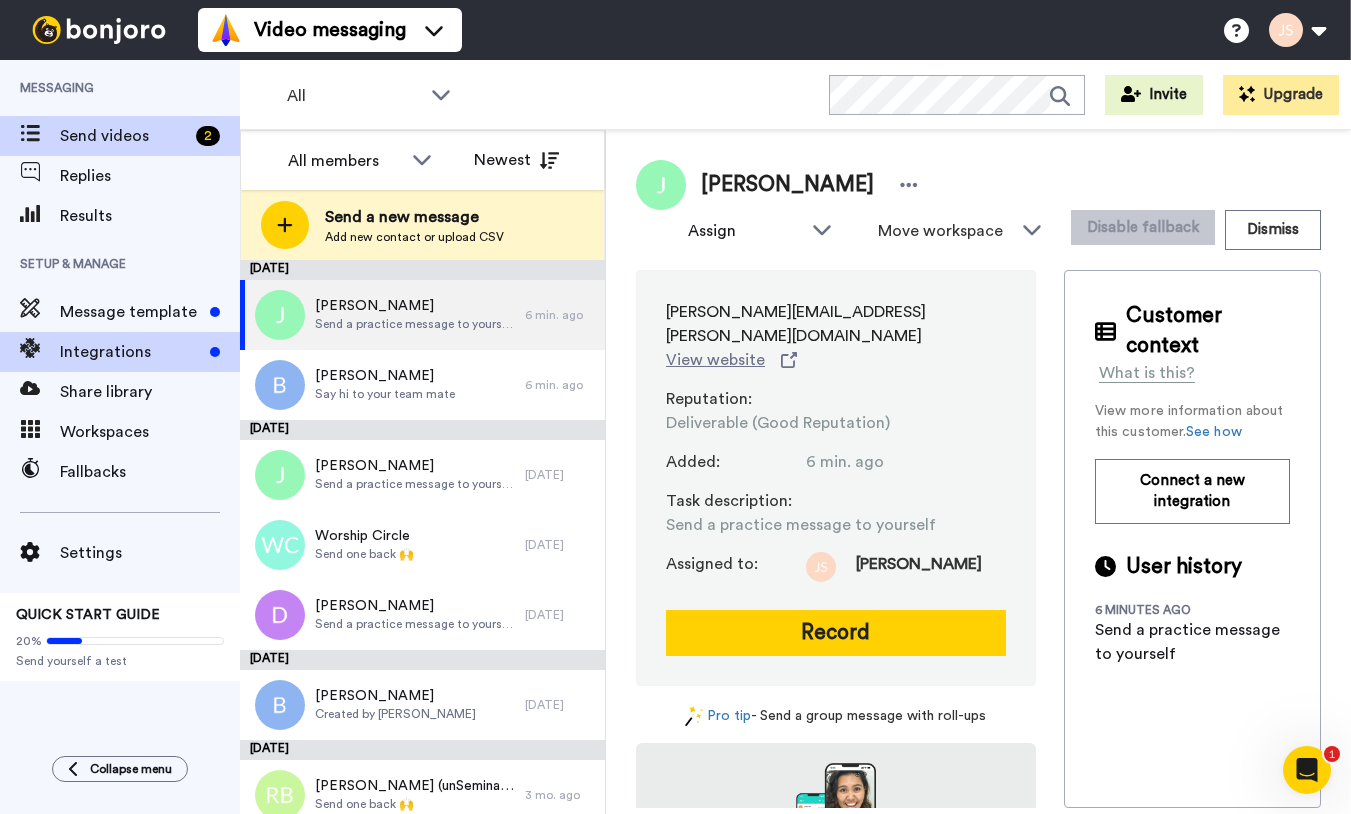 click on "Integrations" at bounding box center [131, 352] 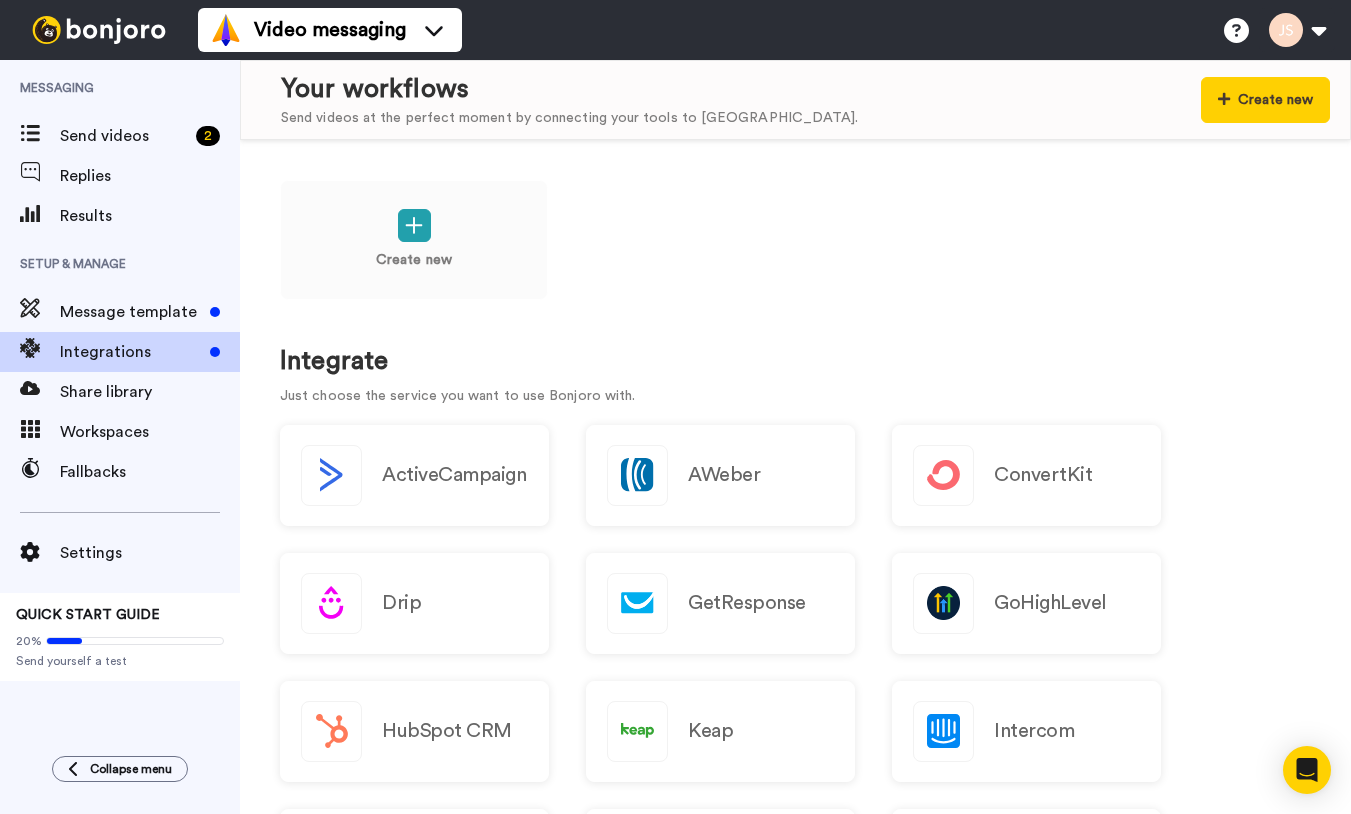 scroll, scrollTop: 0, scrollLeft: 0, axis: both 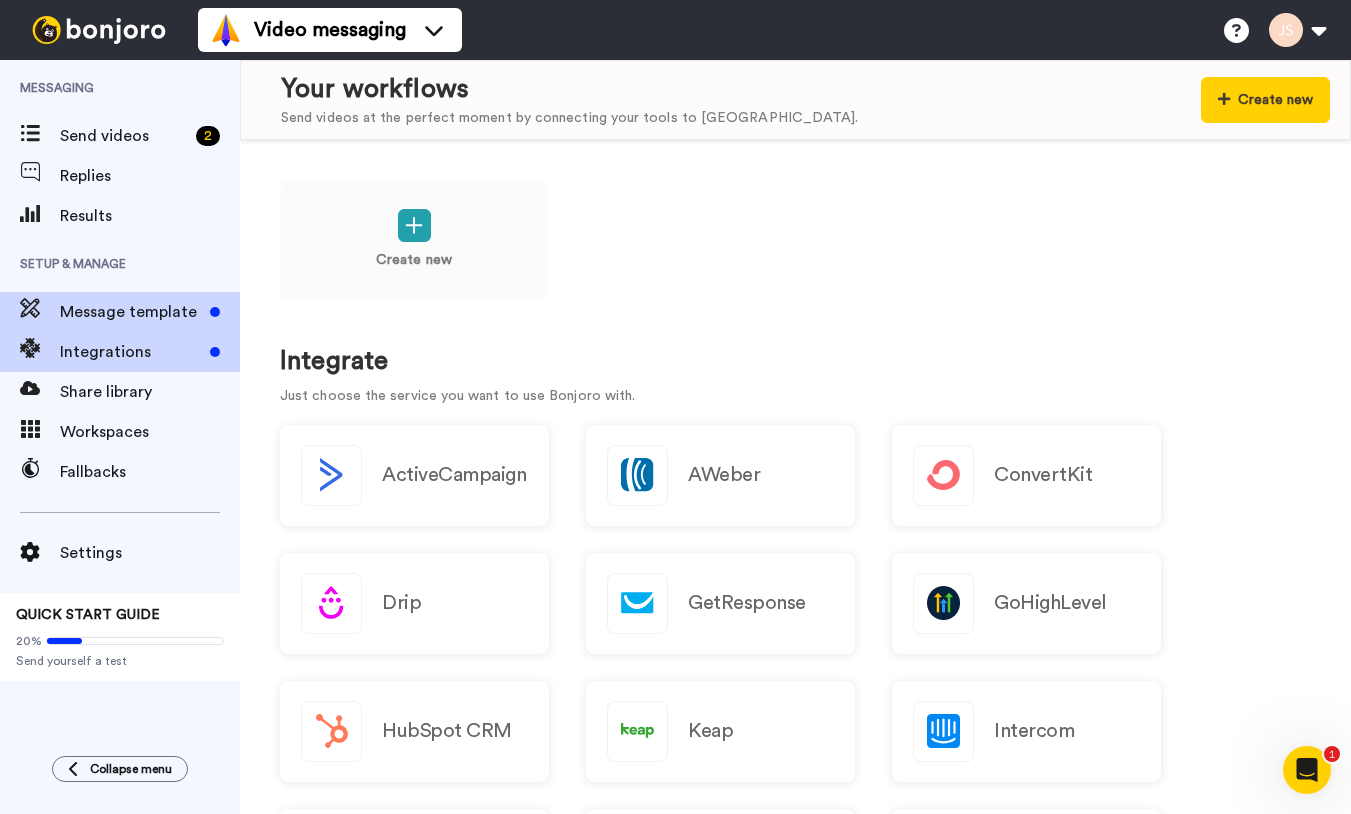 click on "Message template" at bounding box center [131, 312] 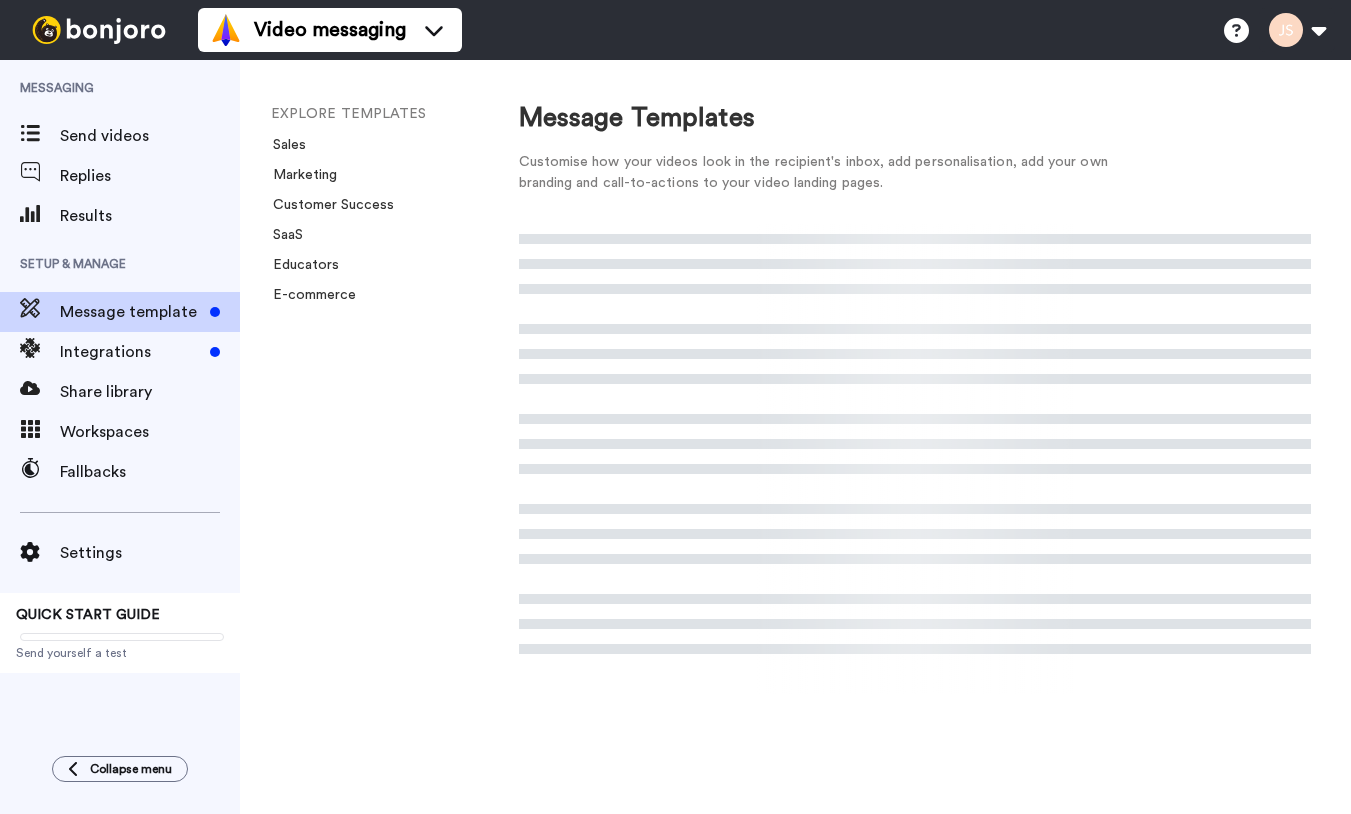 scroll, scrollTop: 0, scrollLeft: 0, axis: both 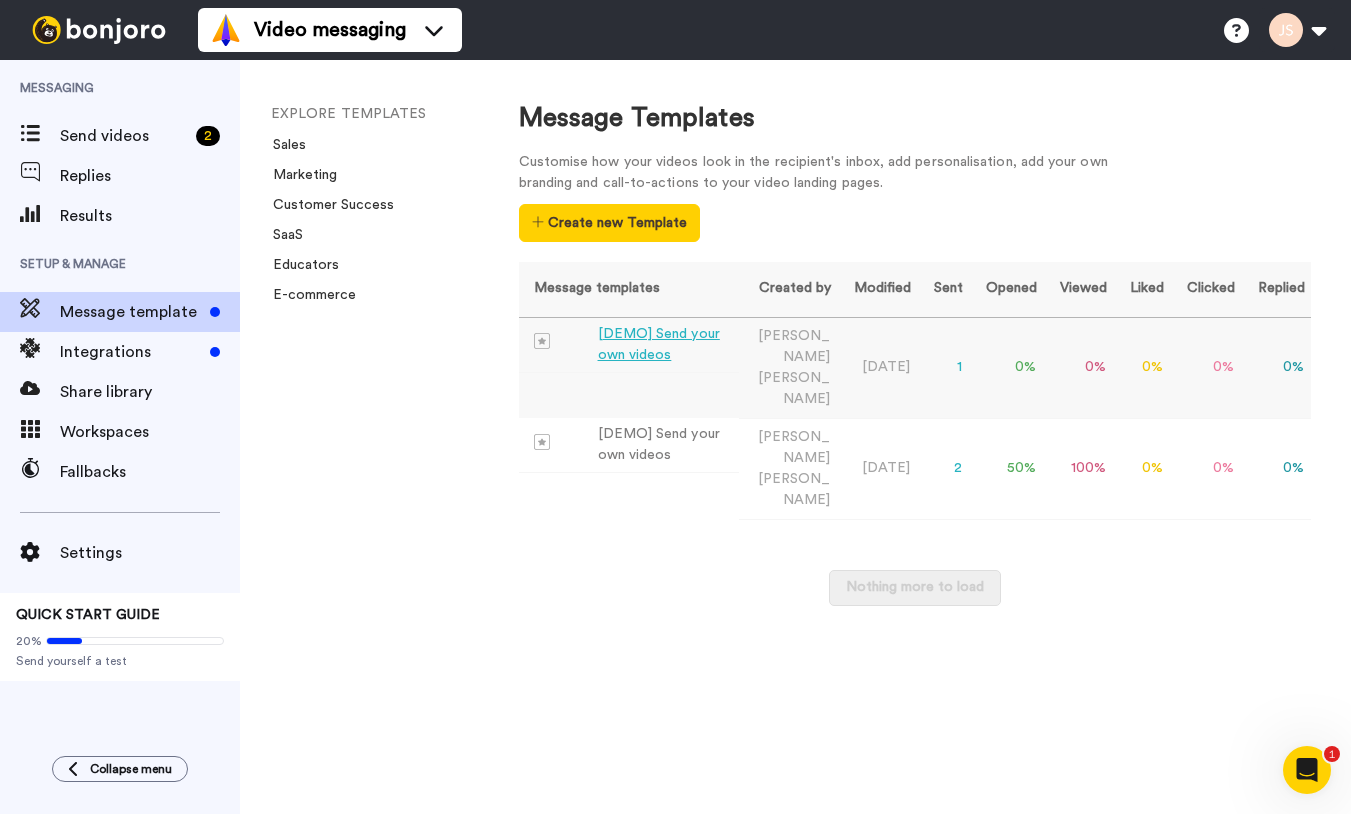 click on "[DEMO] Send your own videos" at bounding box center [664, 345] 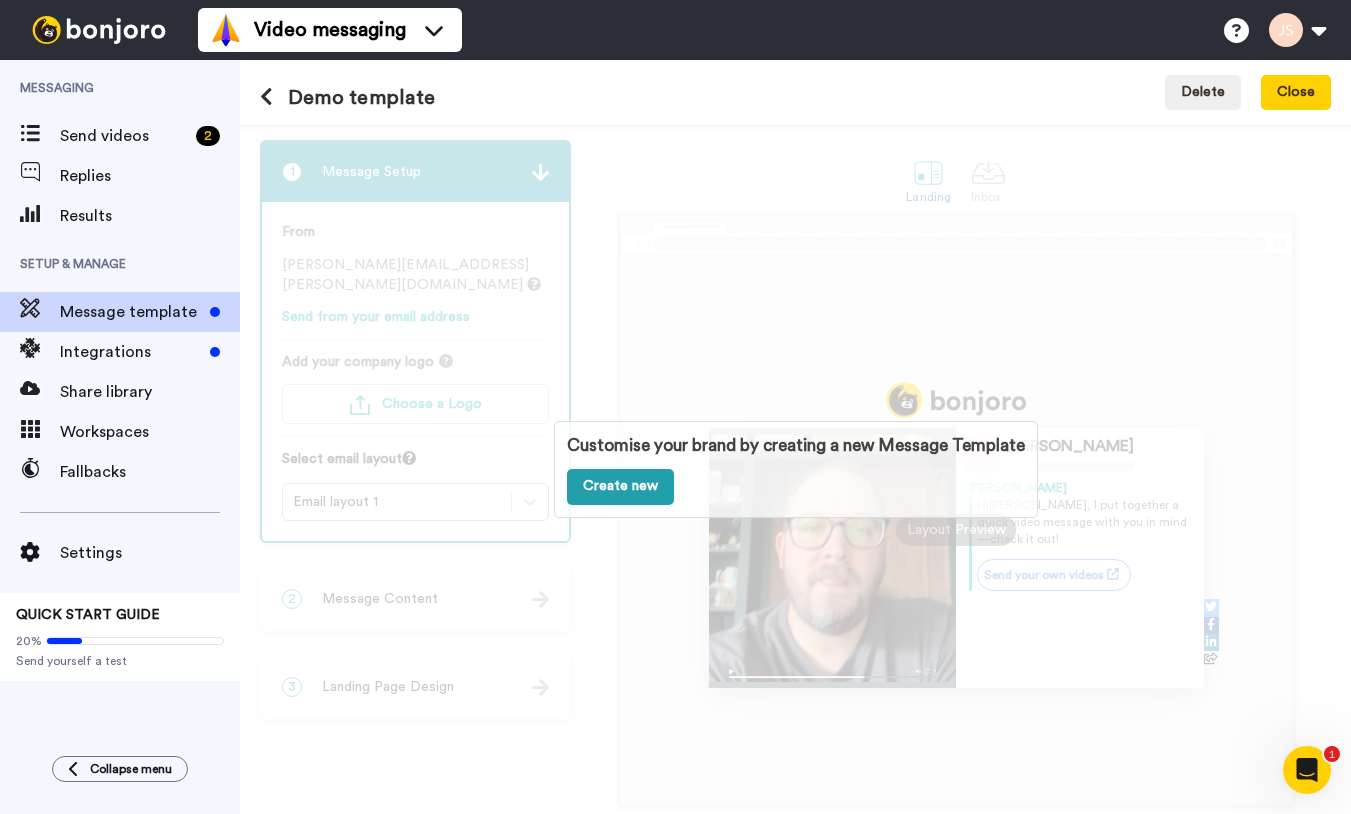 click on "Create new" at bounding box center (620, 487) 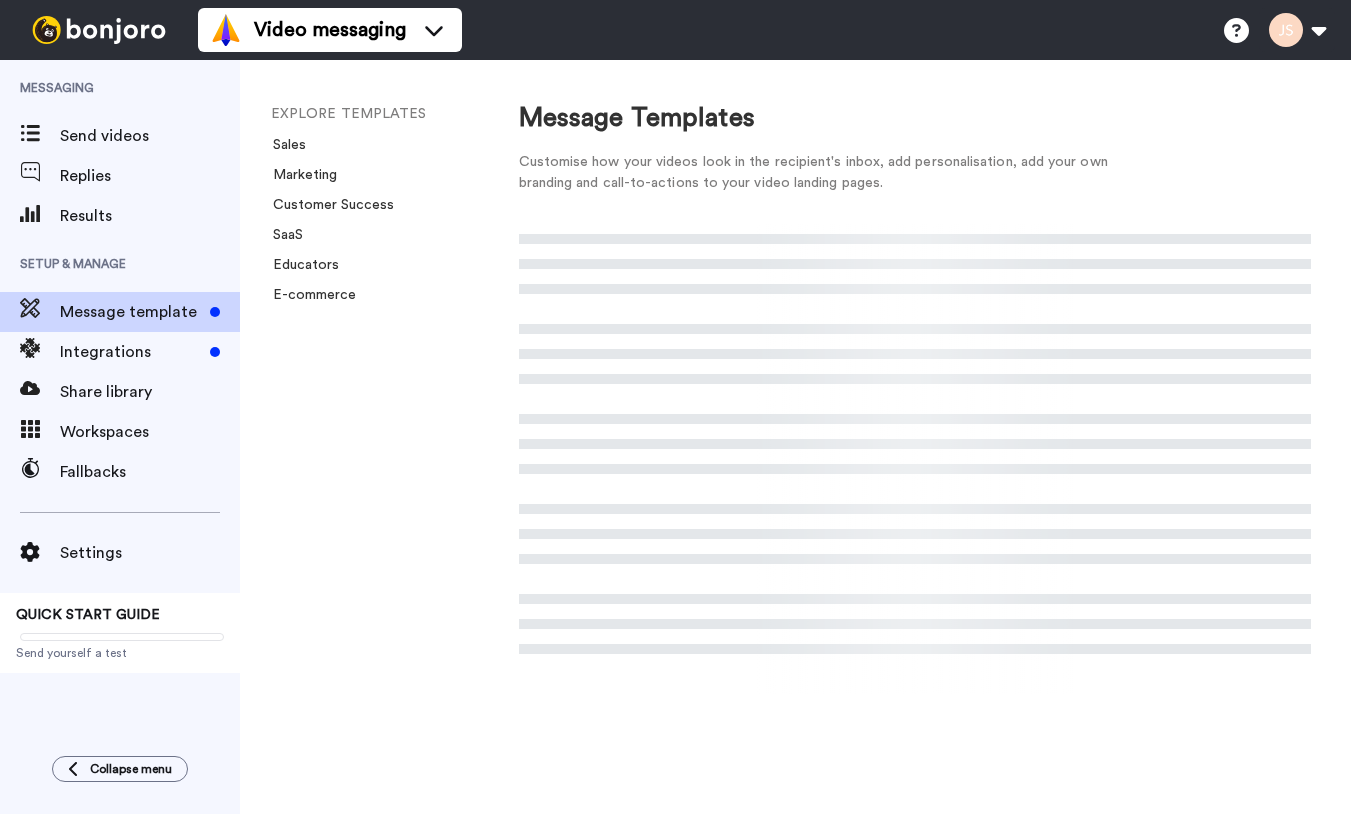 scroll, scrollTop: 0, scrollLeft: 0, axis: both 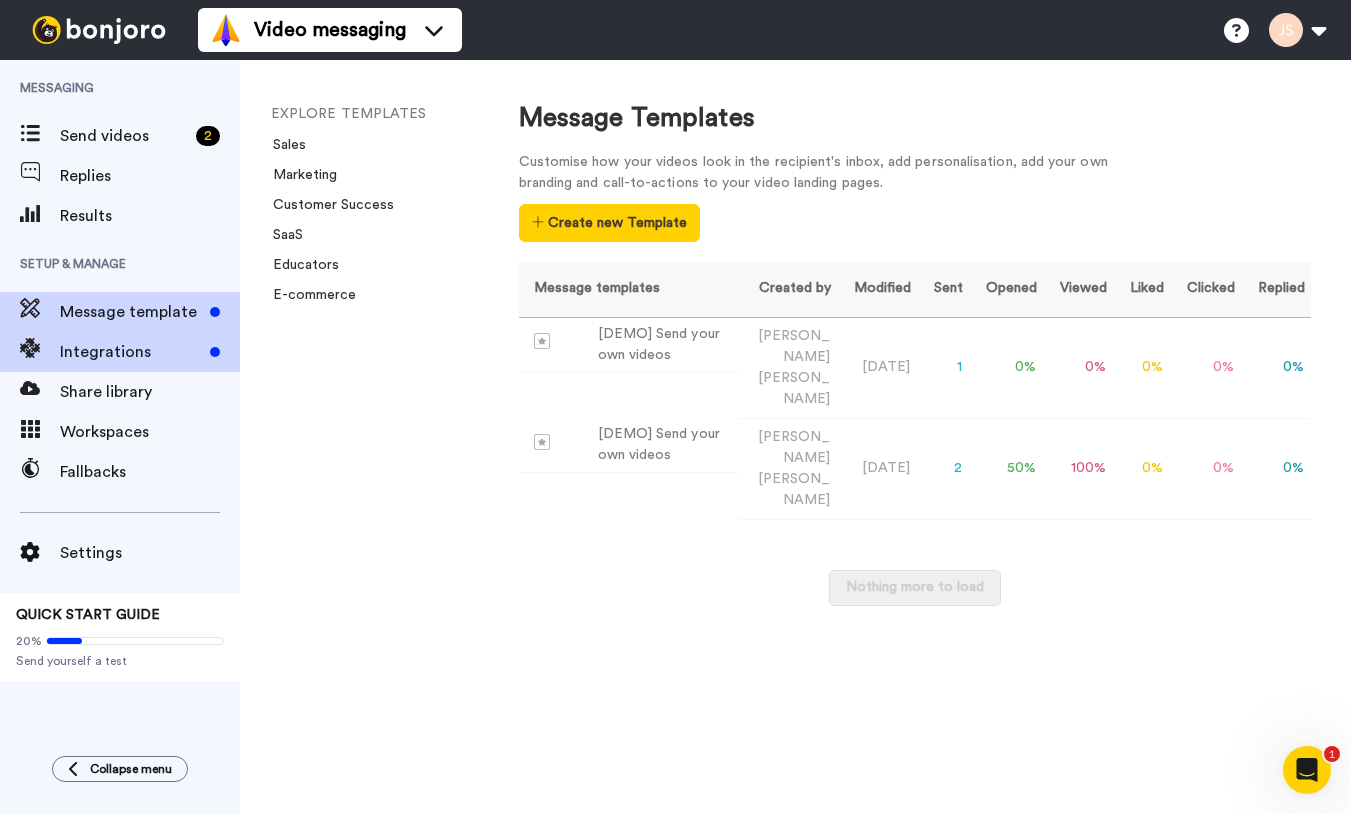 click on "Integrations" at bounding box center (120, 352) 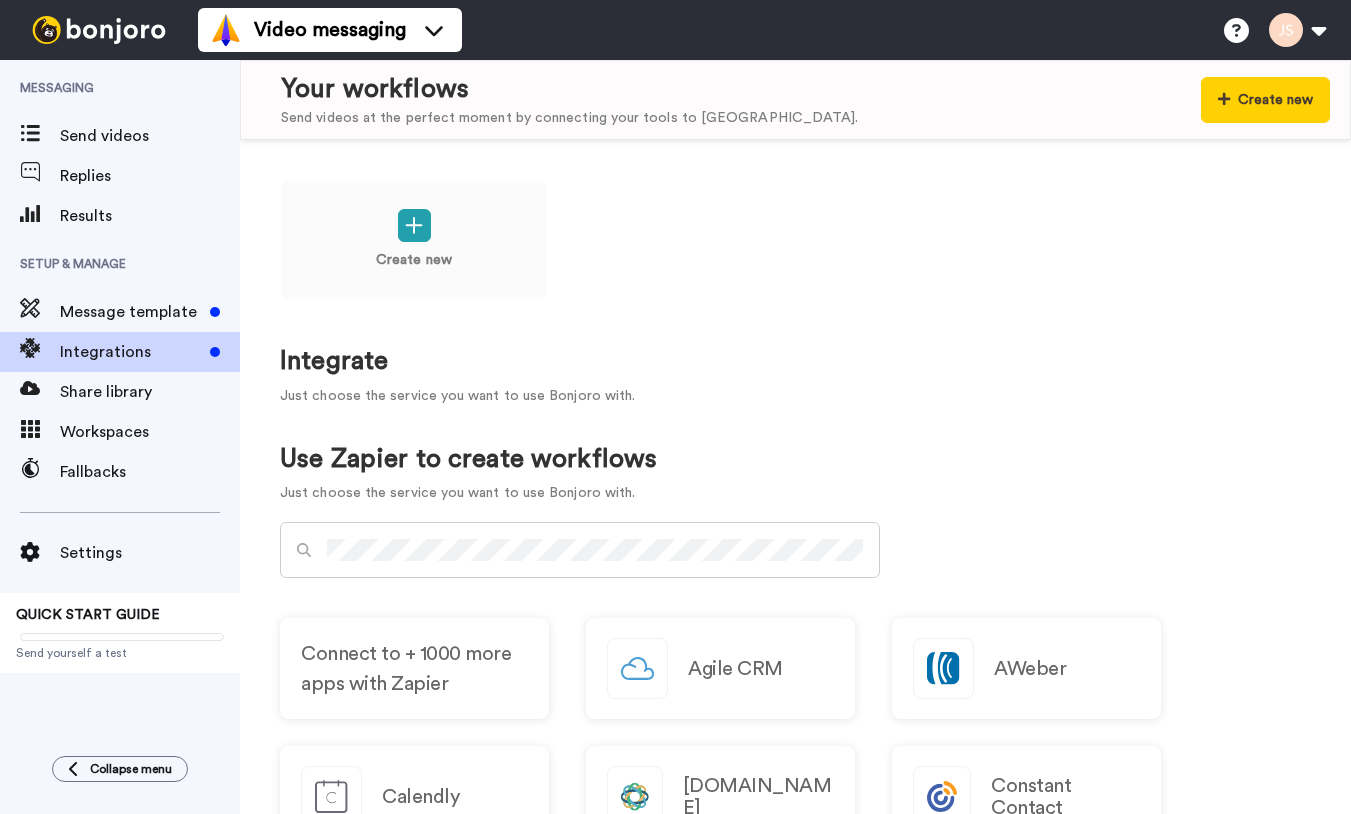 scroll, scrollTop: 0, scrollLeft: 0, axis: both 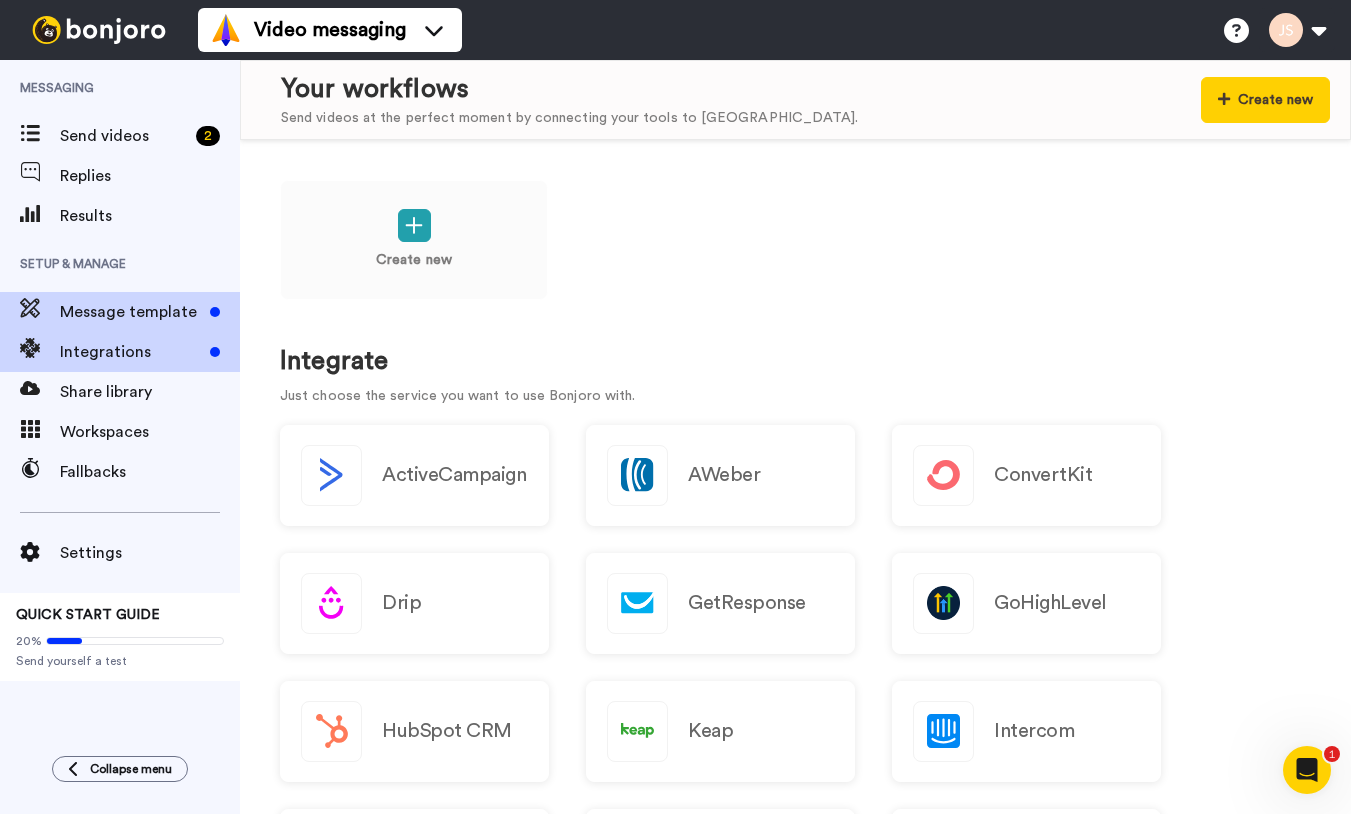 click on "Message template" at bounding box center (131, 312) 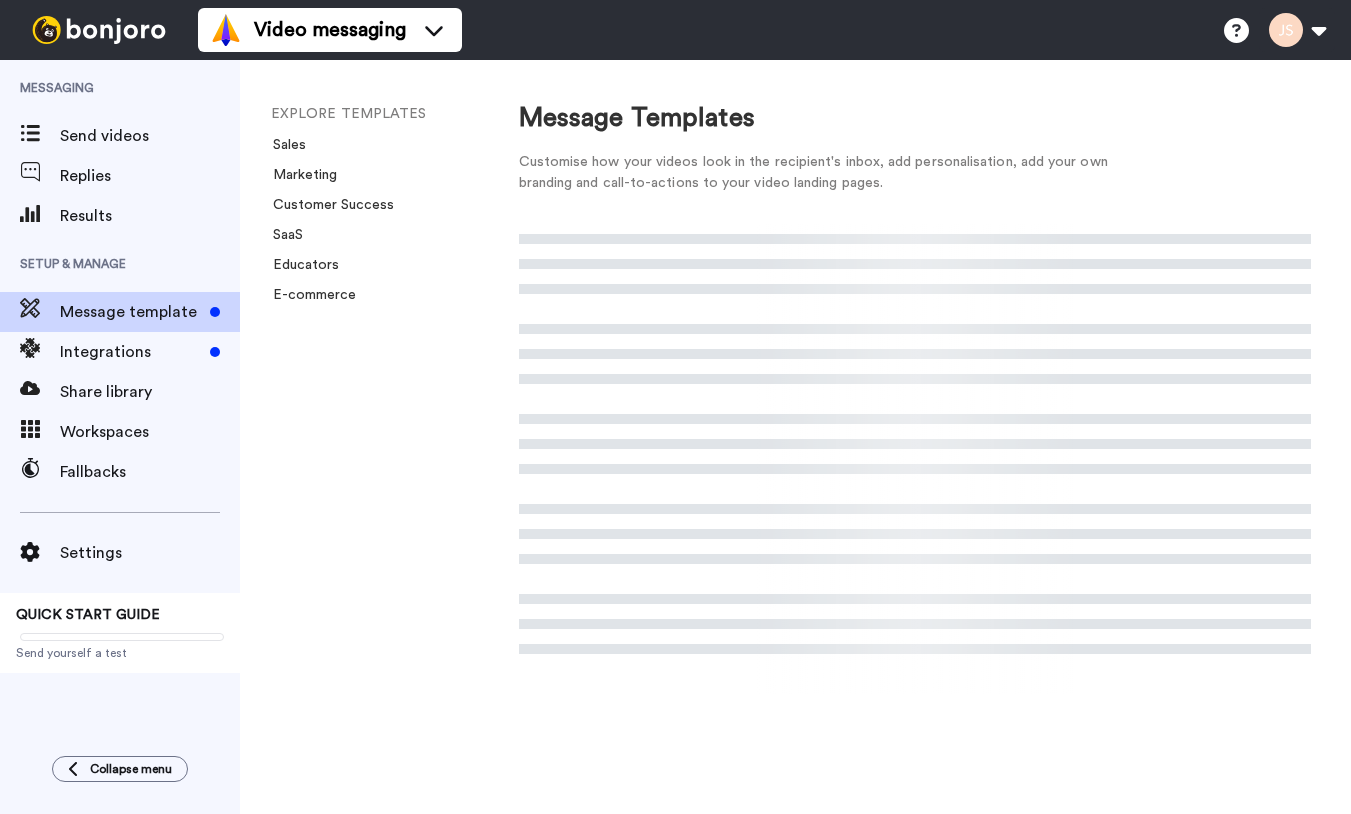 scroll, scrollTop: 0, scrollLeft: 0, axis: both 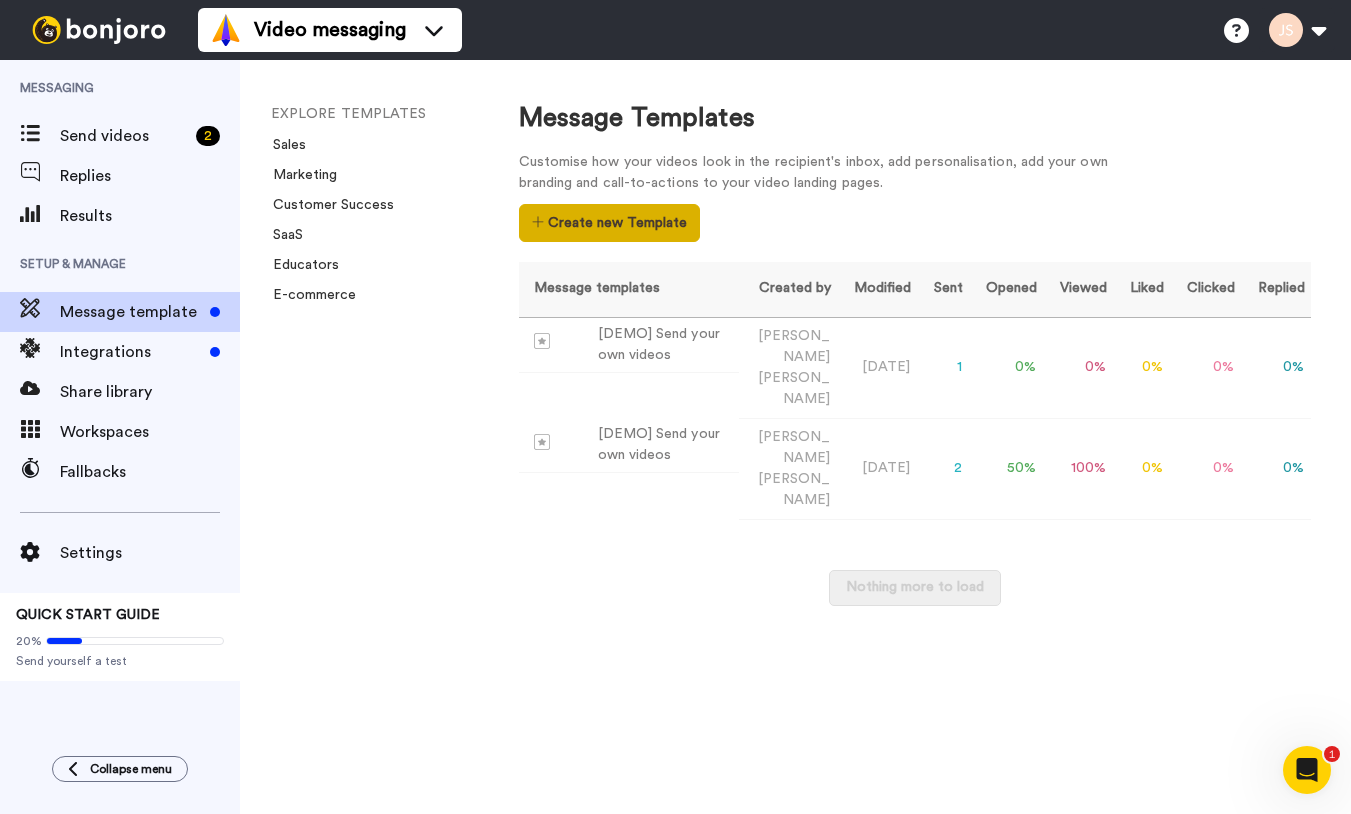 click on "Create new Template" at bounding box center [609, 223] 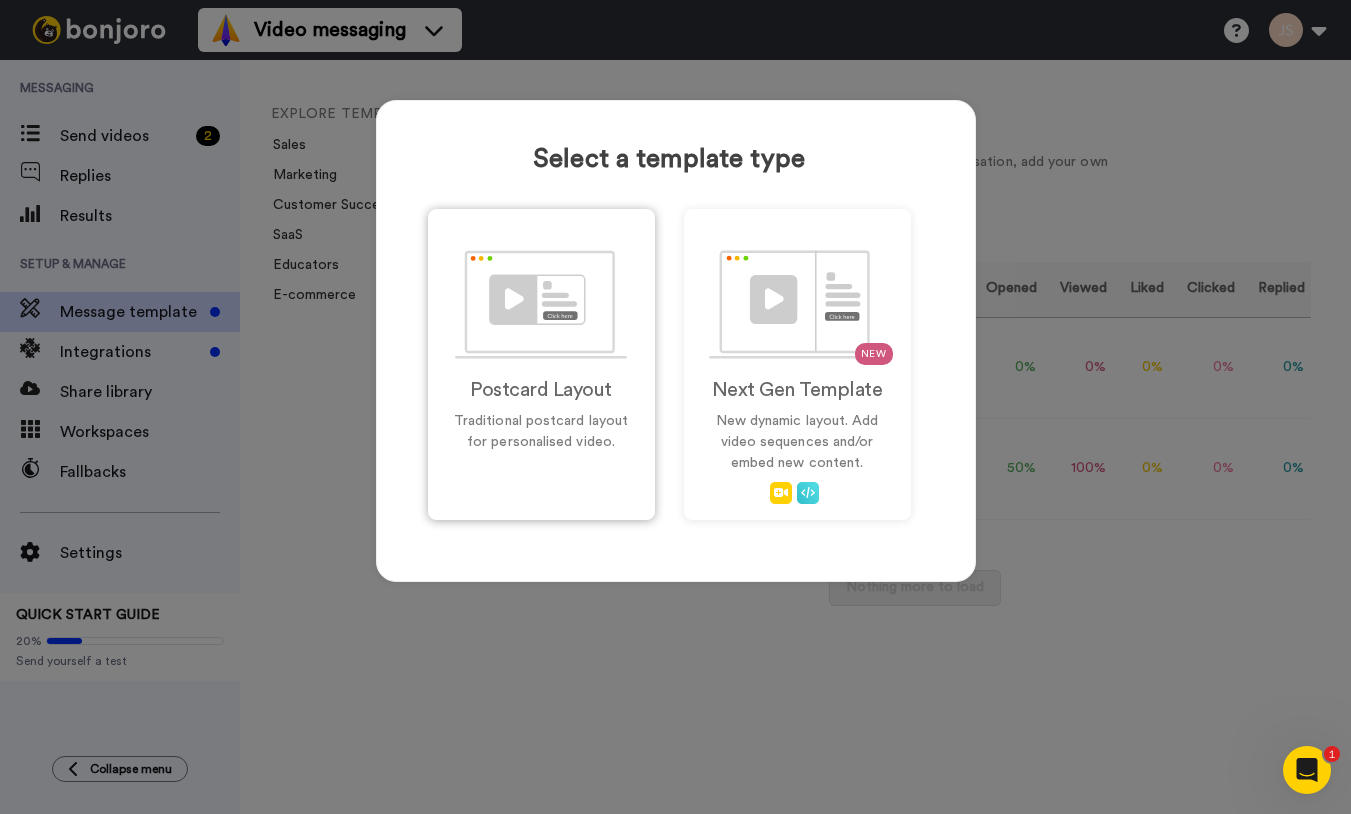 click at bounding box center [541, 304] 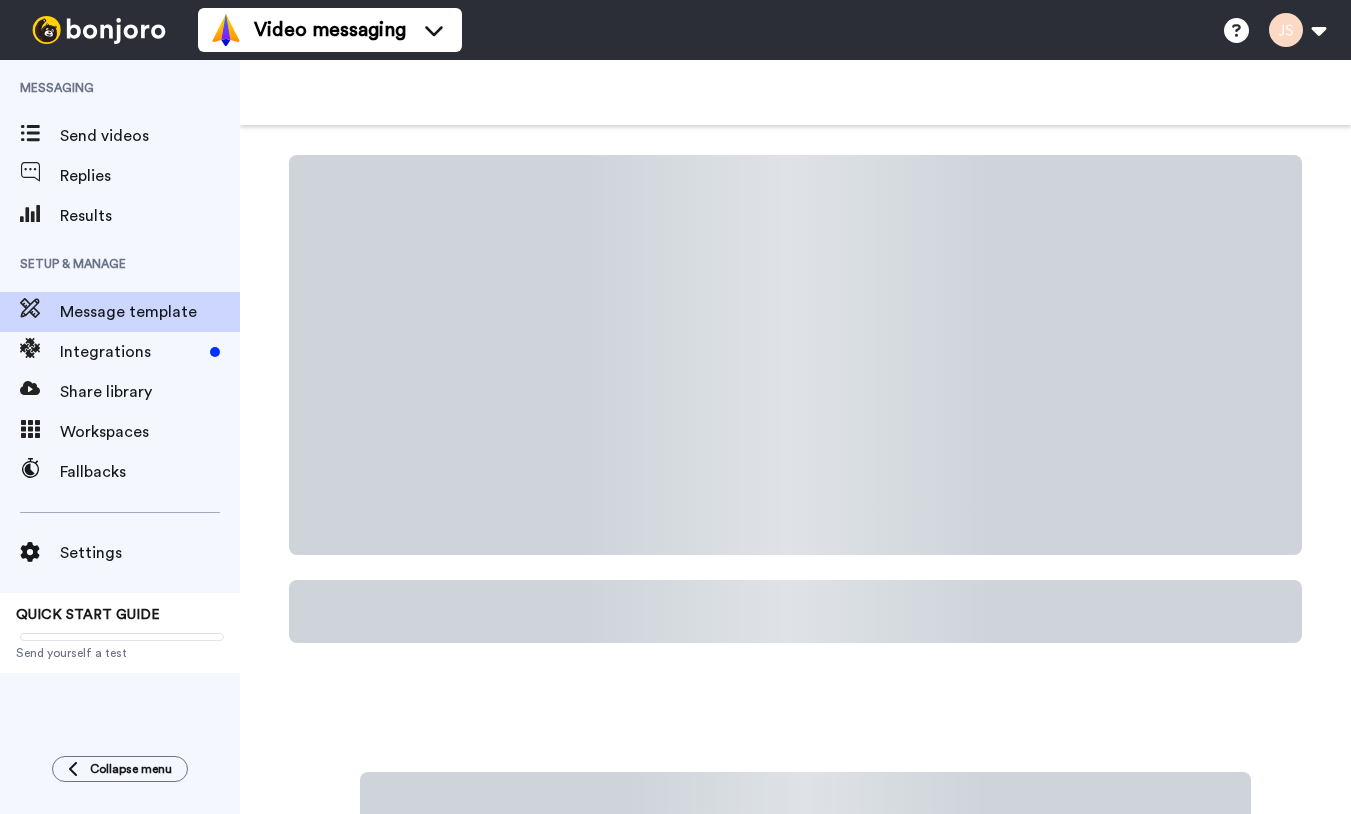 scroll, scrollTop: 0, scrollLeft: 0, axis: both 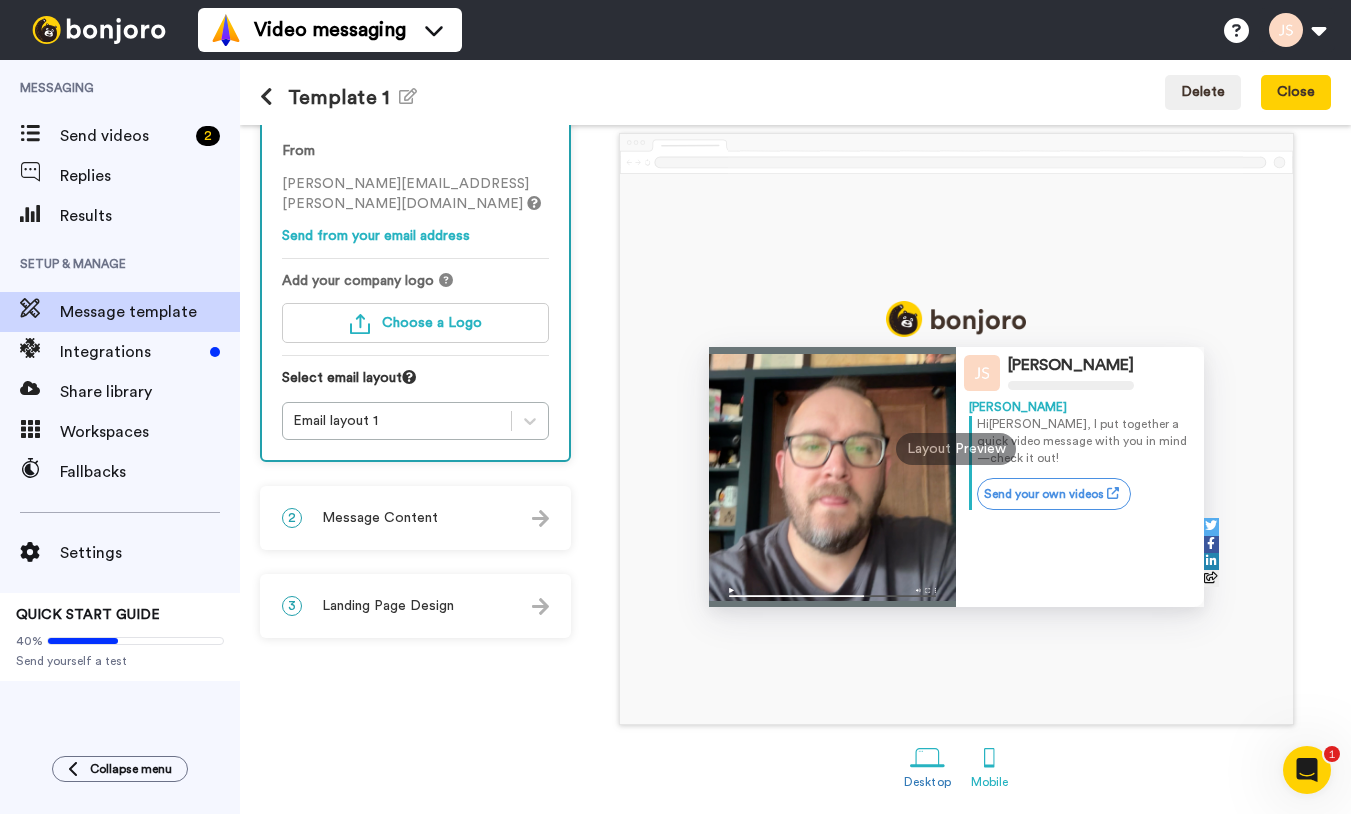 click at bounding box center (989, 757) 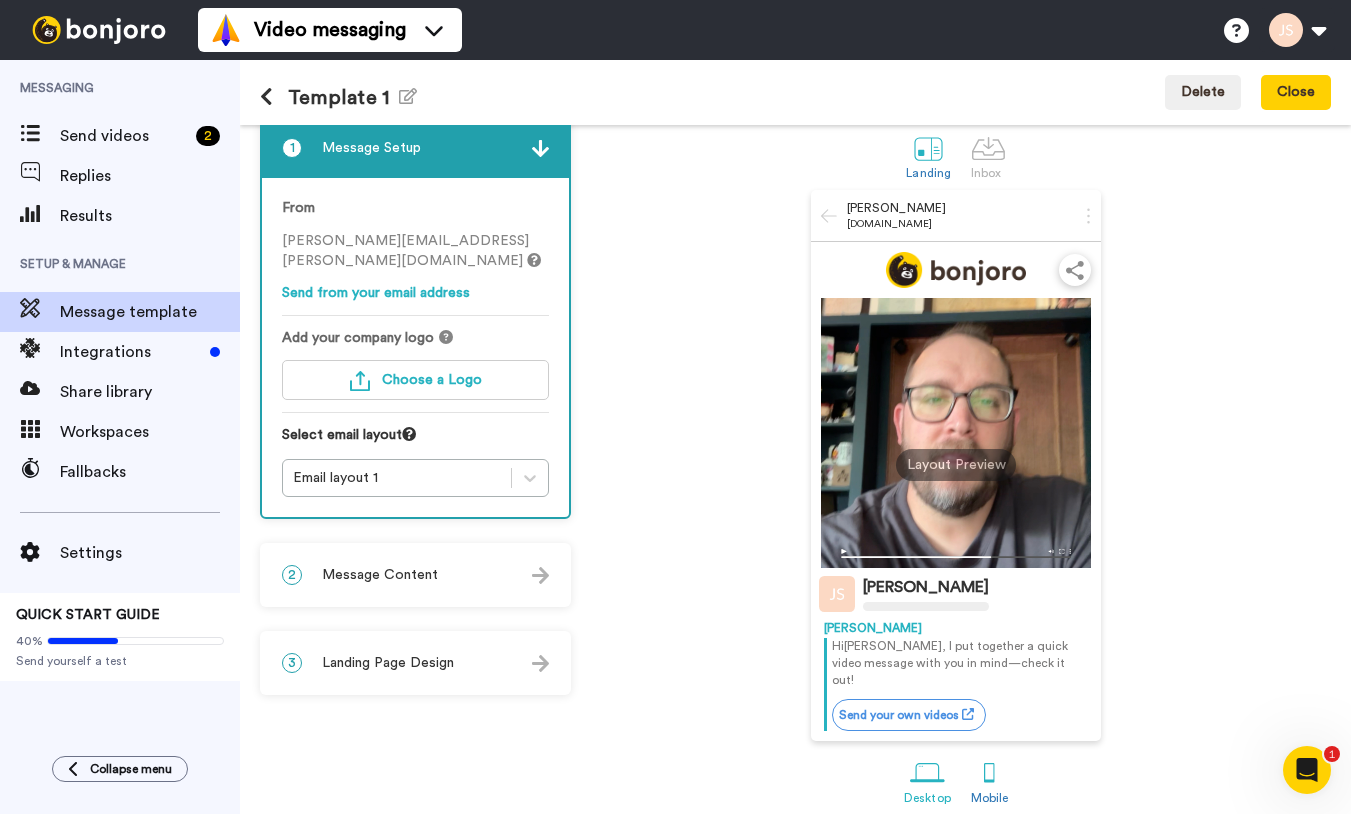 click at bounding box center [927, 773] 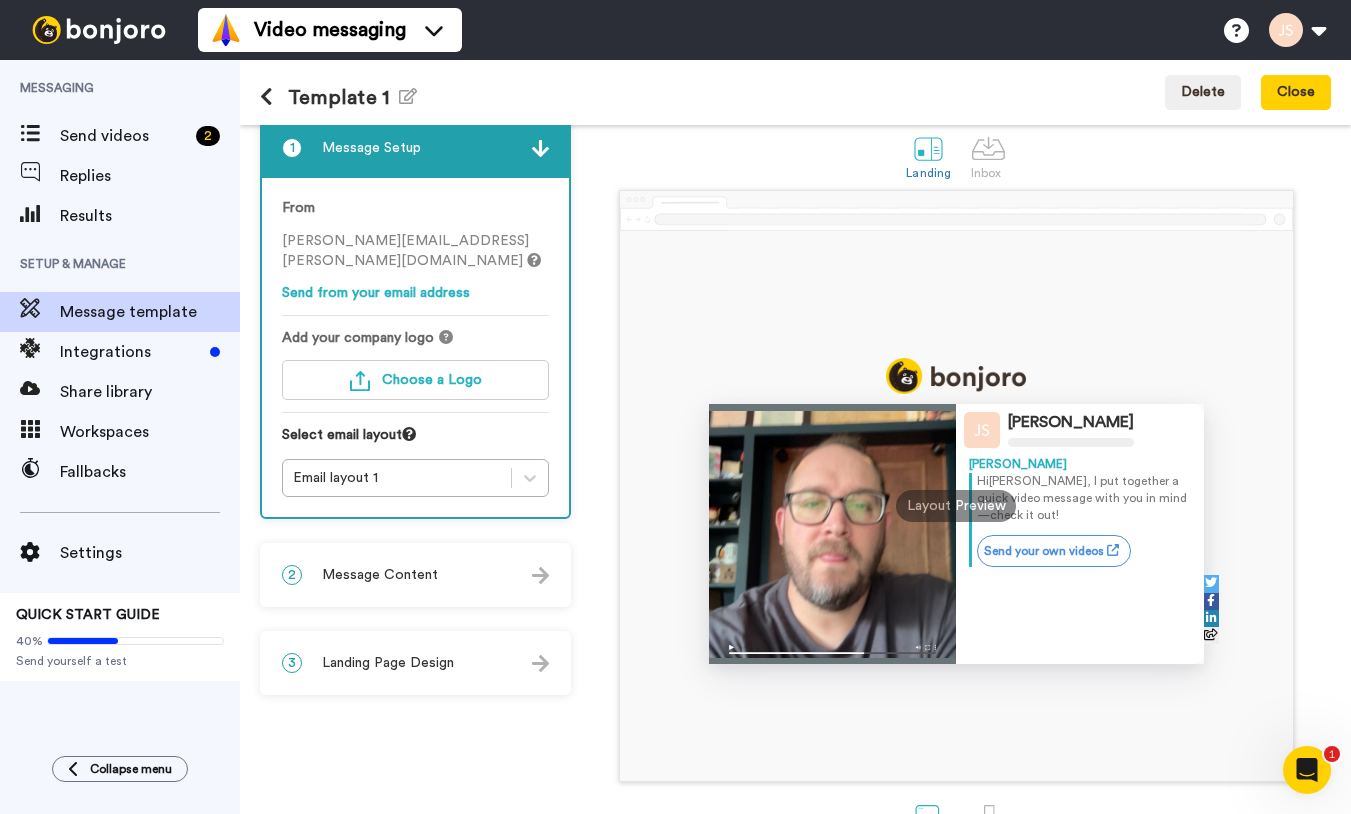 click on "Landing Page Design" at bounding box center (388, 663) 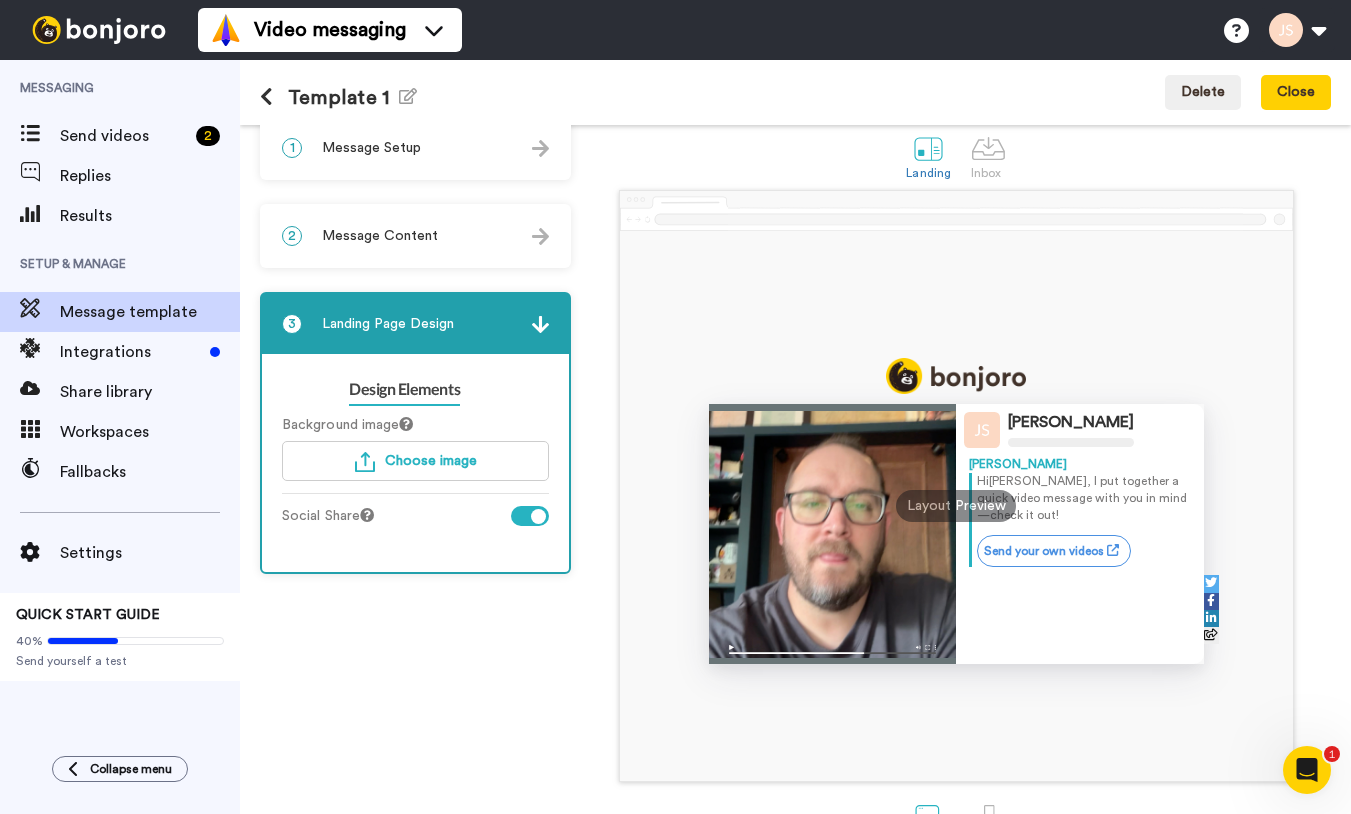 click on "2 Message Content" at bounding box center [415, 236] 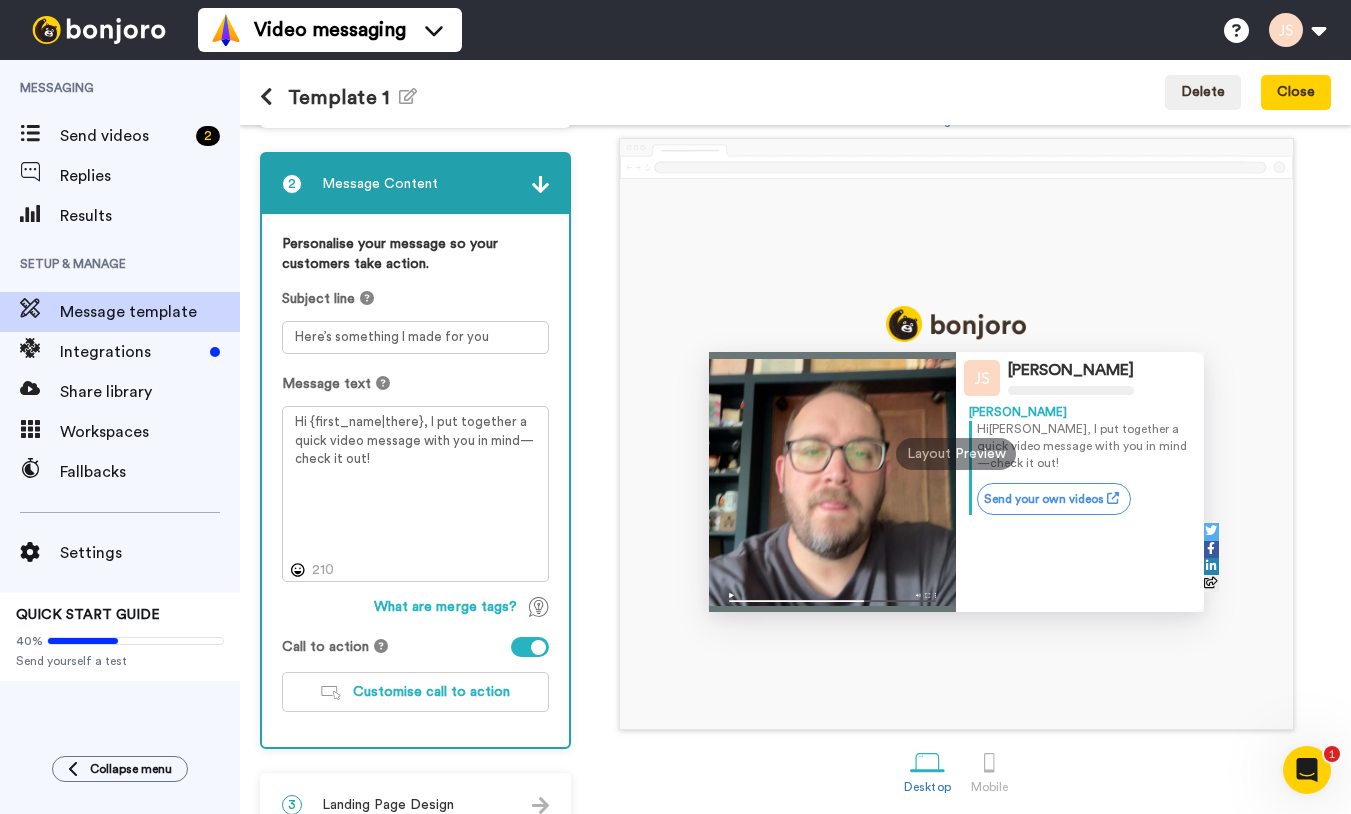 scroll, scrollTop: 0, scrollLeft: 0, axis: both 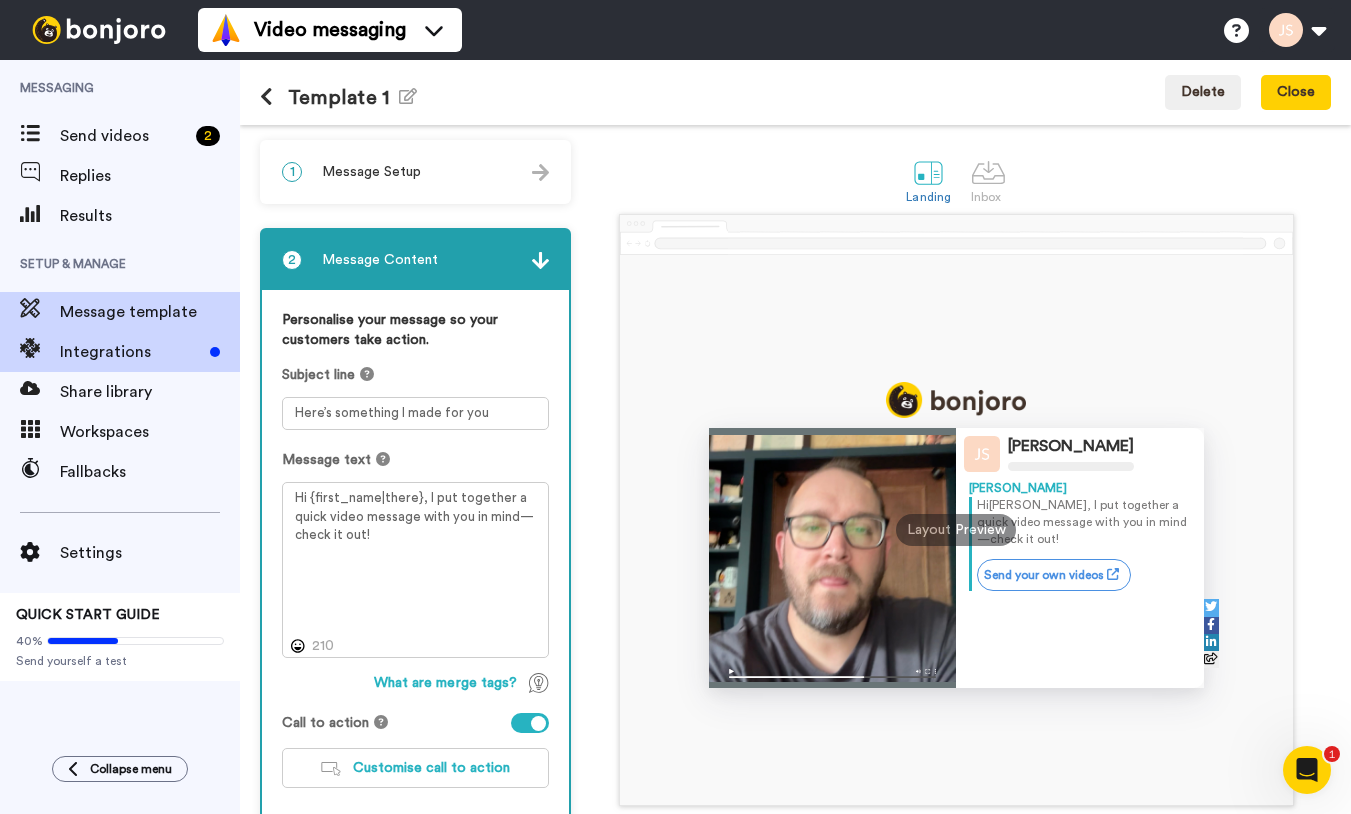 click on "Integrations" at bounding box center (131, 352) 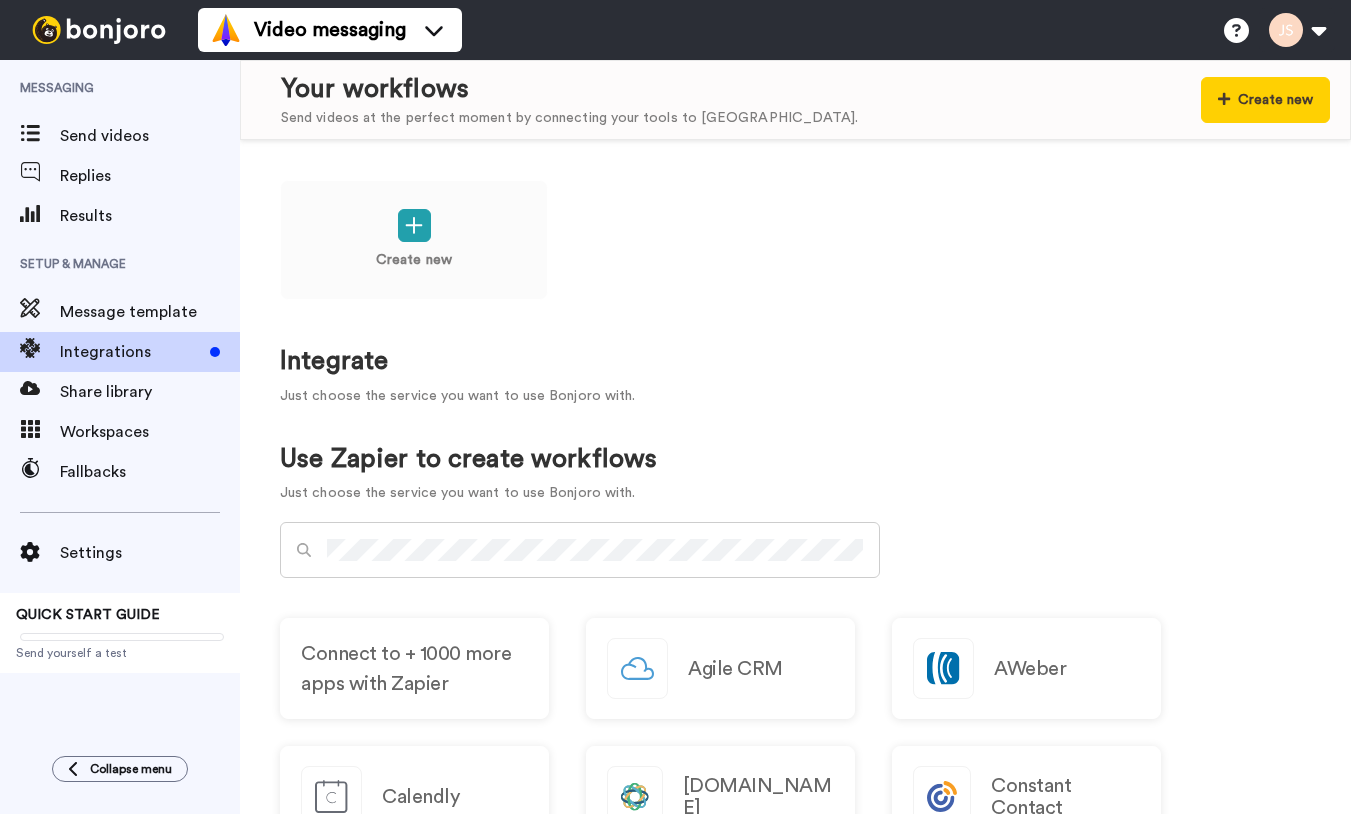 scroll, scrollTop: 0, scrollLeft: 0, axis: both 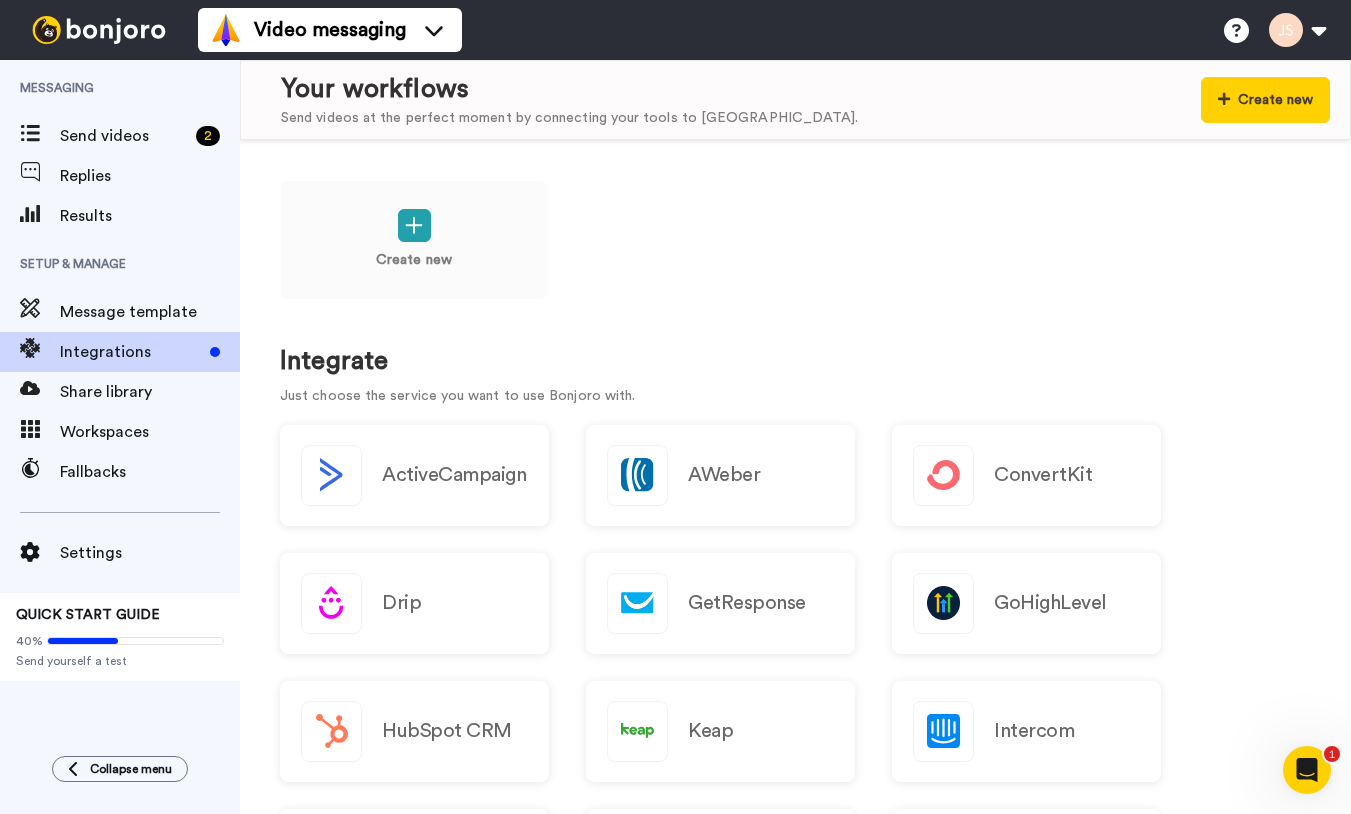 click on "QUICK START GUIDE" at bounding box center (88, 615) 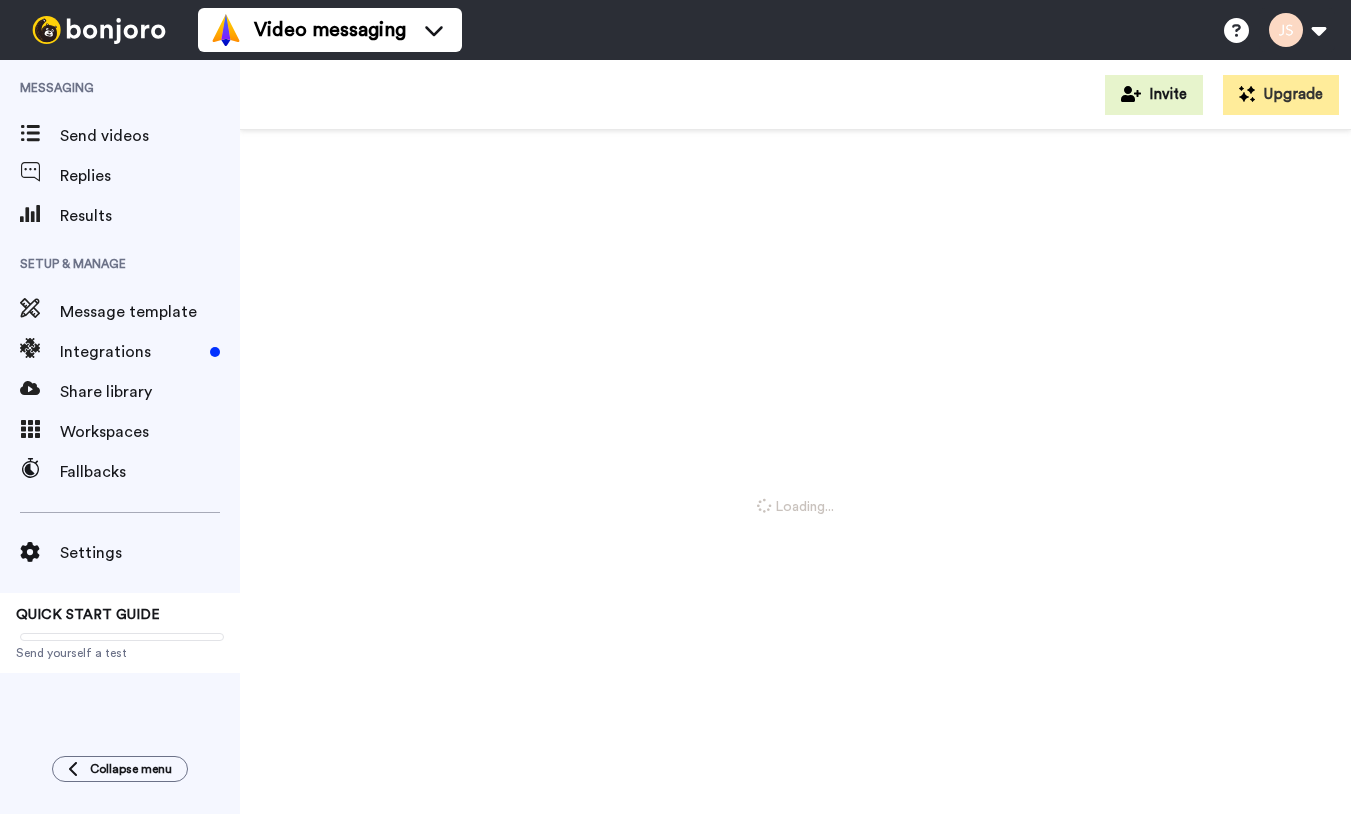 scroll, scrollTop: 0, scrollLeft: 0, axis: both 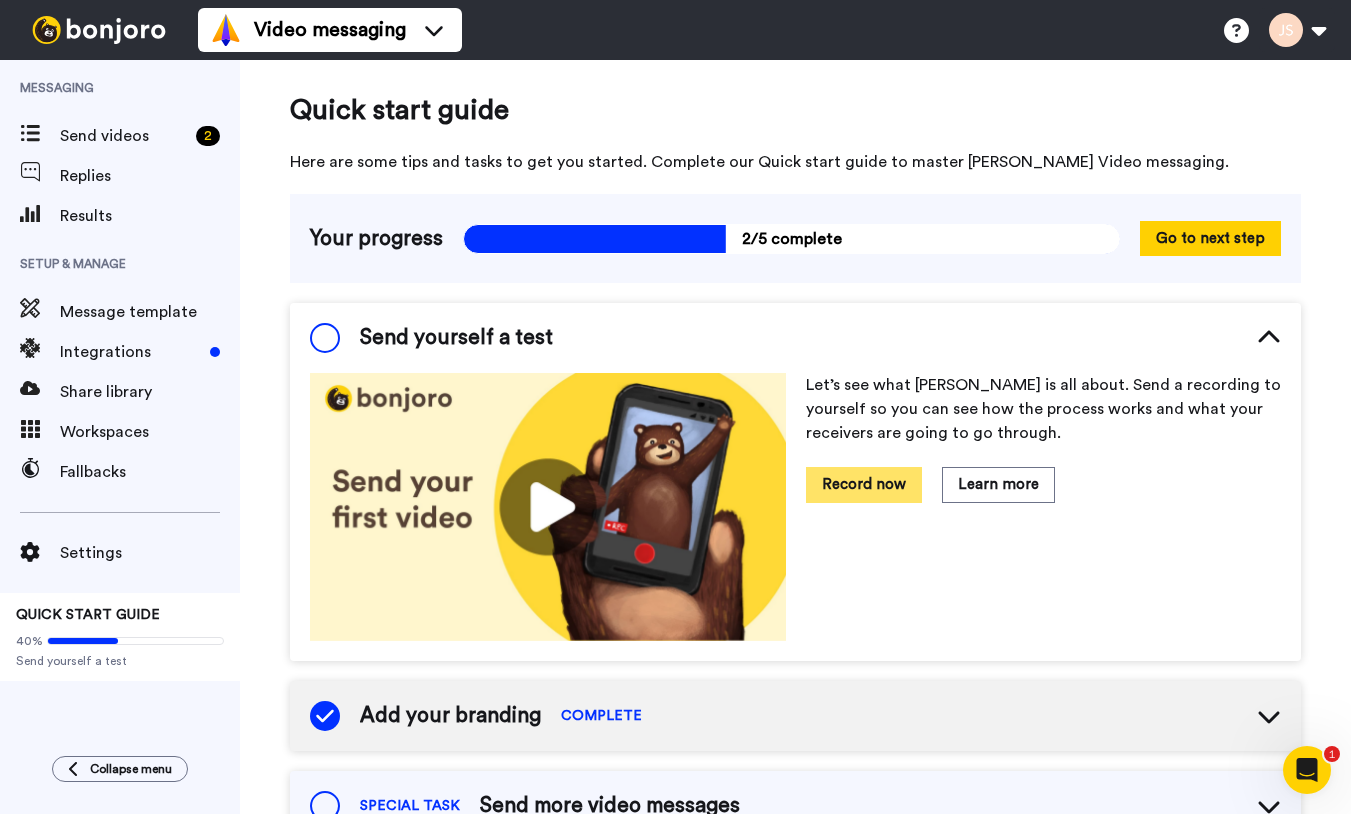 click on "Record now" at bounding box center [864, 484] 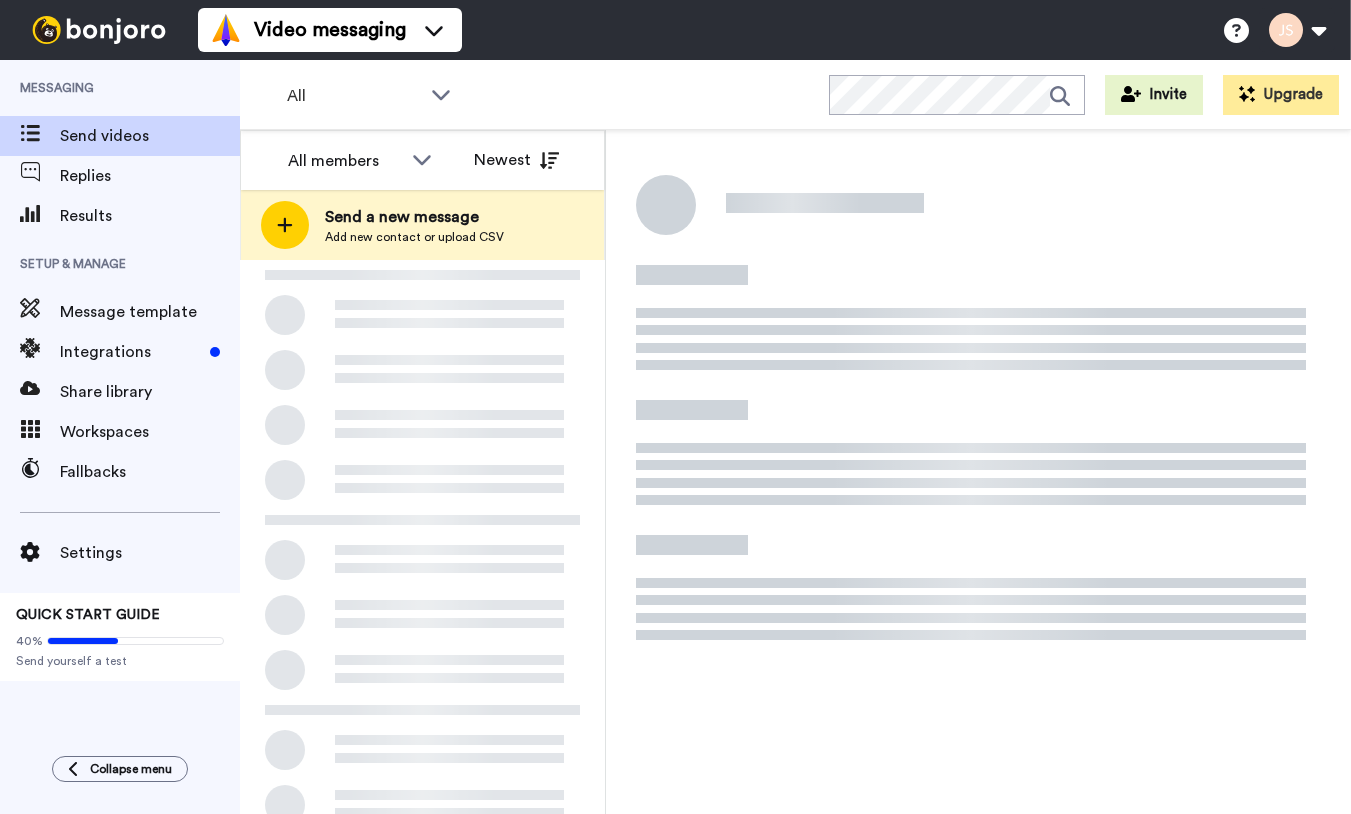 scroll, scrollTop: 0, scrollLeft: 0, axis: both 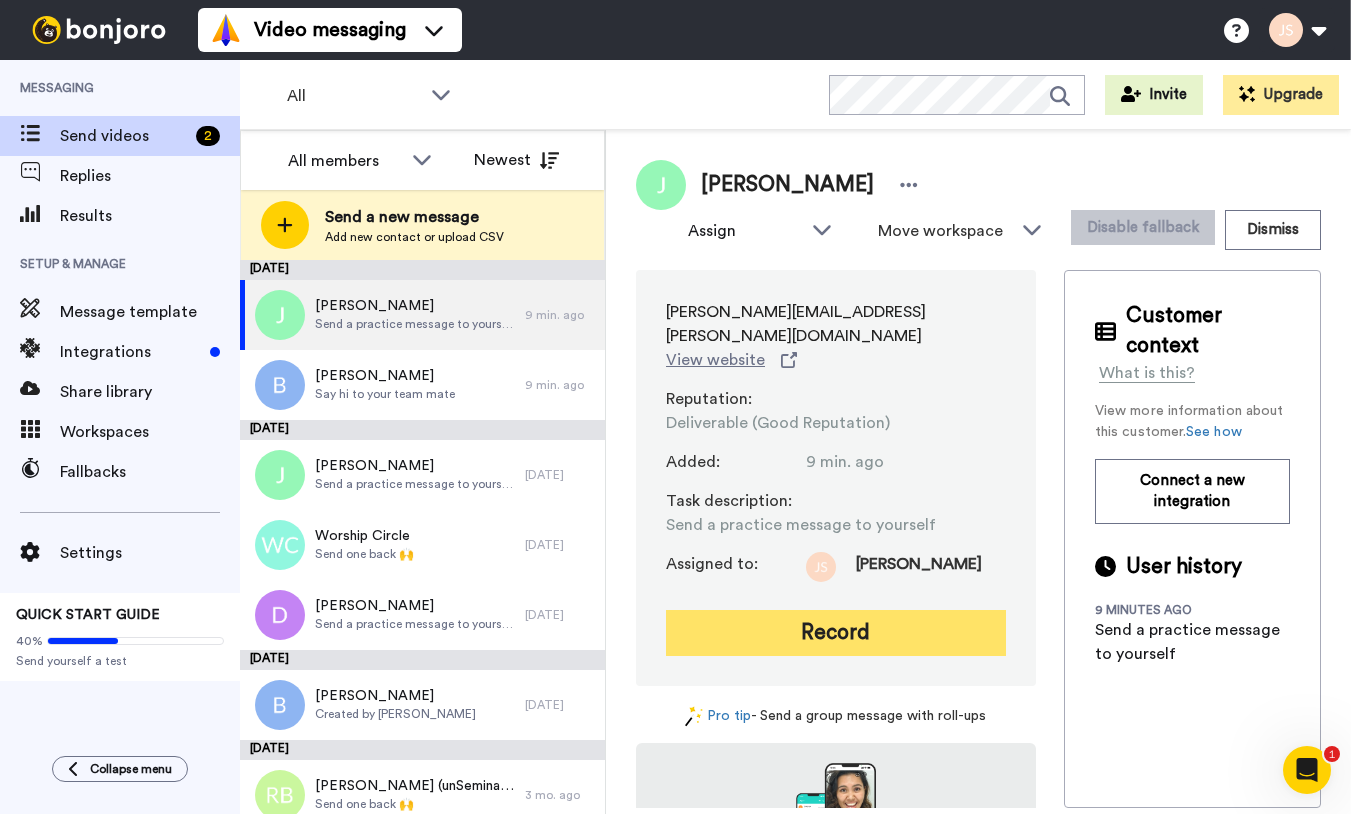click on "Record" at bounding box center (836, 633) 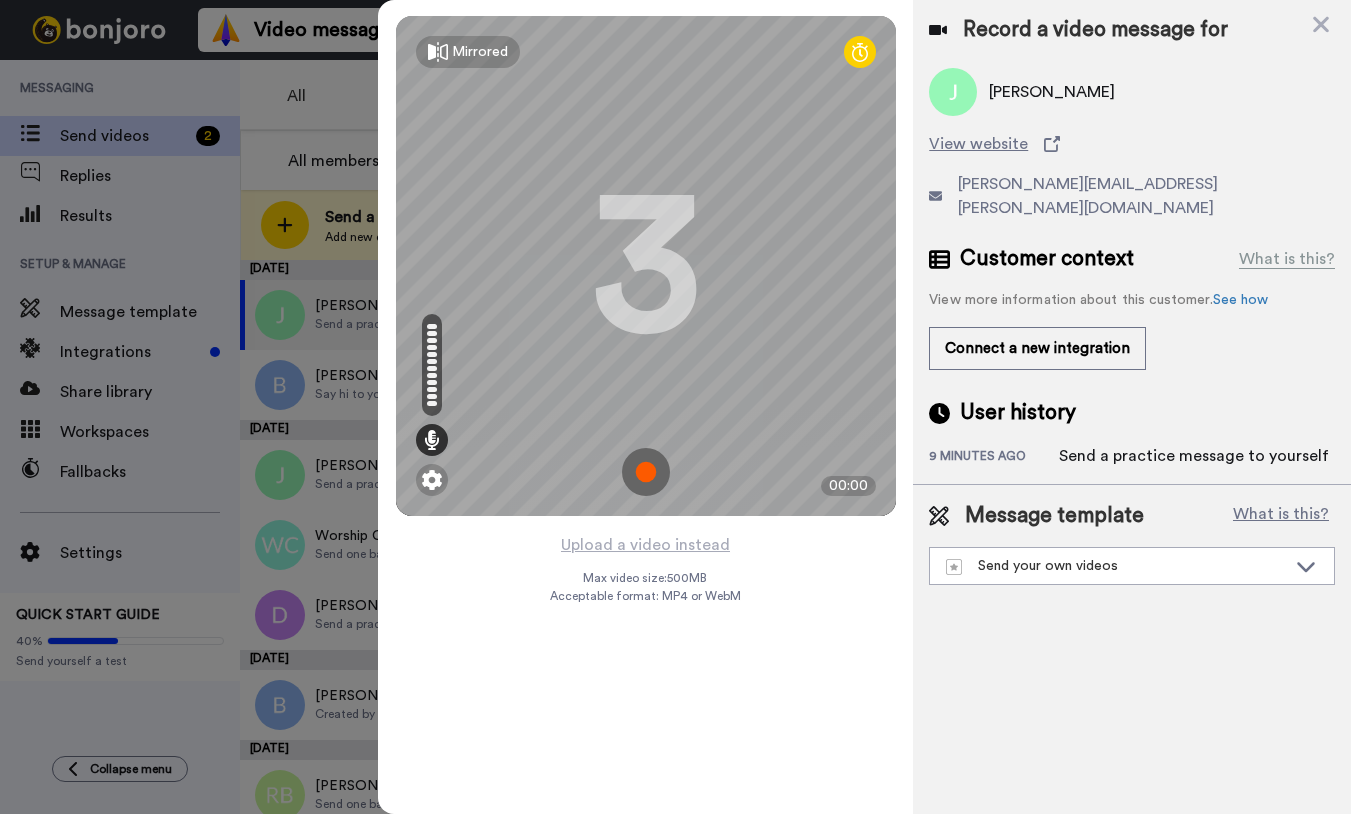 click at bounding box center [646, 472] 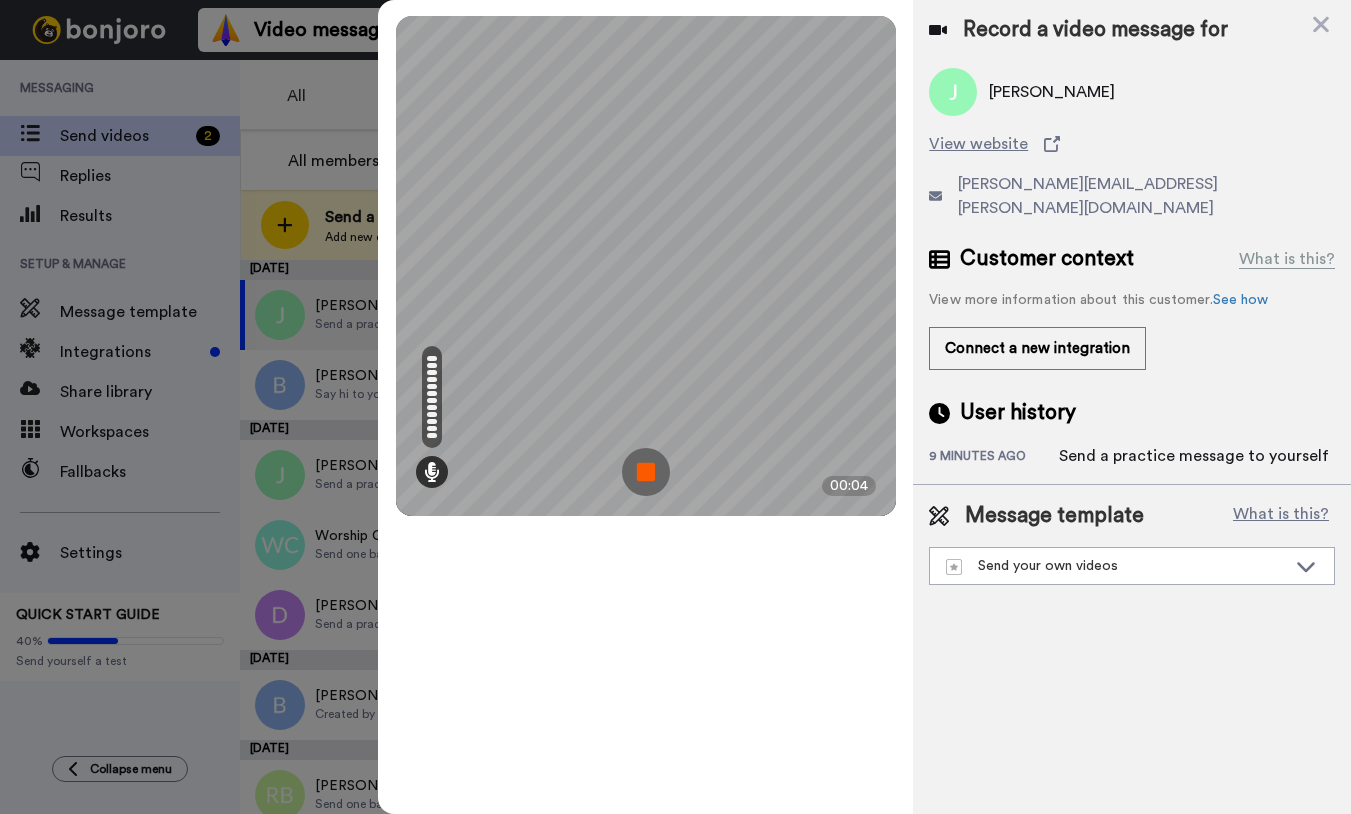 click at bounding box center (646, 472) 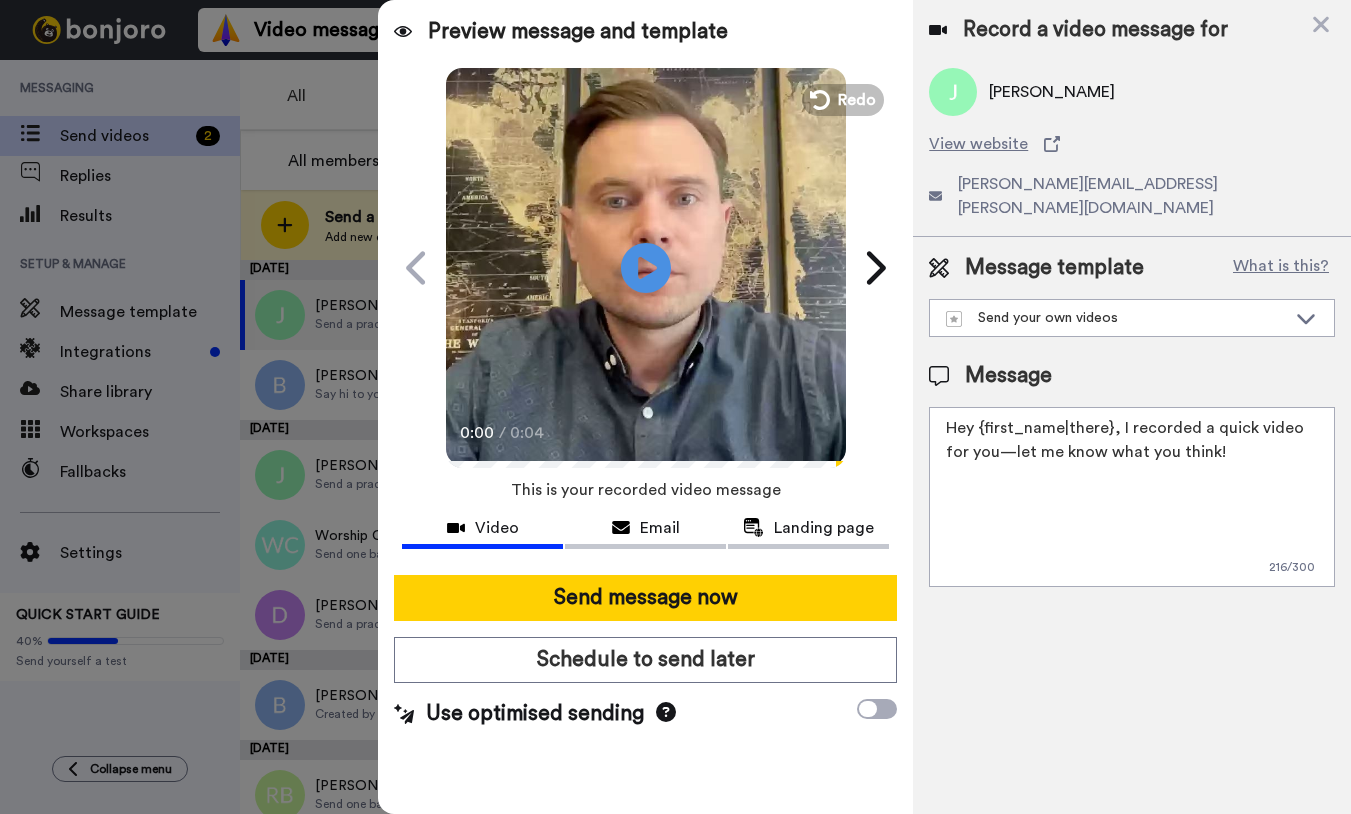 drag, startPoint x: 1107, startPoint y: 404, endPoint x: 983, endPoint y: 410, distance: 124.14507 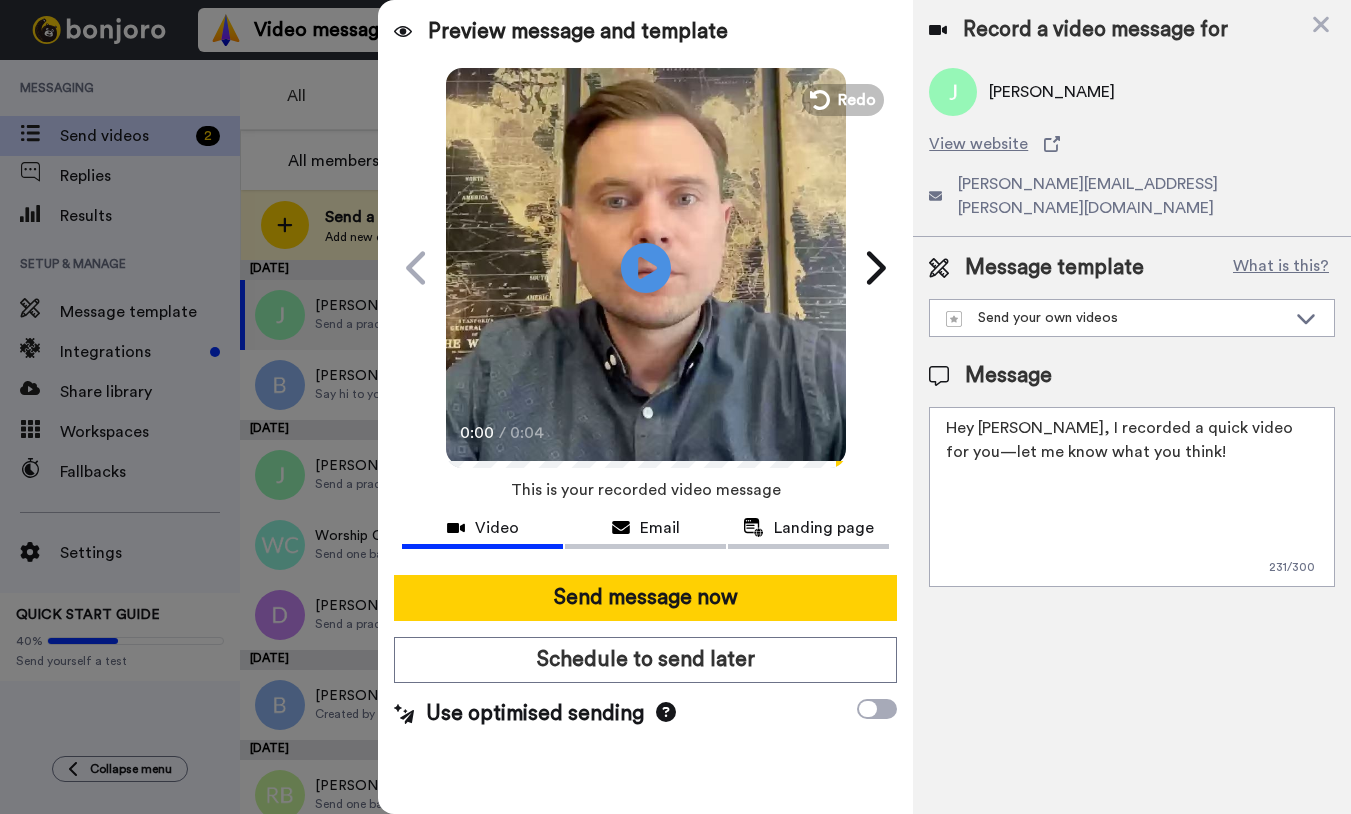 click on "Hey Joe, I recorded a quick video for you—let me know what you think!" at bounding box center (1132, 497) 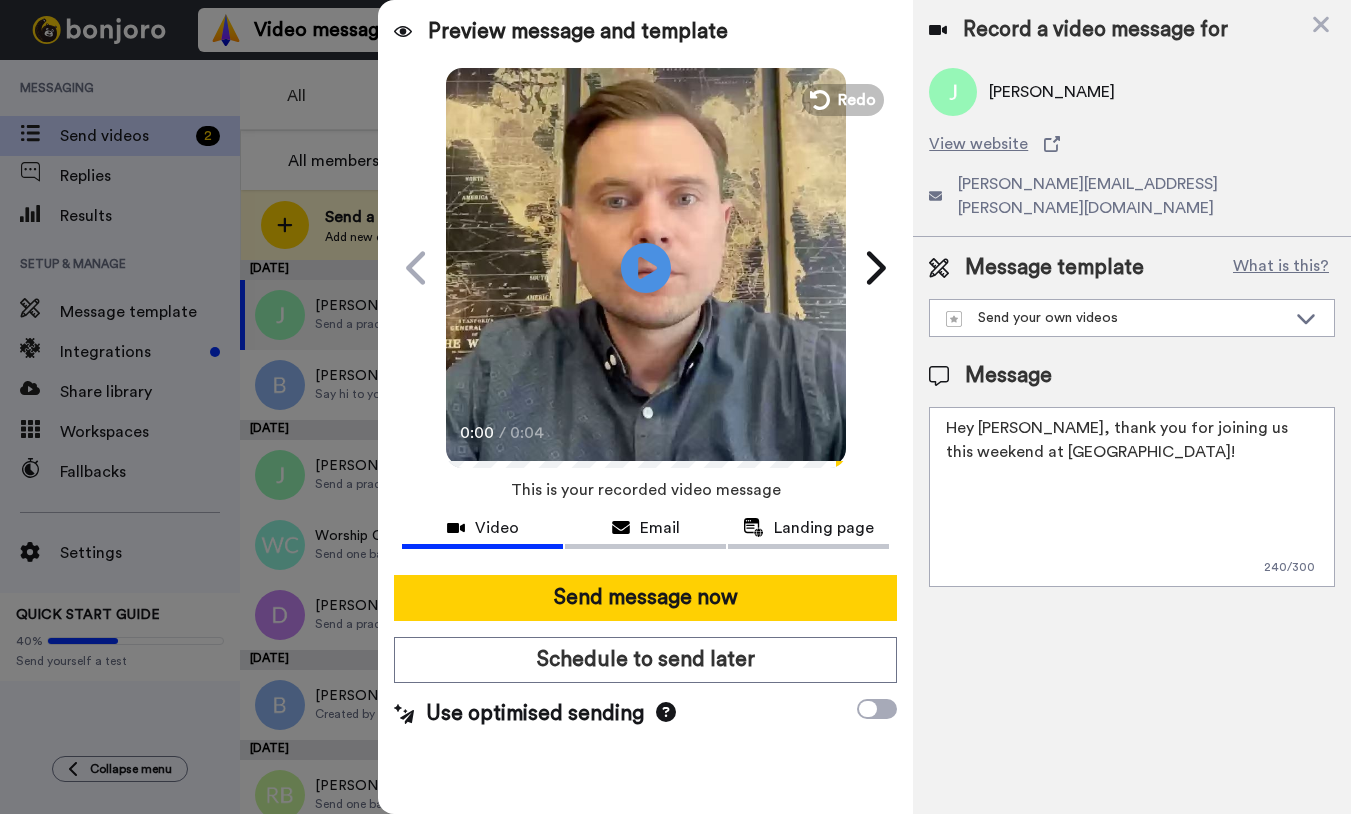 click on "Hey Joe, thank you for joining us this weekend at Northview!" at bounding box center (1132, 497) 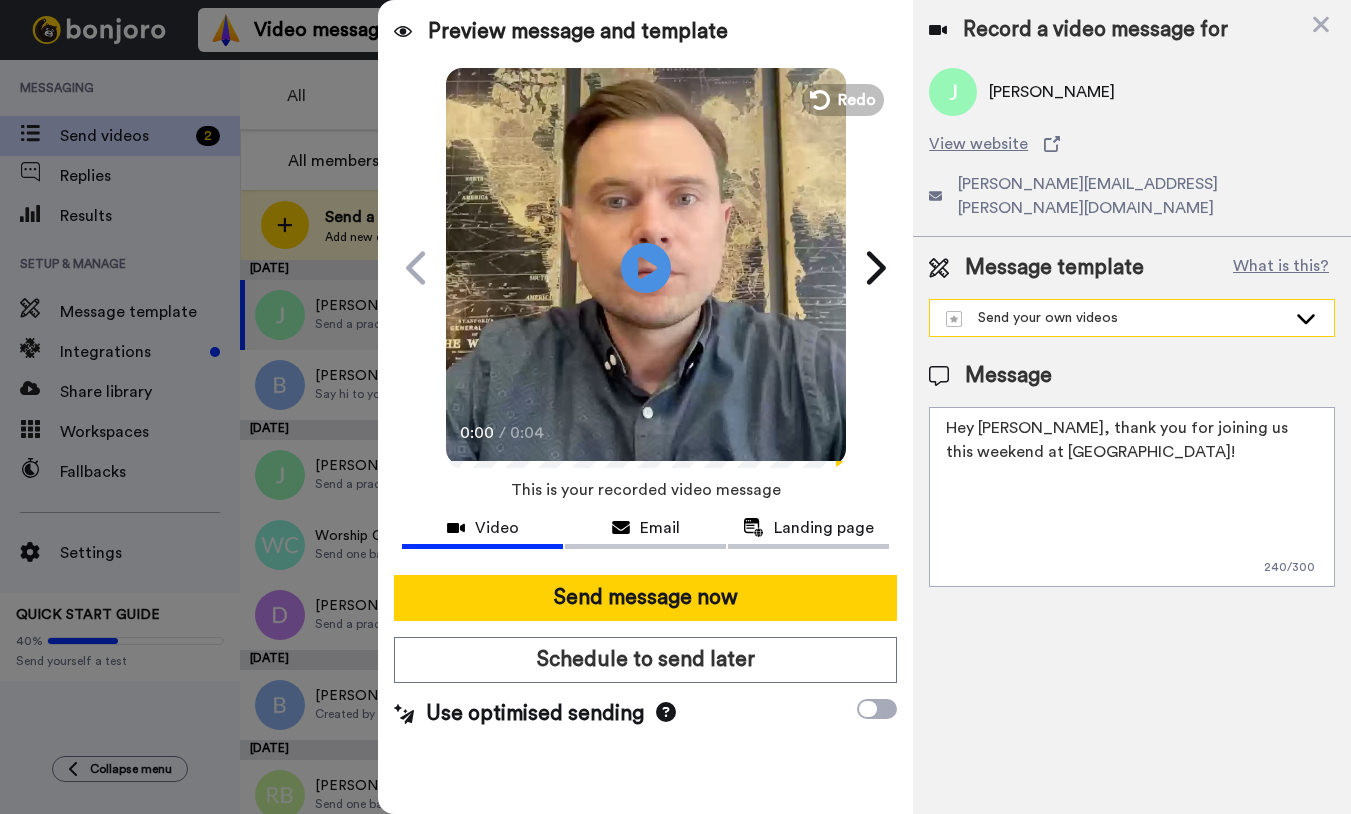 type on "Hey Joe, thank you for joining us this weekend at Northview!" 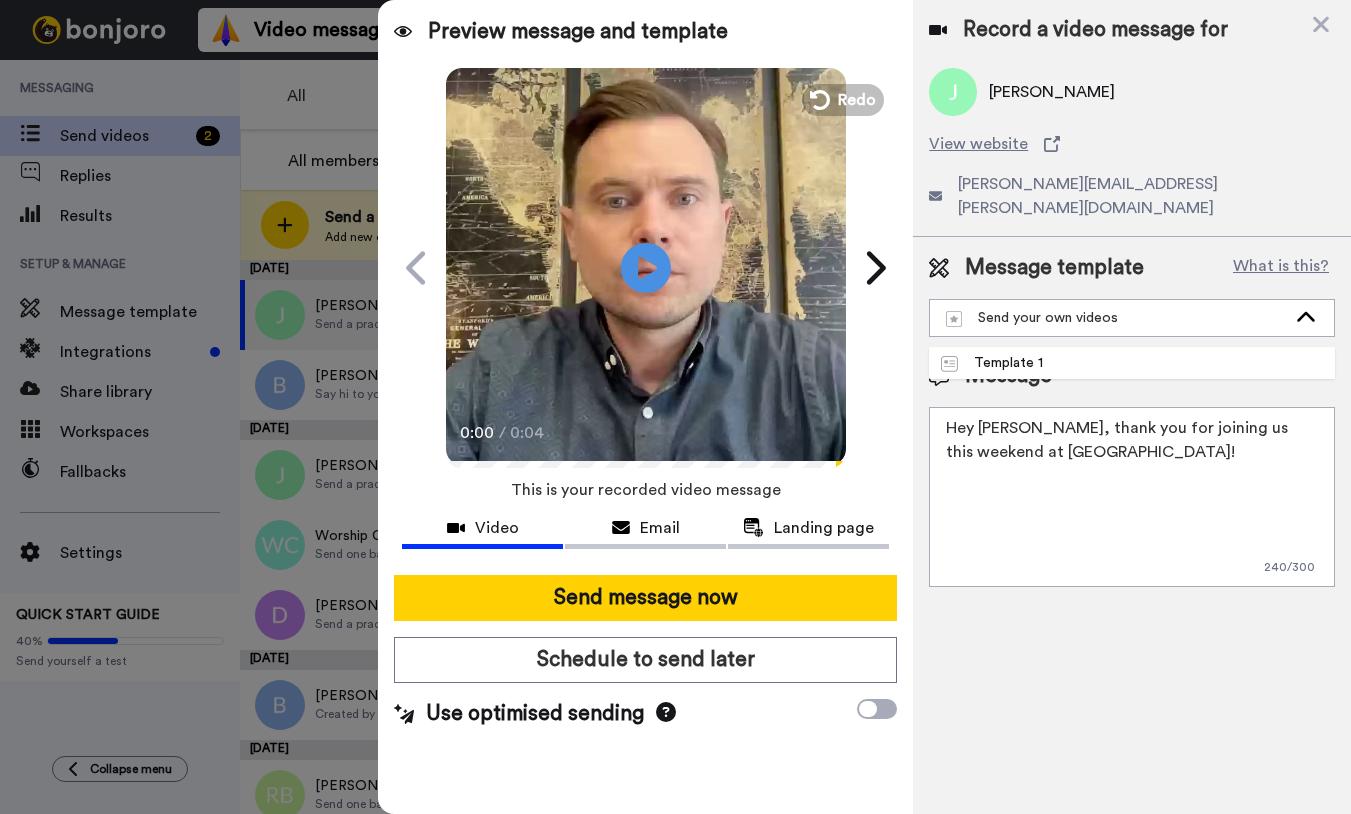 click on "Record a video message for Joe smith View website joe.smith@northviewchurch.us Message template What is this? Send your own videos Template 1 Message Hey Joe, thank you for joining us this weekend at Northview! 240 / 300" at bounding box center (1132, 407) 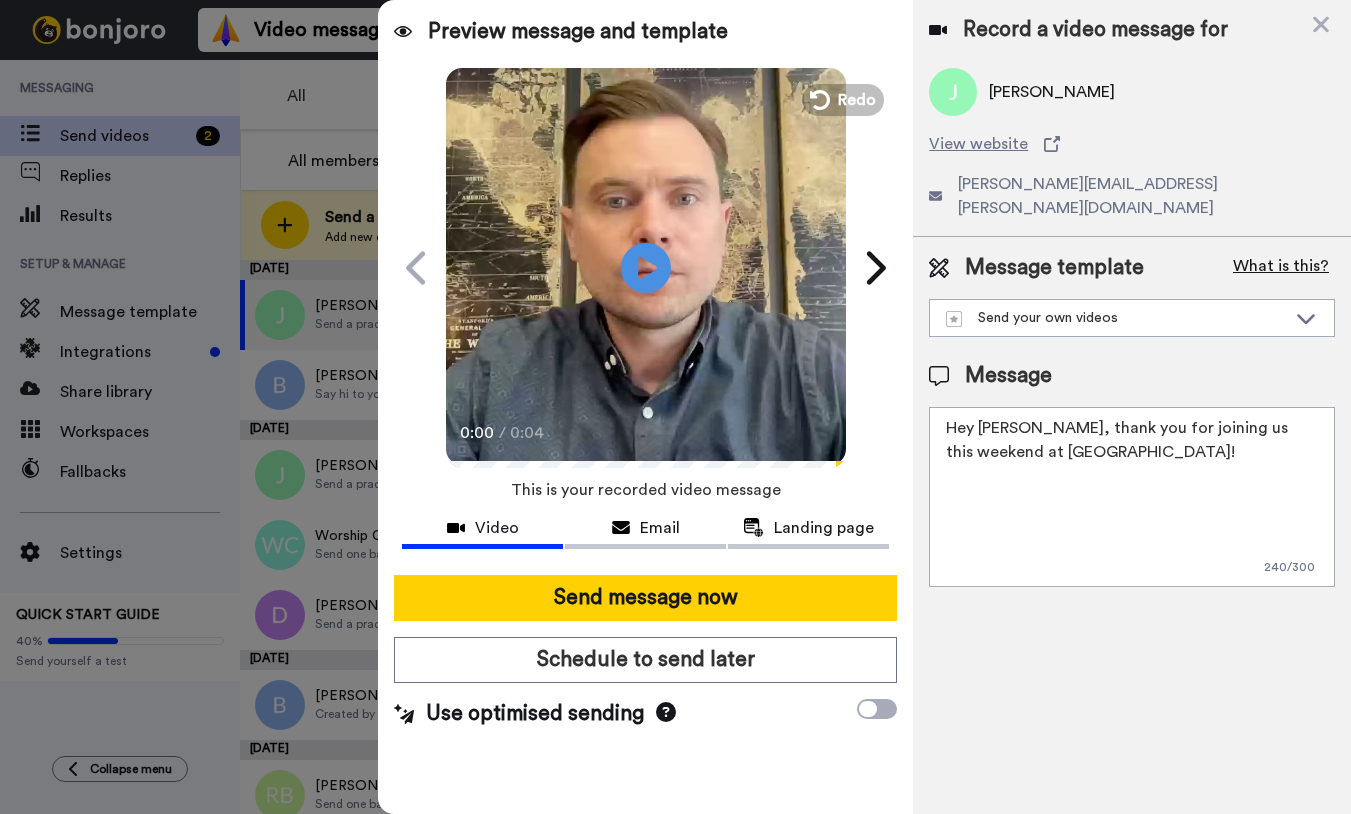 click on "What is this?" at bounding box center [1281, 268] 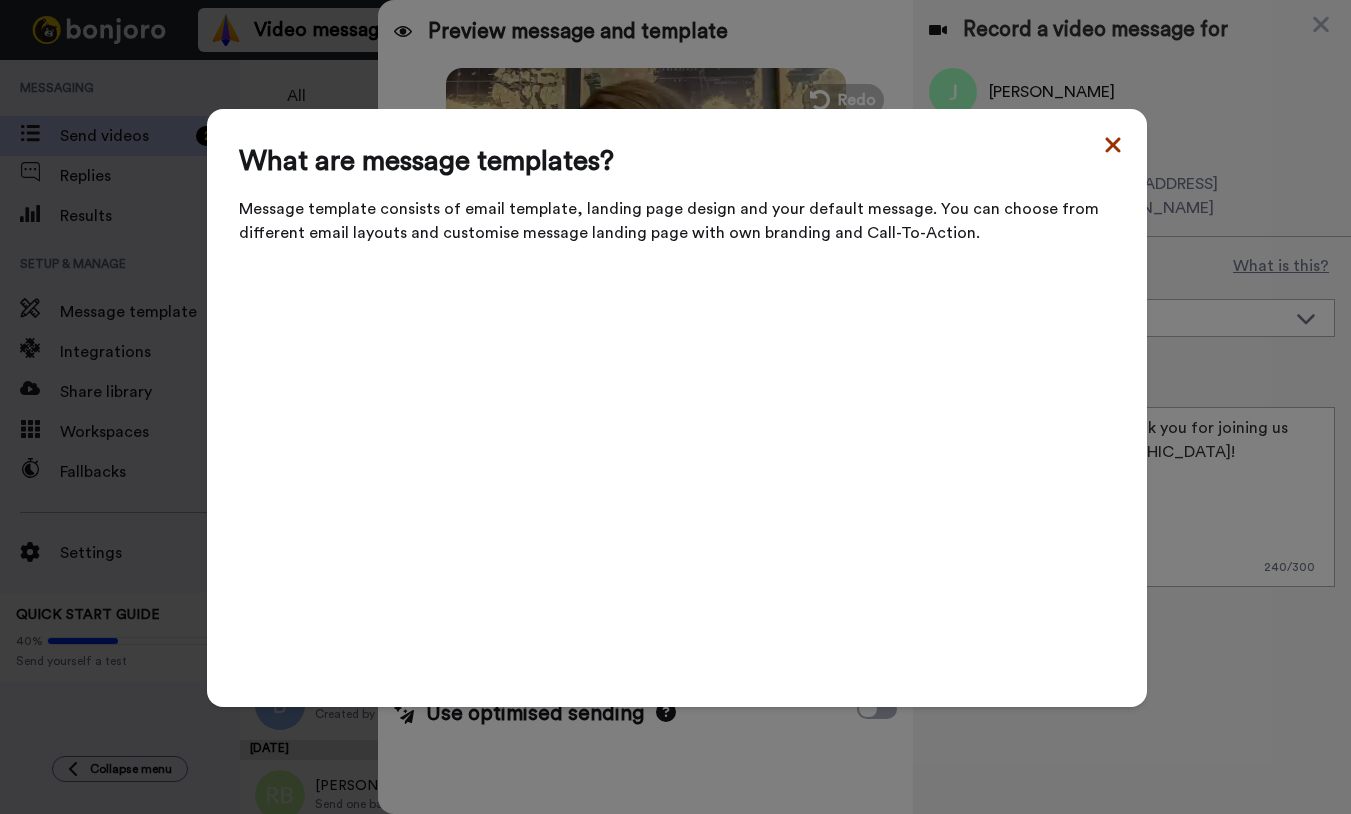 click 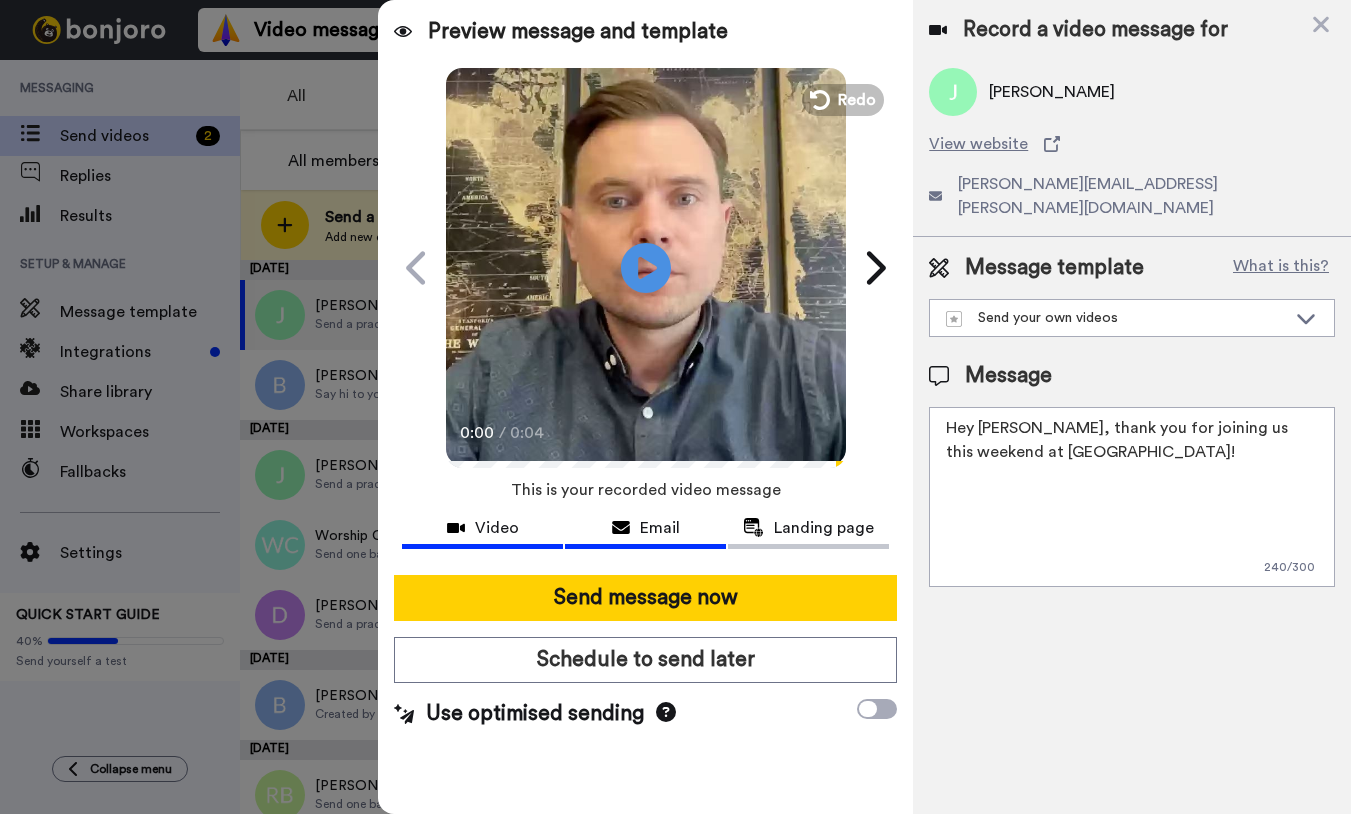 click on "Email" at bounding box center (660, 528) 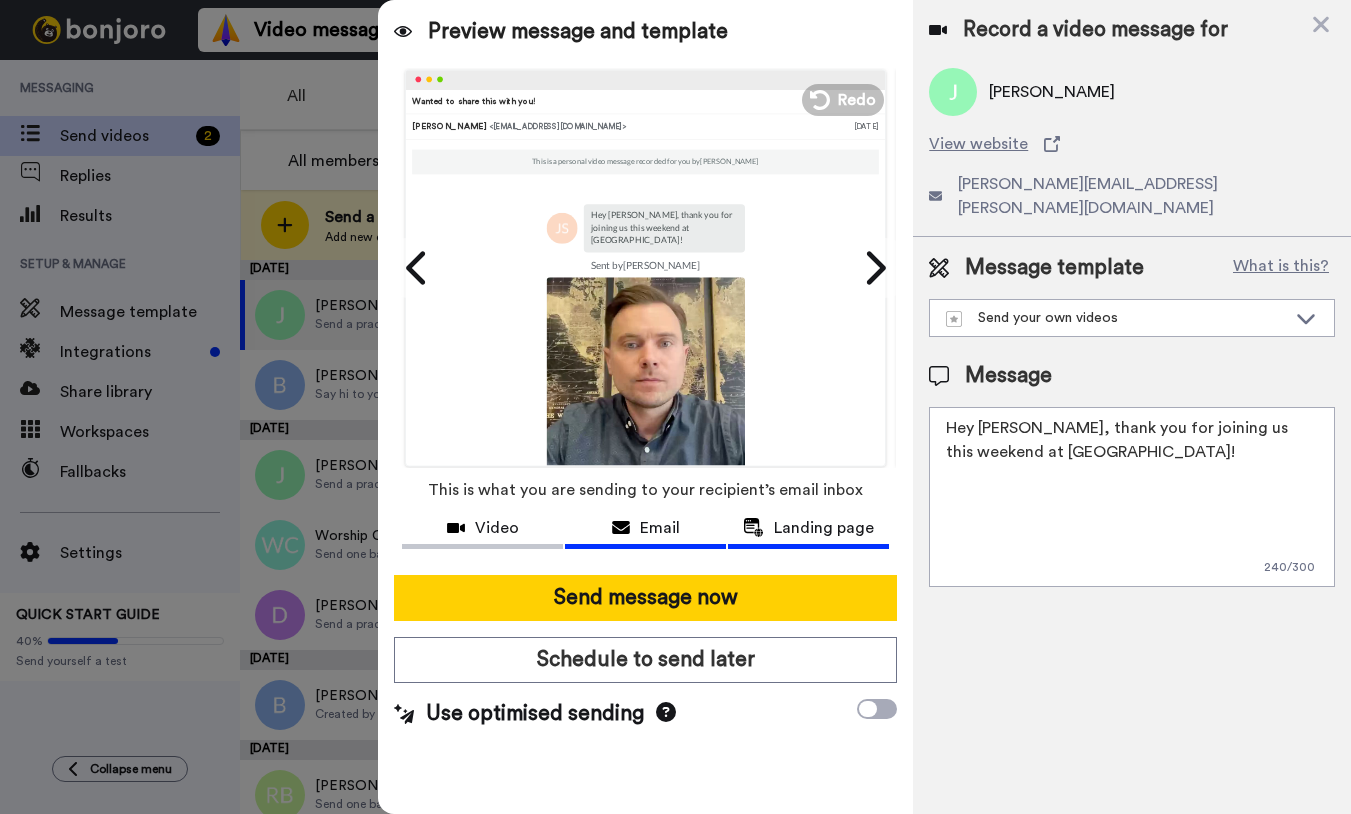 click on "Landing page" at bounding box center [824, 528] 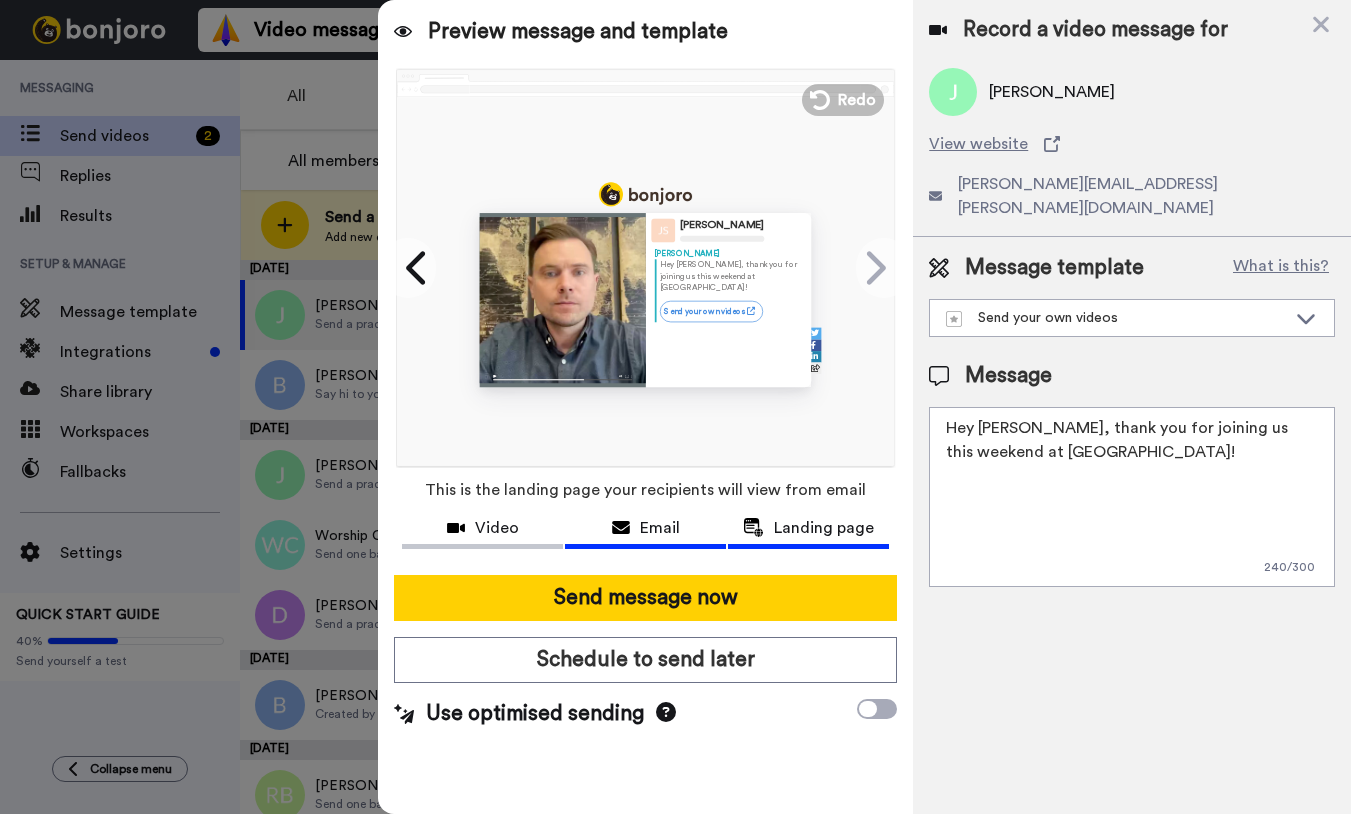 click on "Email" at bounding box center (660, 528) 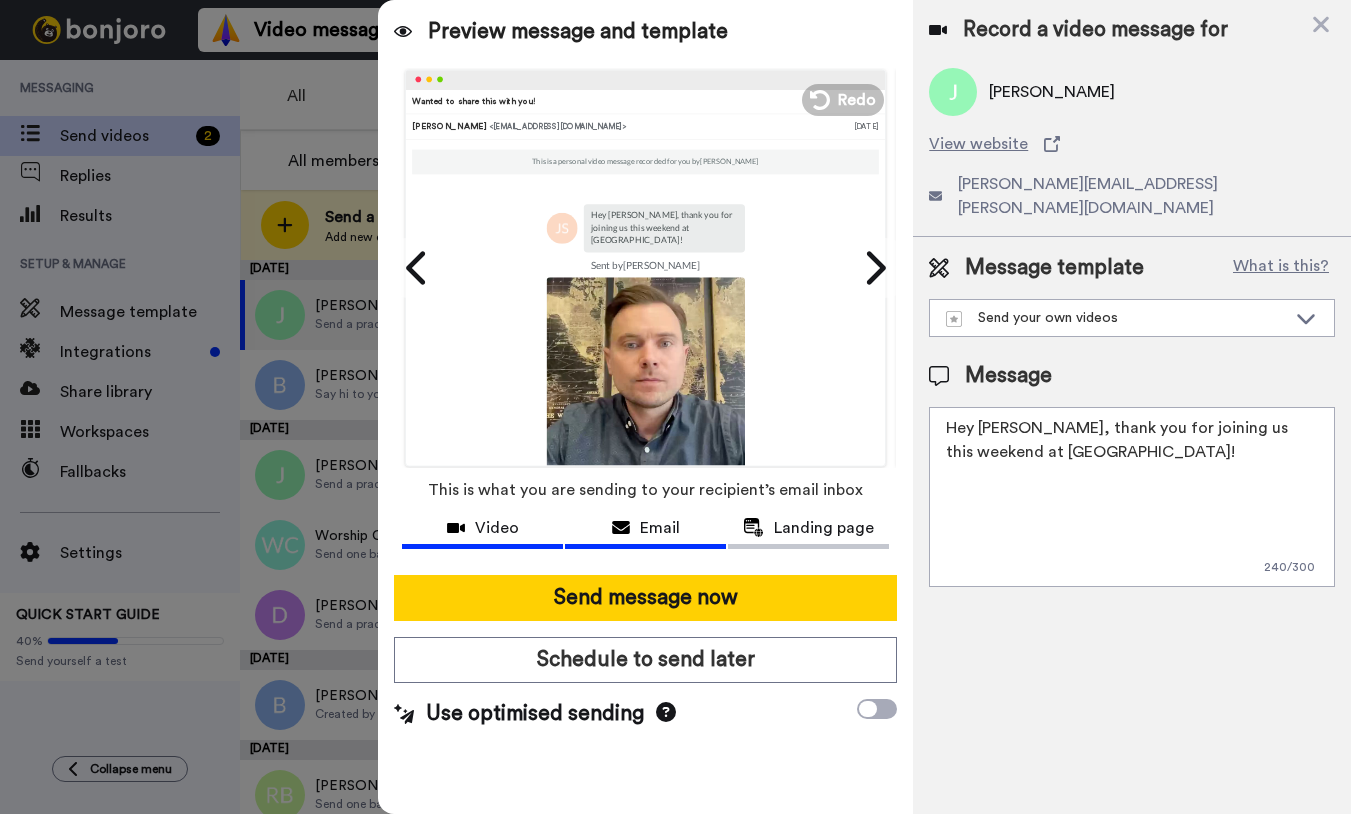 click on "Video" at bounding box center [497, 528] 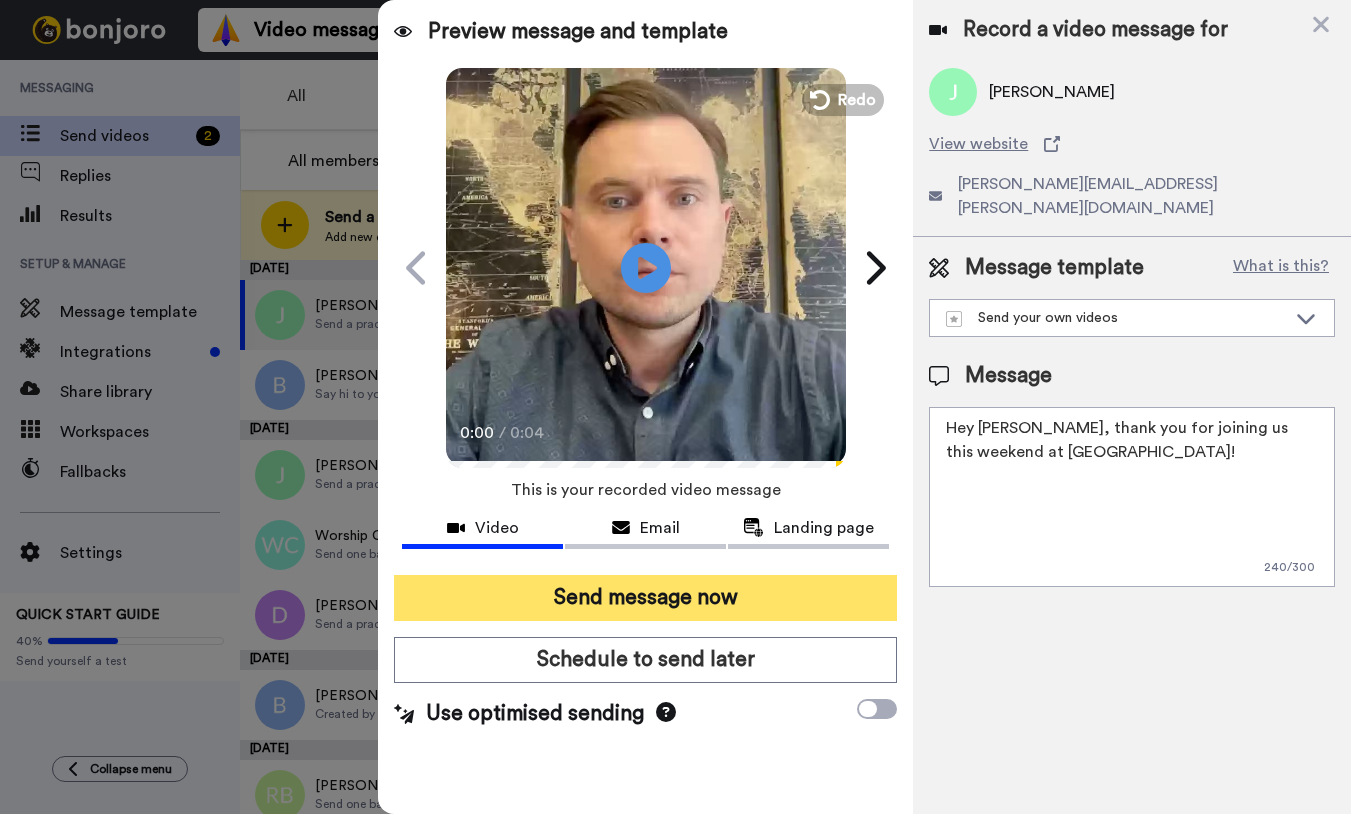 click on "Send message now" at bounding box center (645, 598) 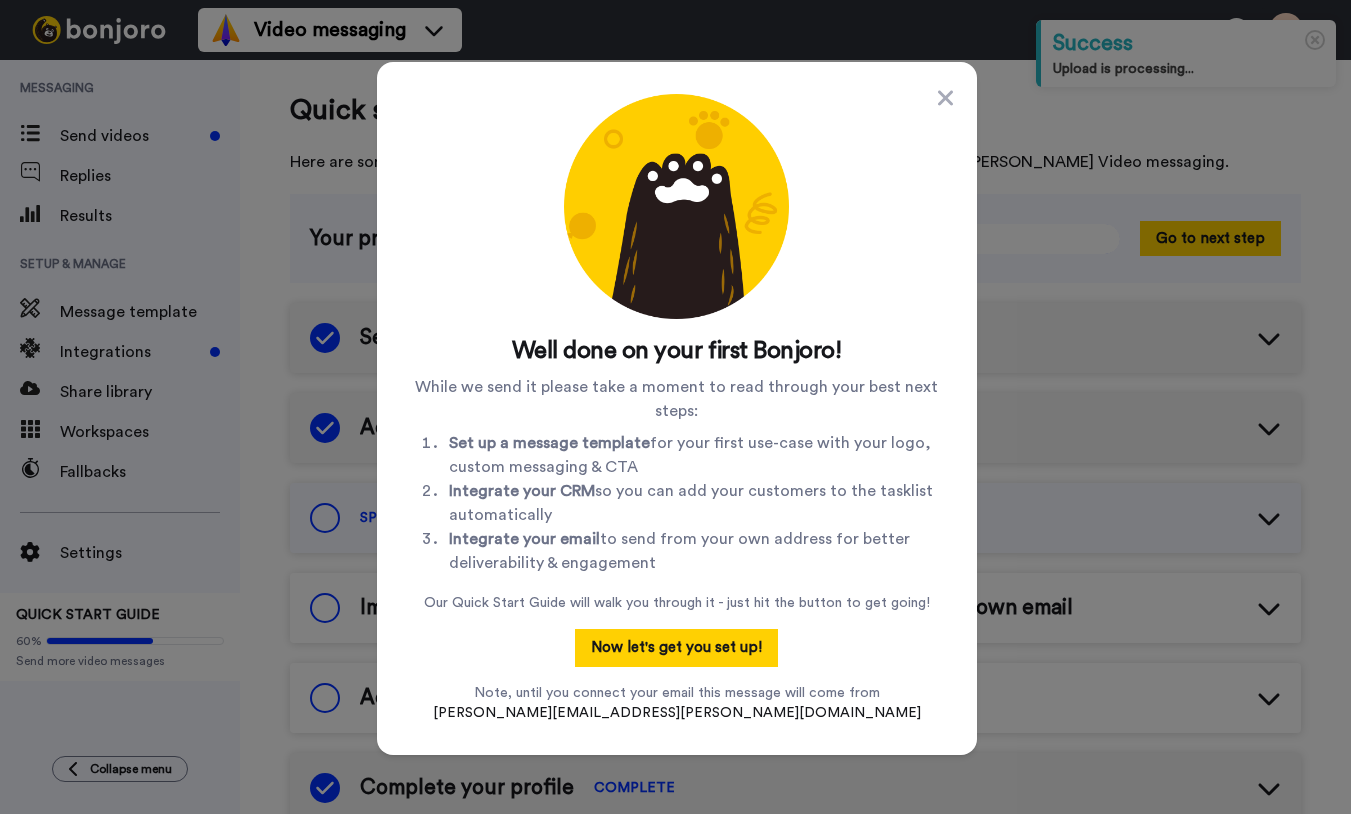 scroll, scrollTop: 0, scrollLeft: 0, axis: both 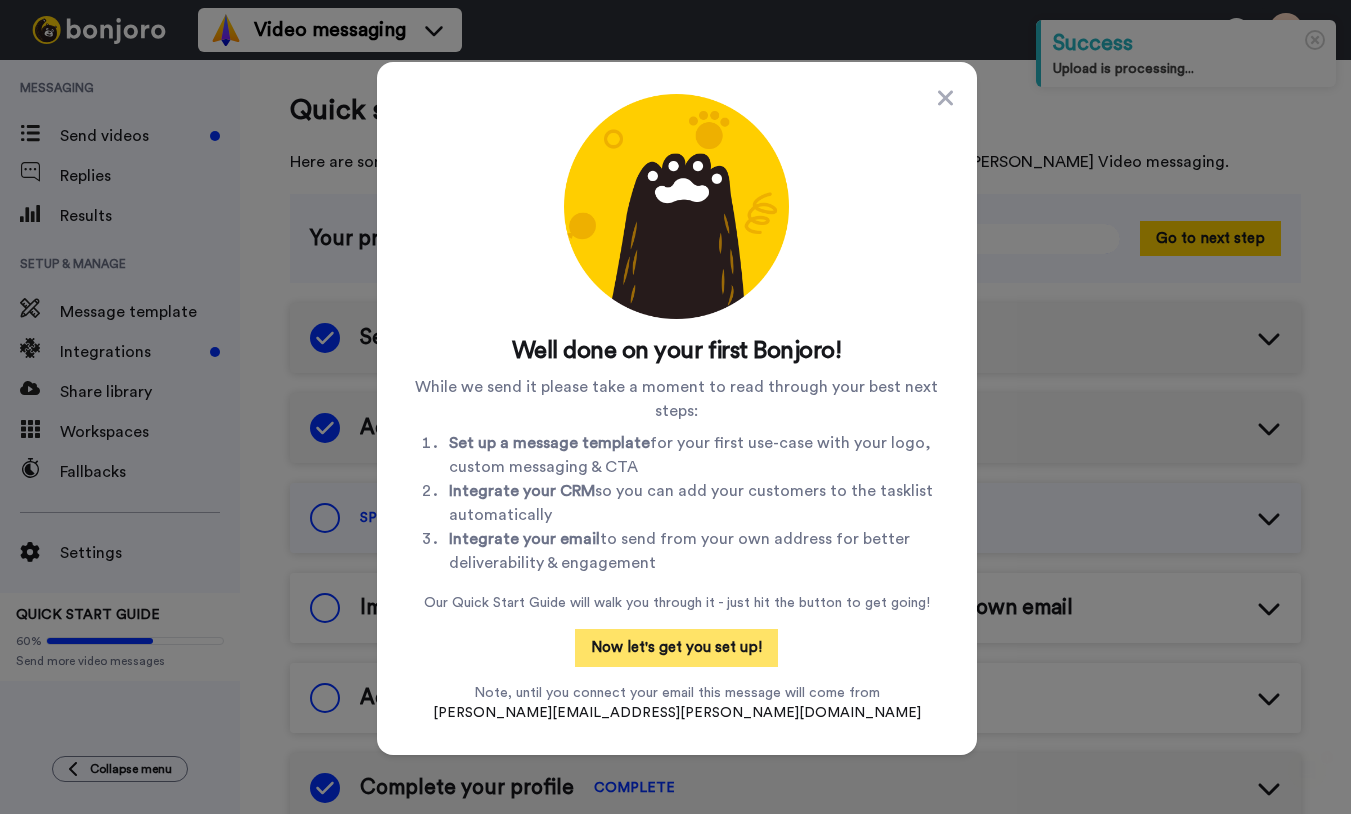 click on "Now let's get you set up!" at bounding box center [676, 648] 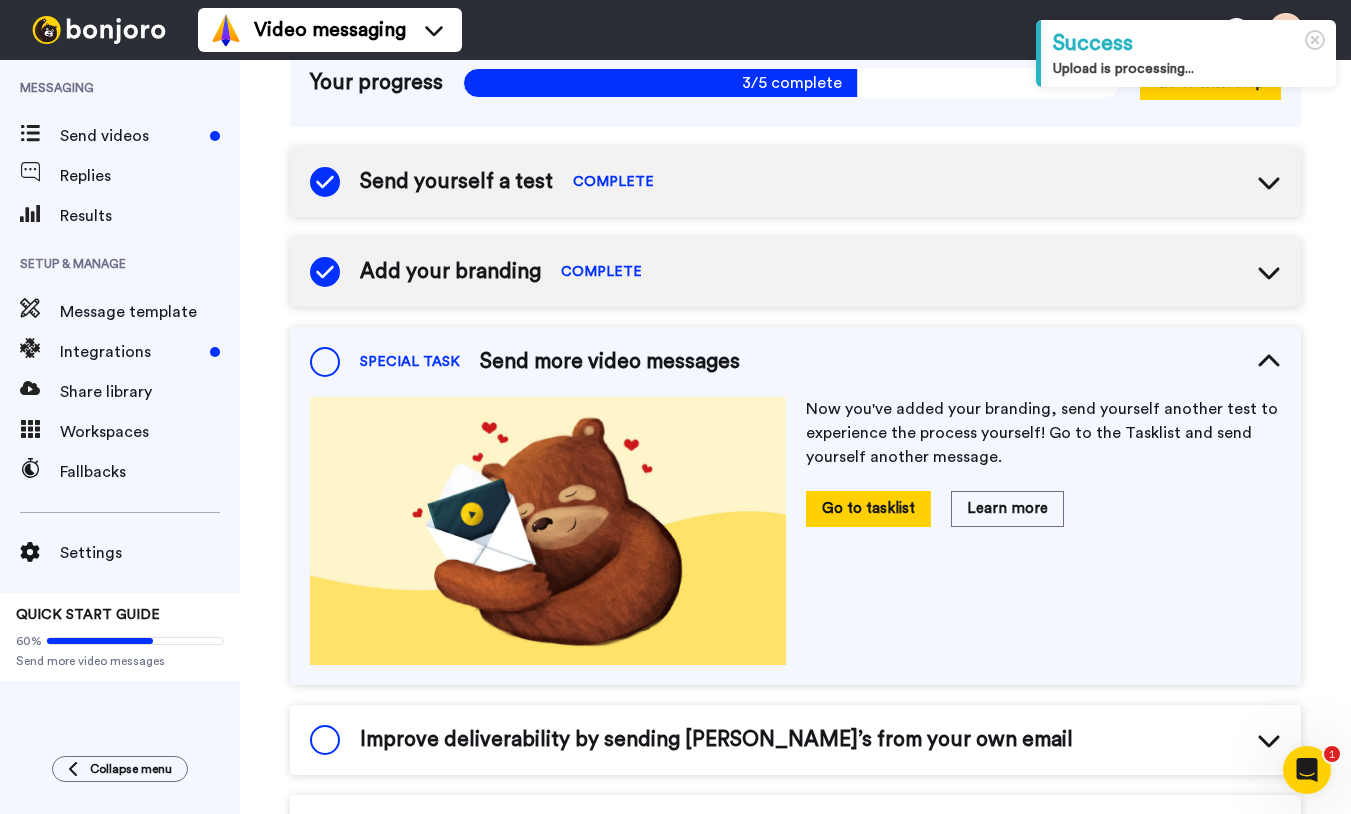 scroll, scrollTop: 223, scrollLeft: 0, axis: vertical 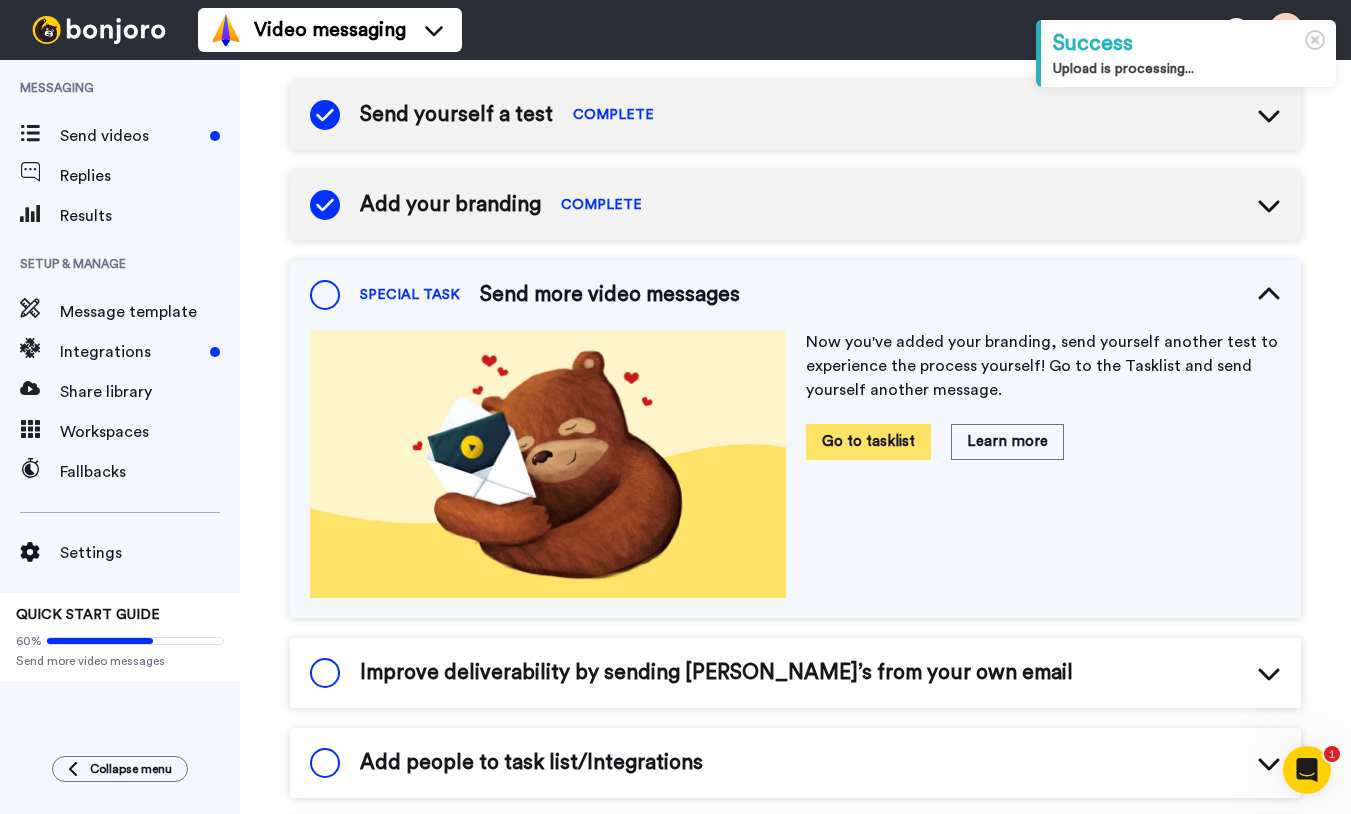 click on "Go to tasklist" at bounding box center (868, 441) 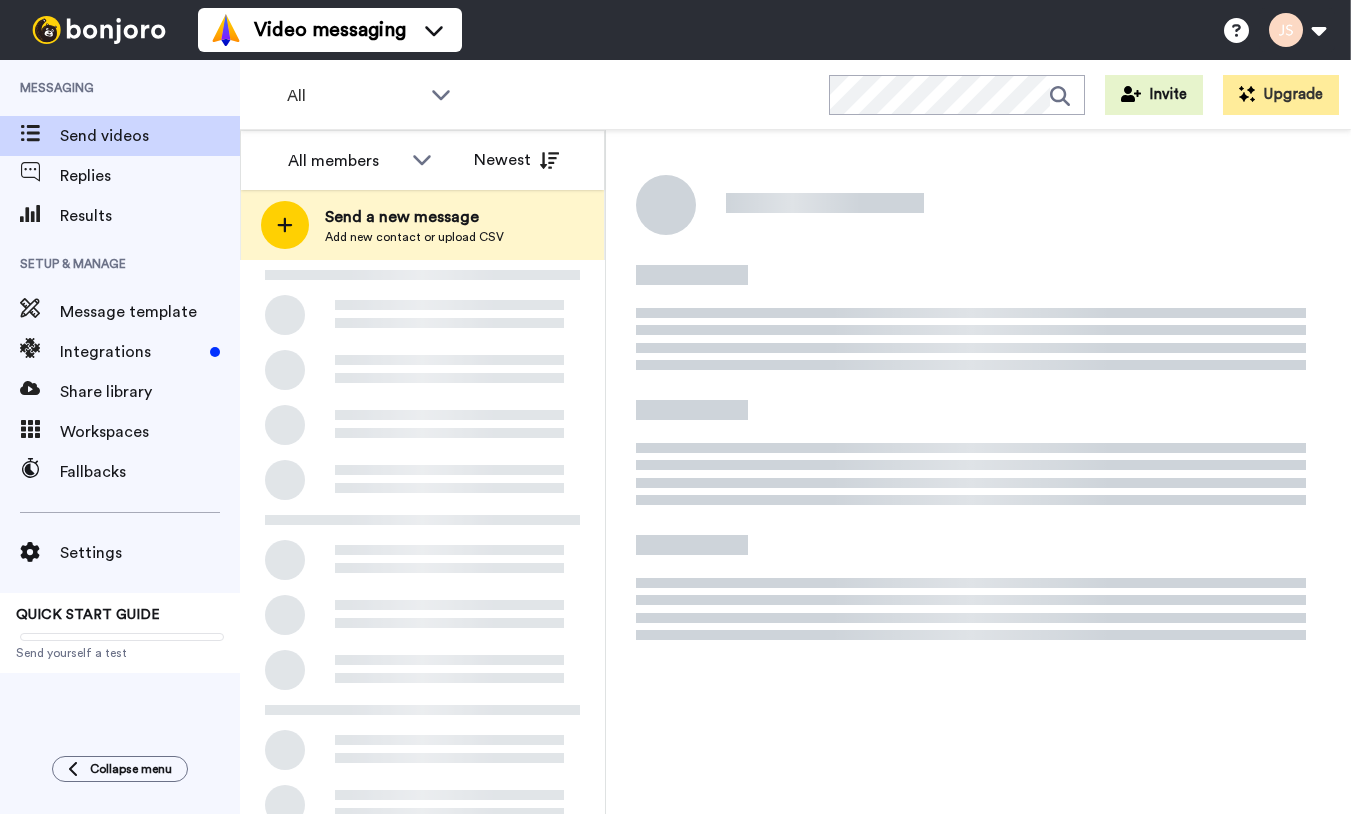 scroll, scrollTop: 0, scrollLeft: 0, axis: both 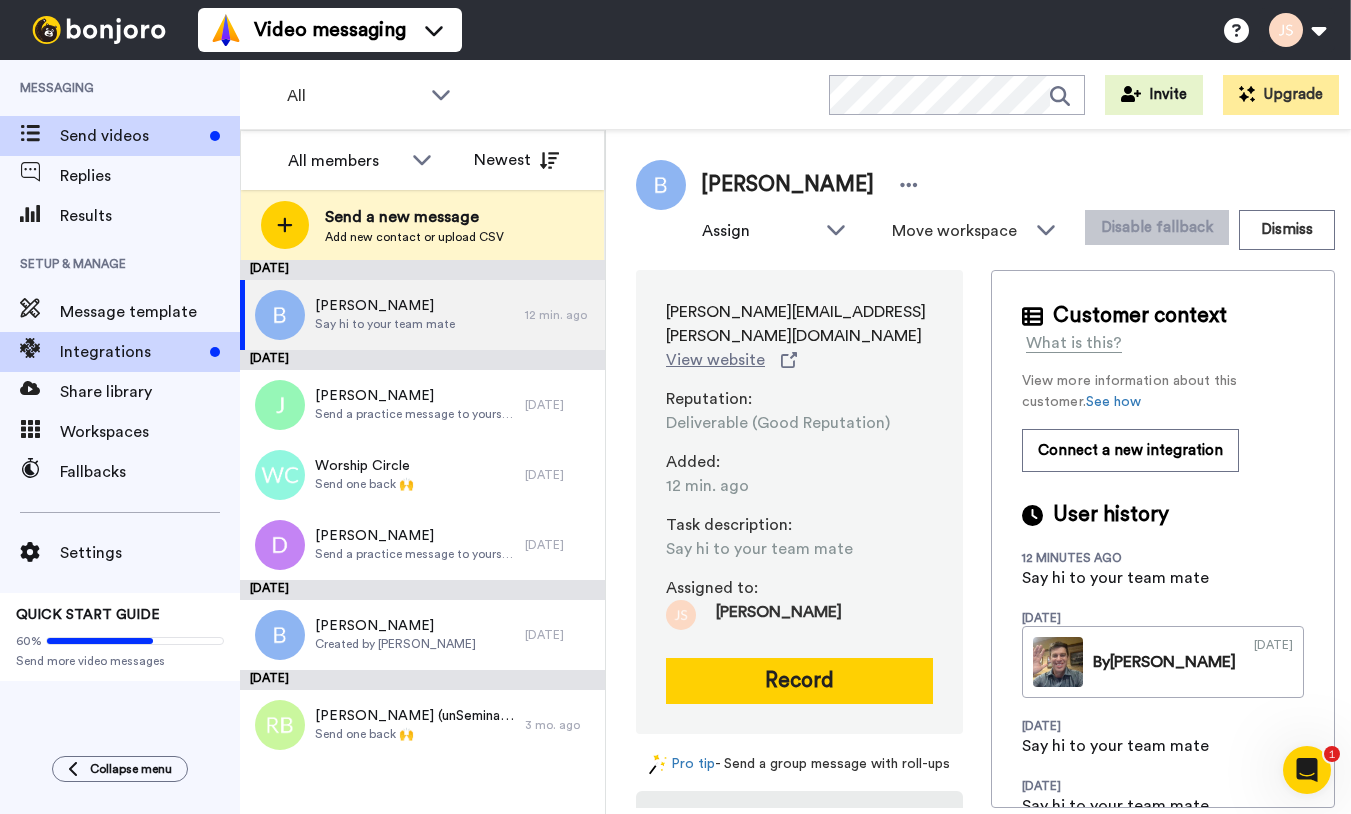 click on "Integrations" at bounding box center (131, 352) 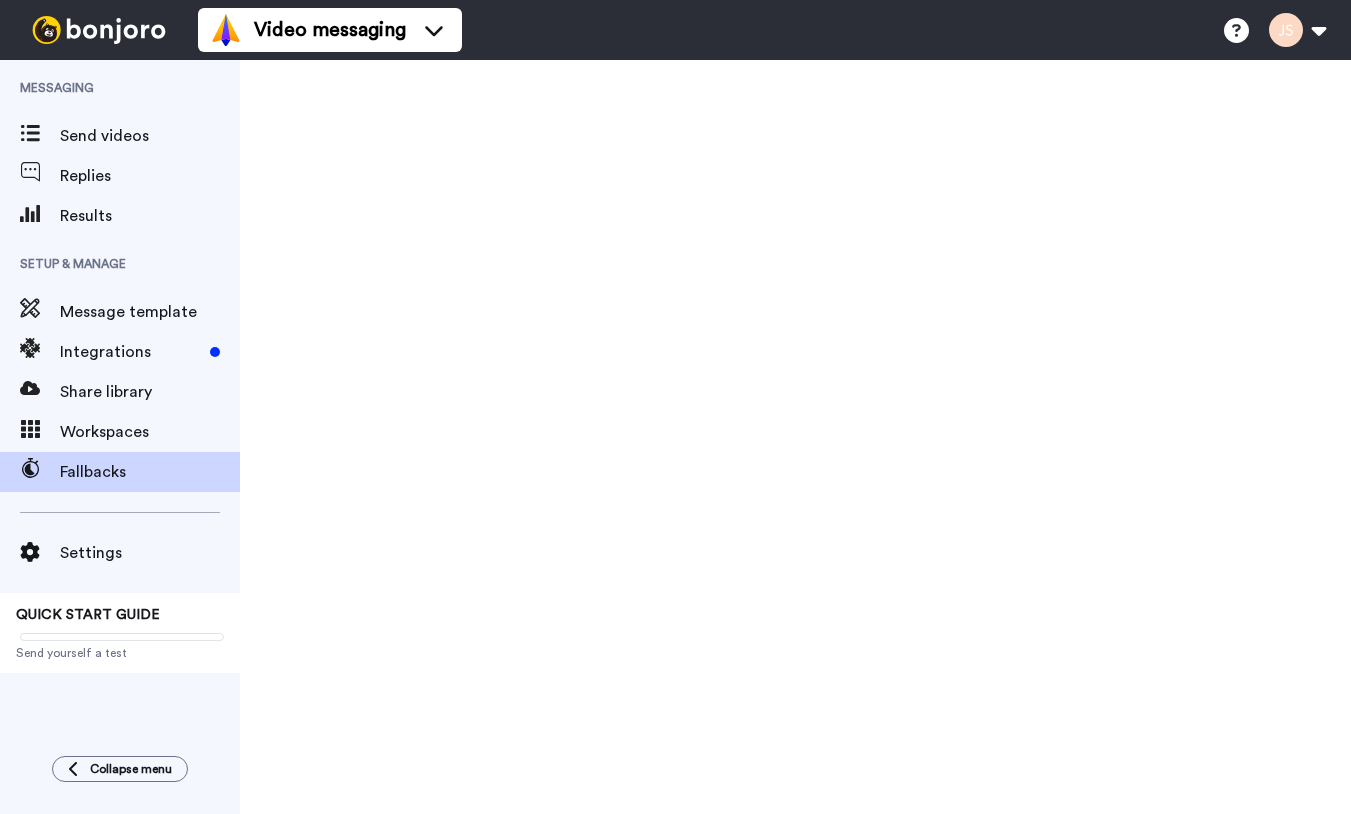 scroll, scrollTop: 0, scrollLeft: 0, axis: both 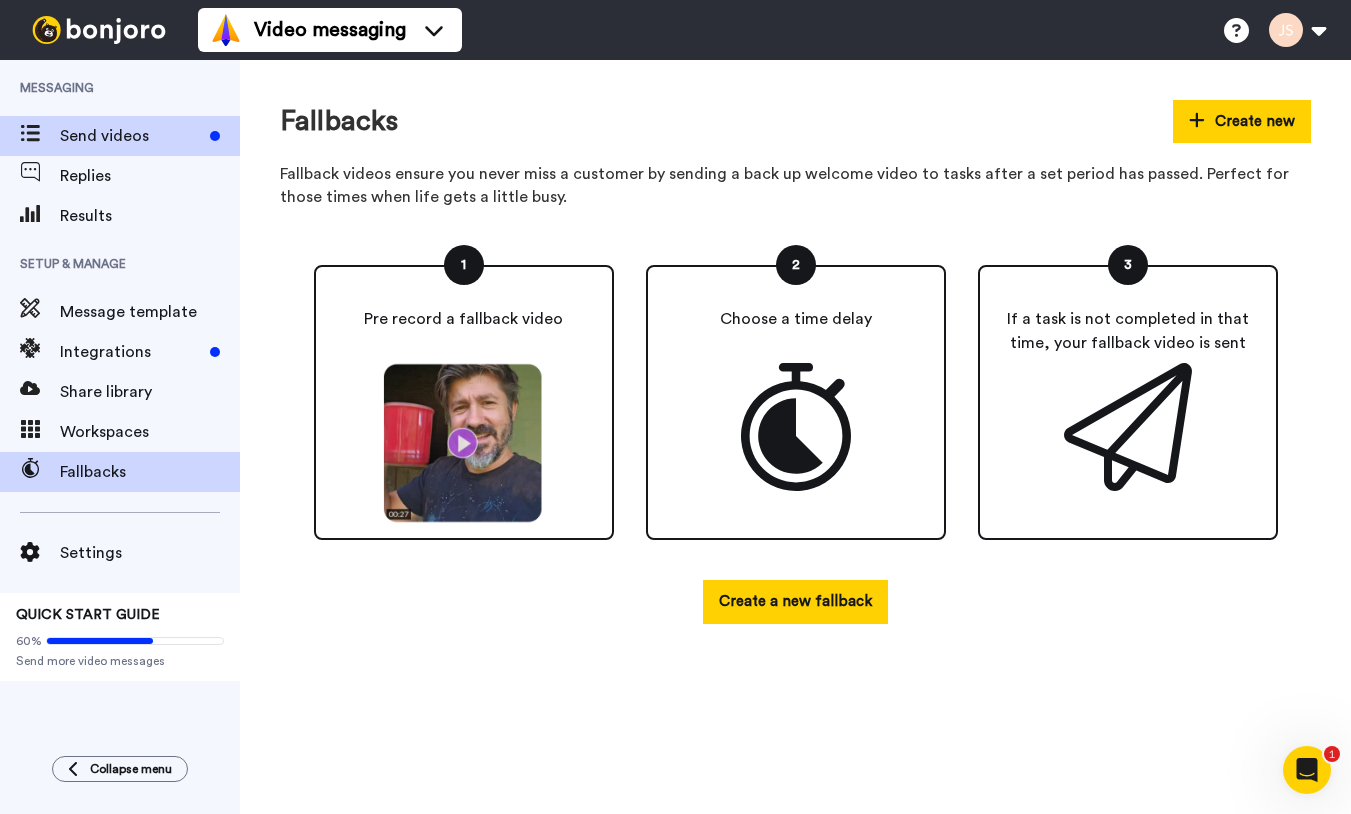 click on "Send videos" at bounding box center (131, 136) 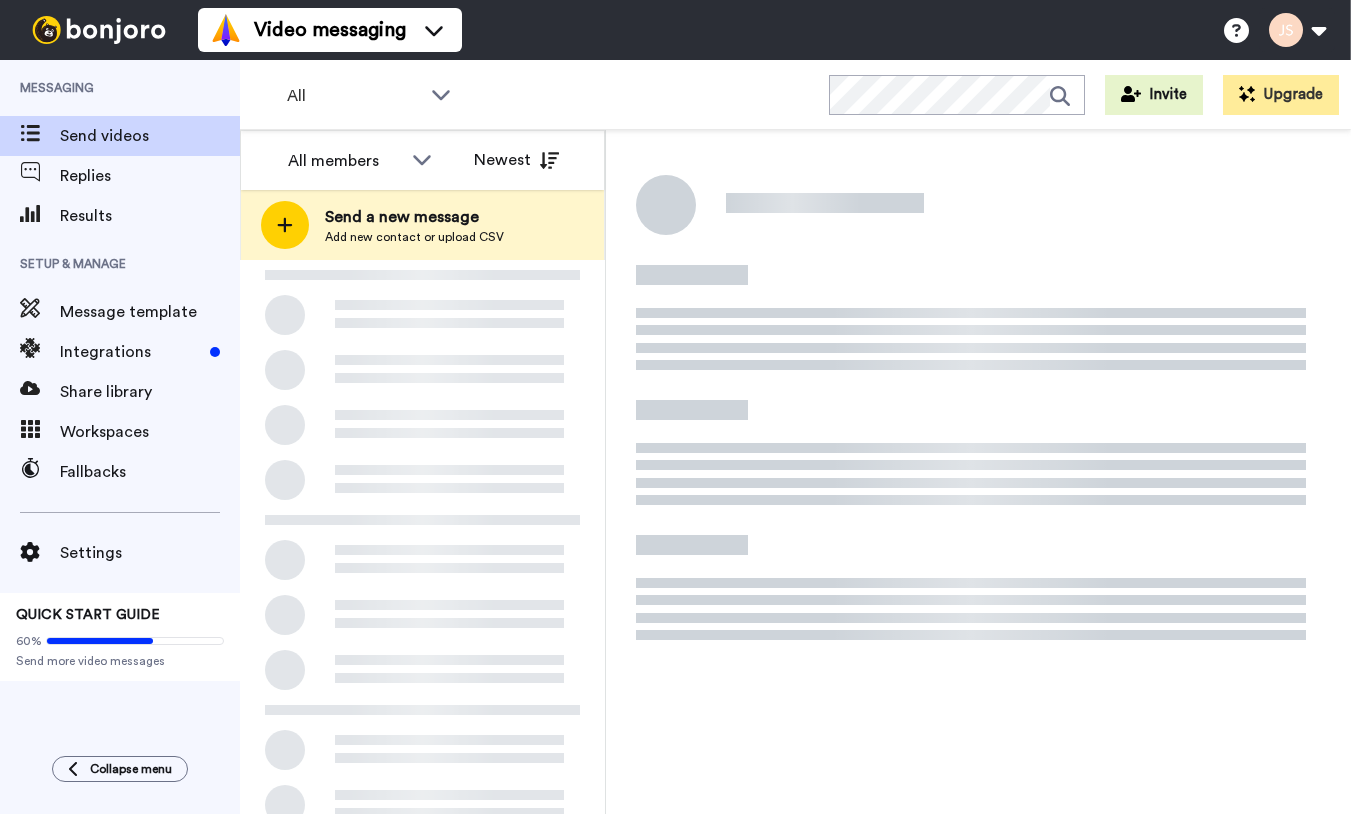 scroll, scrollTop: 0, scrollLeft: 0, axis: both 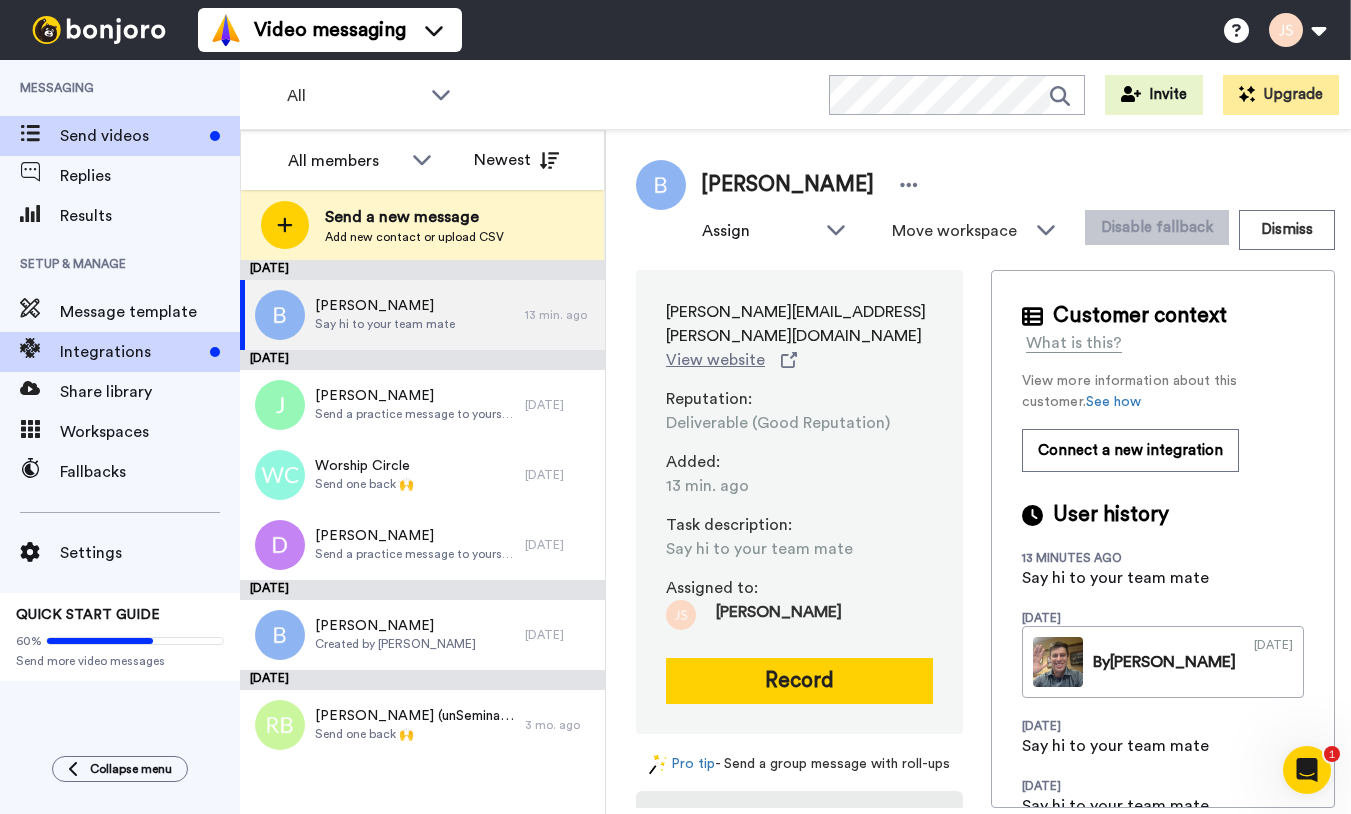 click on "Integrations" at bounding box center (131, 352) 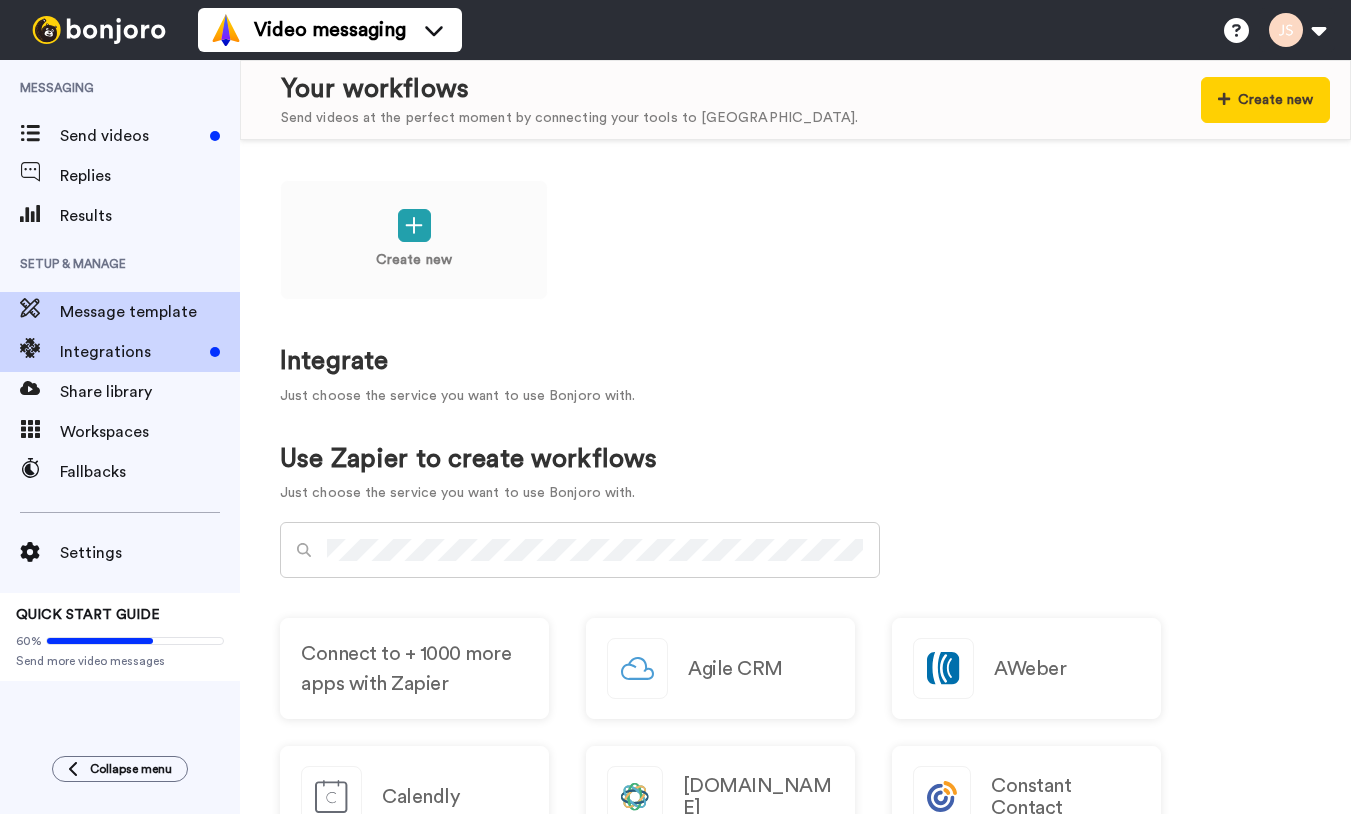 scroll, scrollTop: 0, scrollLeft: 0, axis: both 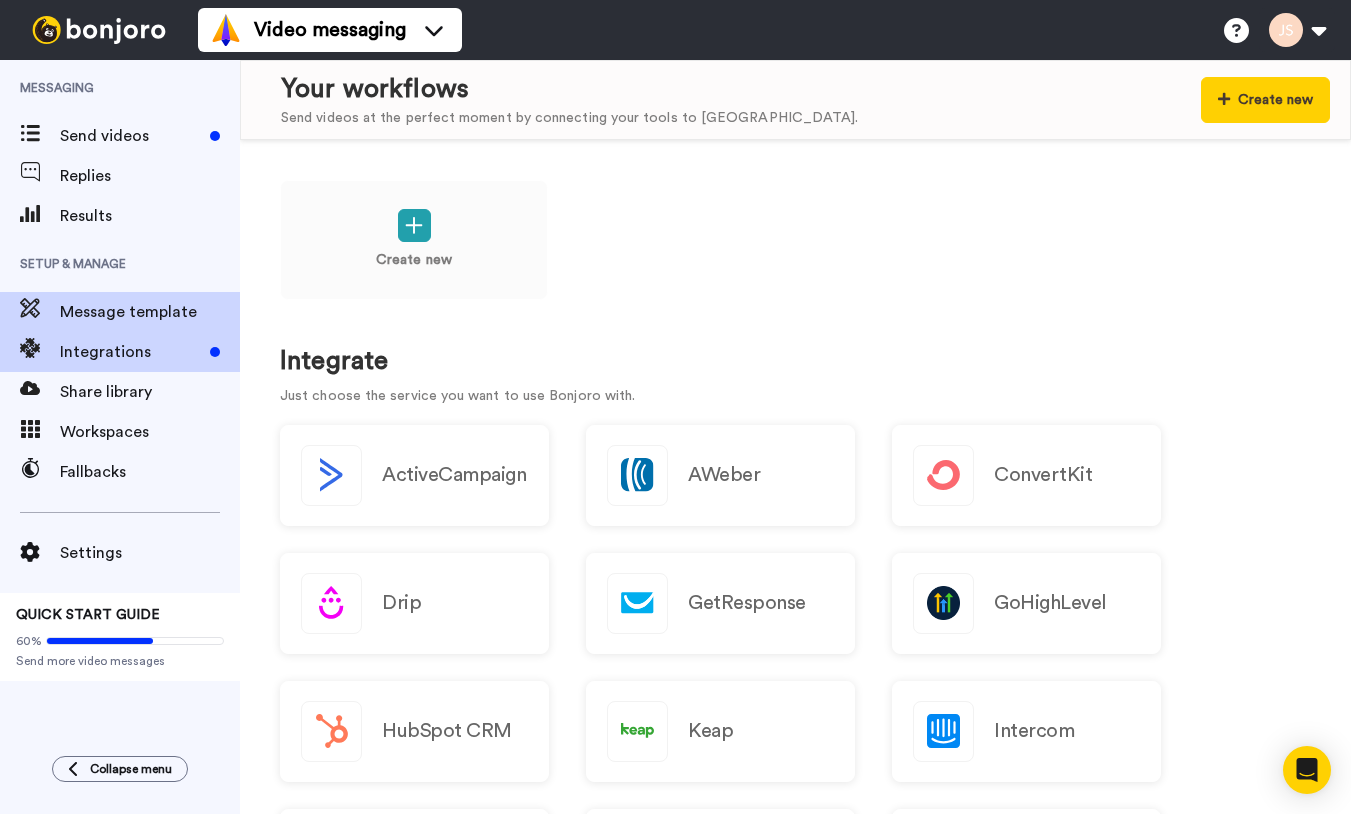click on "Message template" at bounding box center (150, 312) 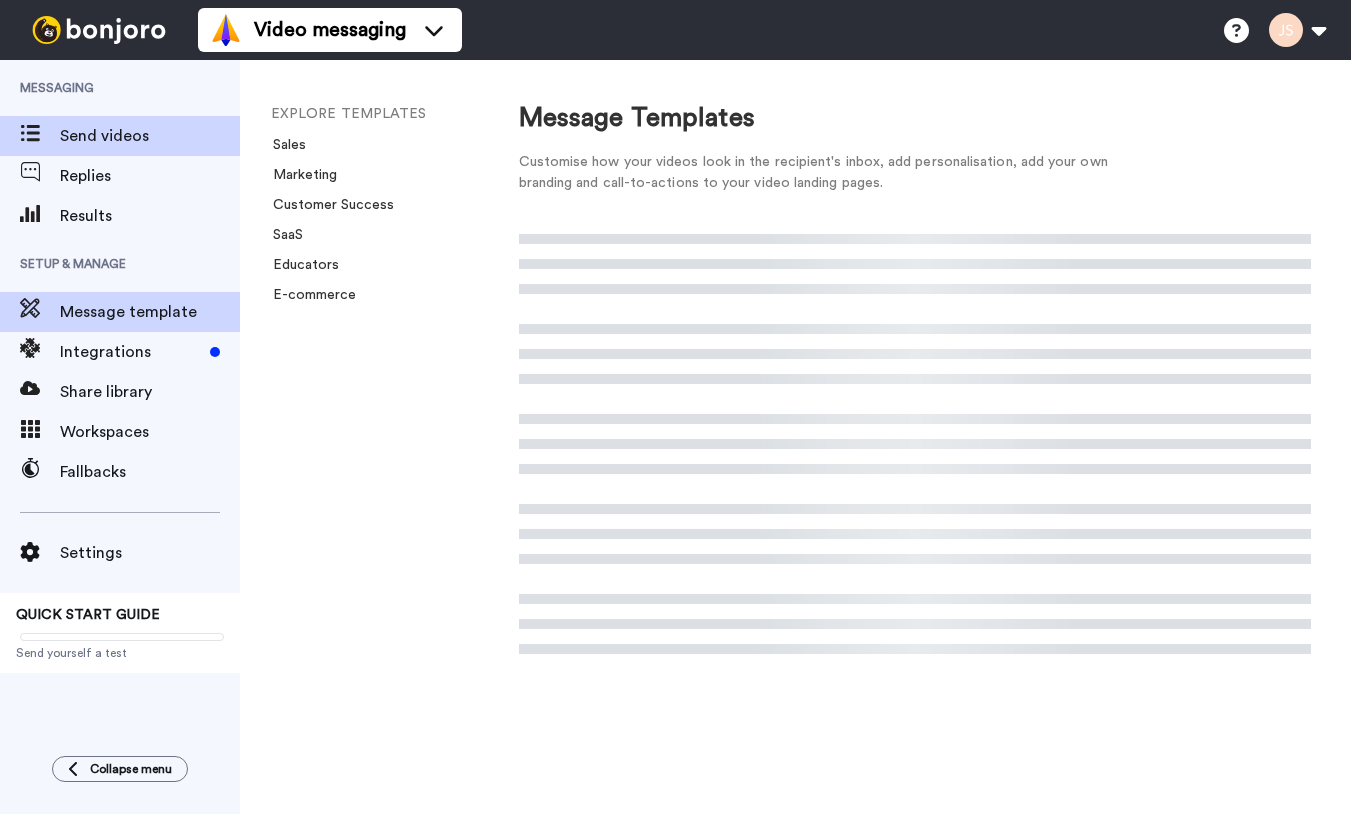 scroll, scrollTop: 0, scrollLeft: 0, axis: both 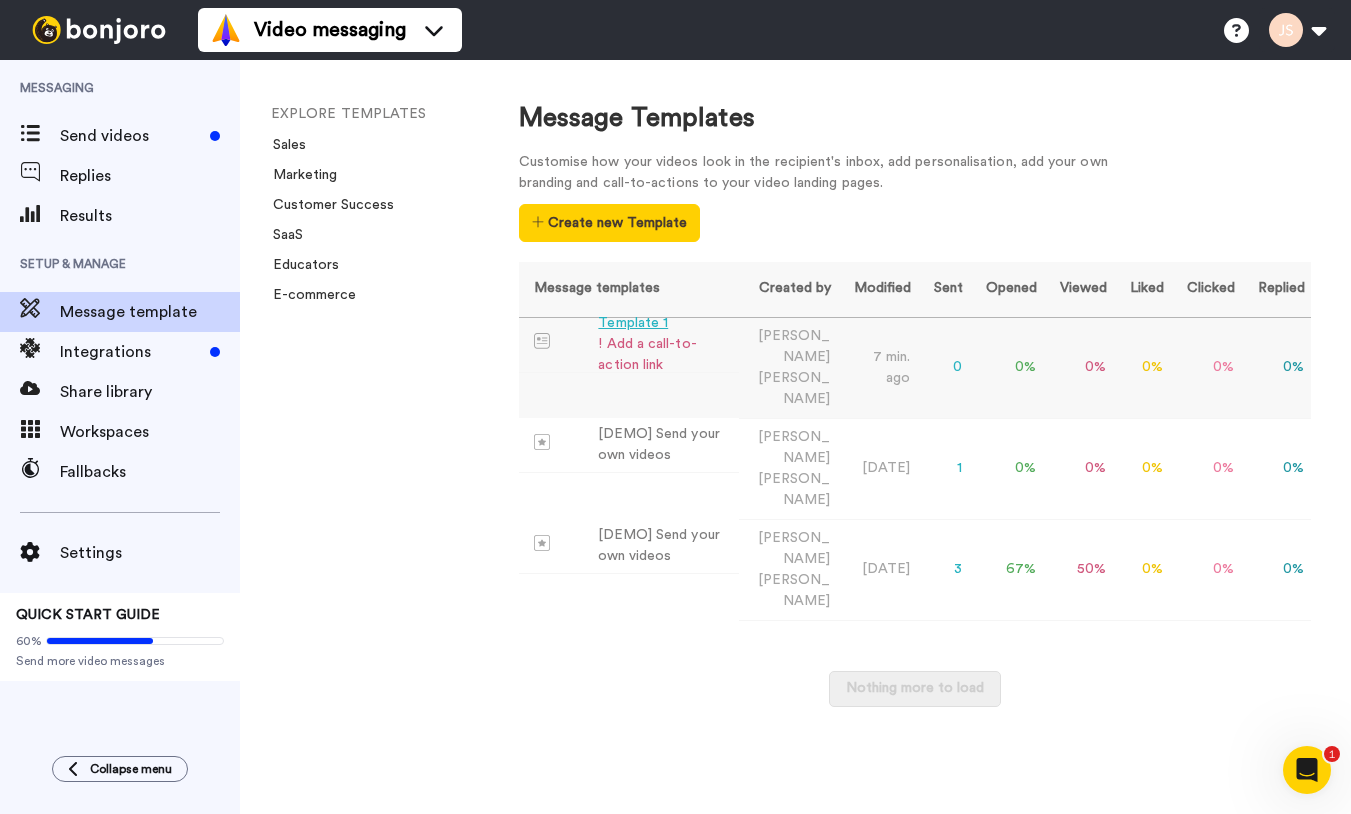 click on "Template 1 ! Add a call-to-action link" at bounding box center (629, 345) 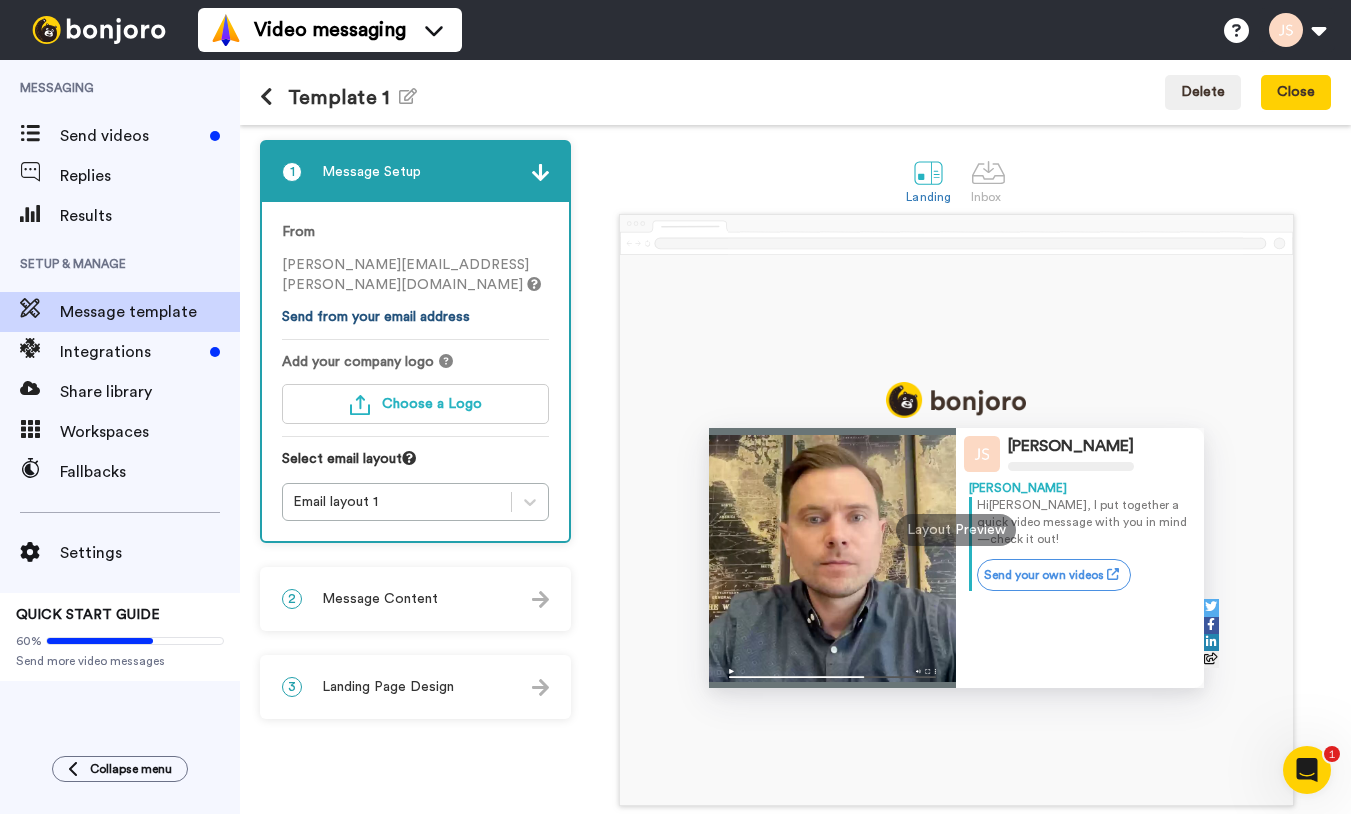 click on "Send from your email address" at bounding box center (376, 317) 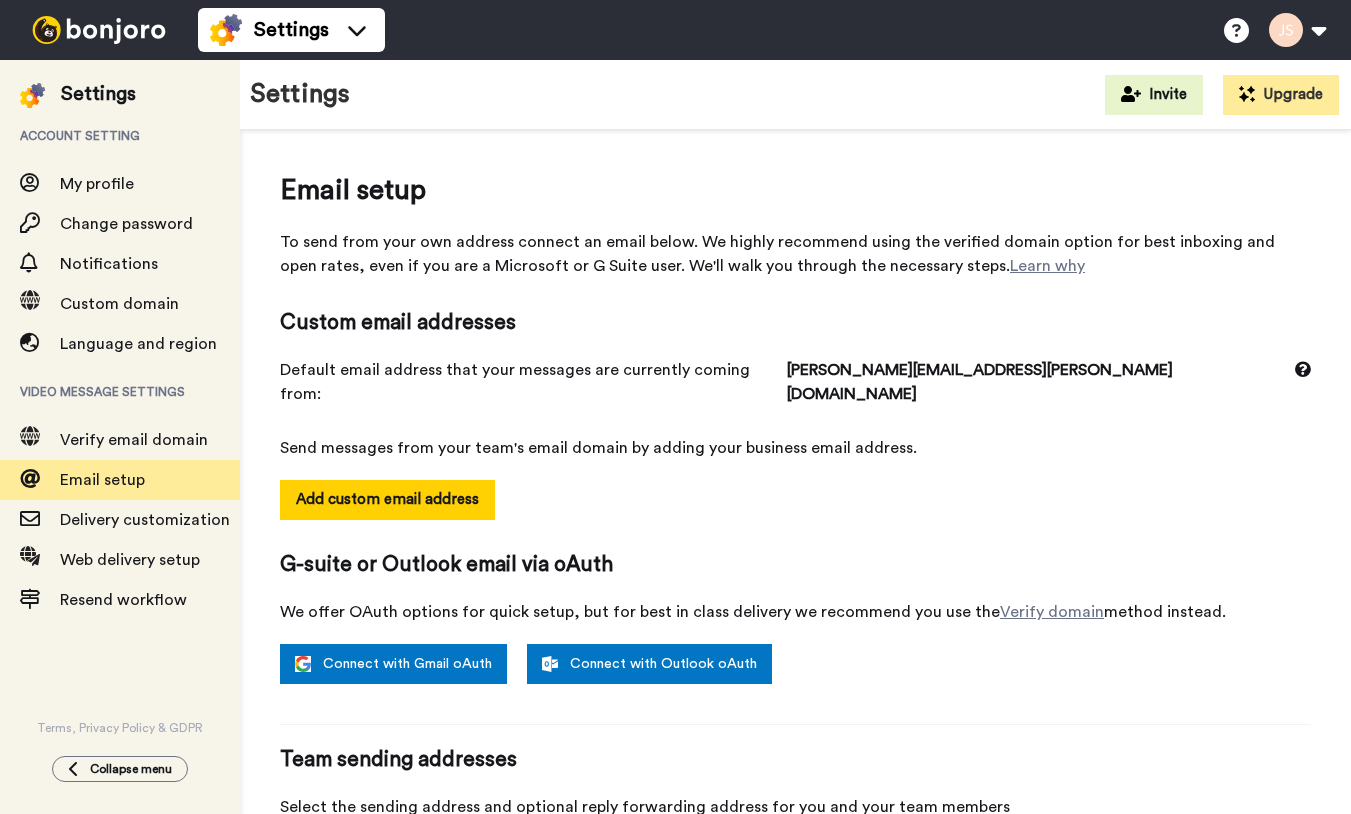 select on "162247" 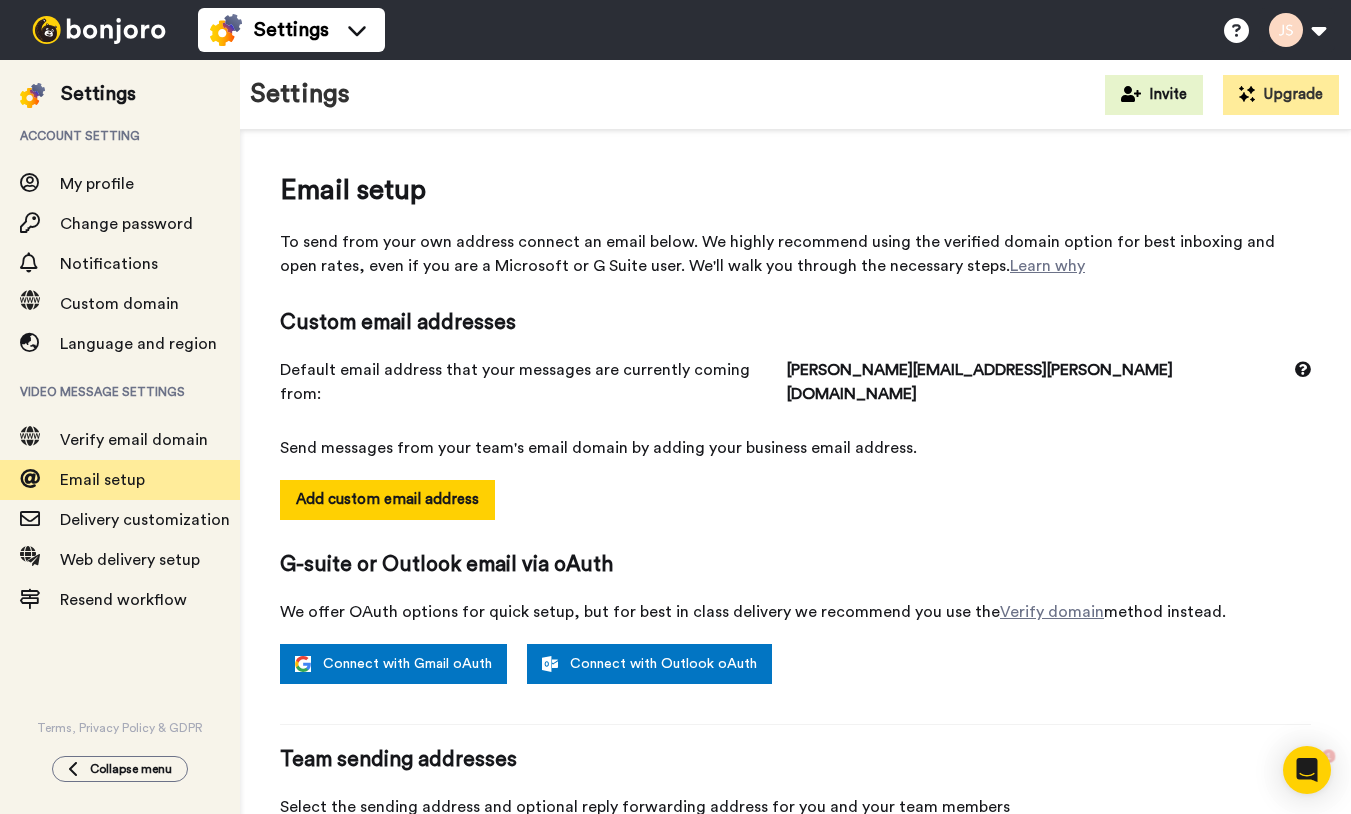 scroll, scrollTop: 0, scrollLeft: 0, axis: both 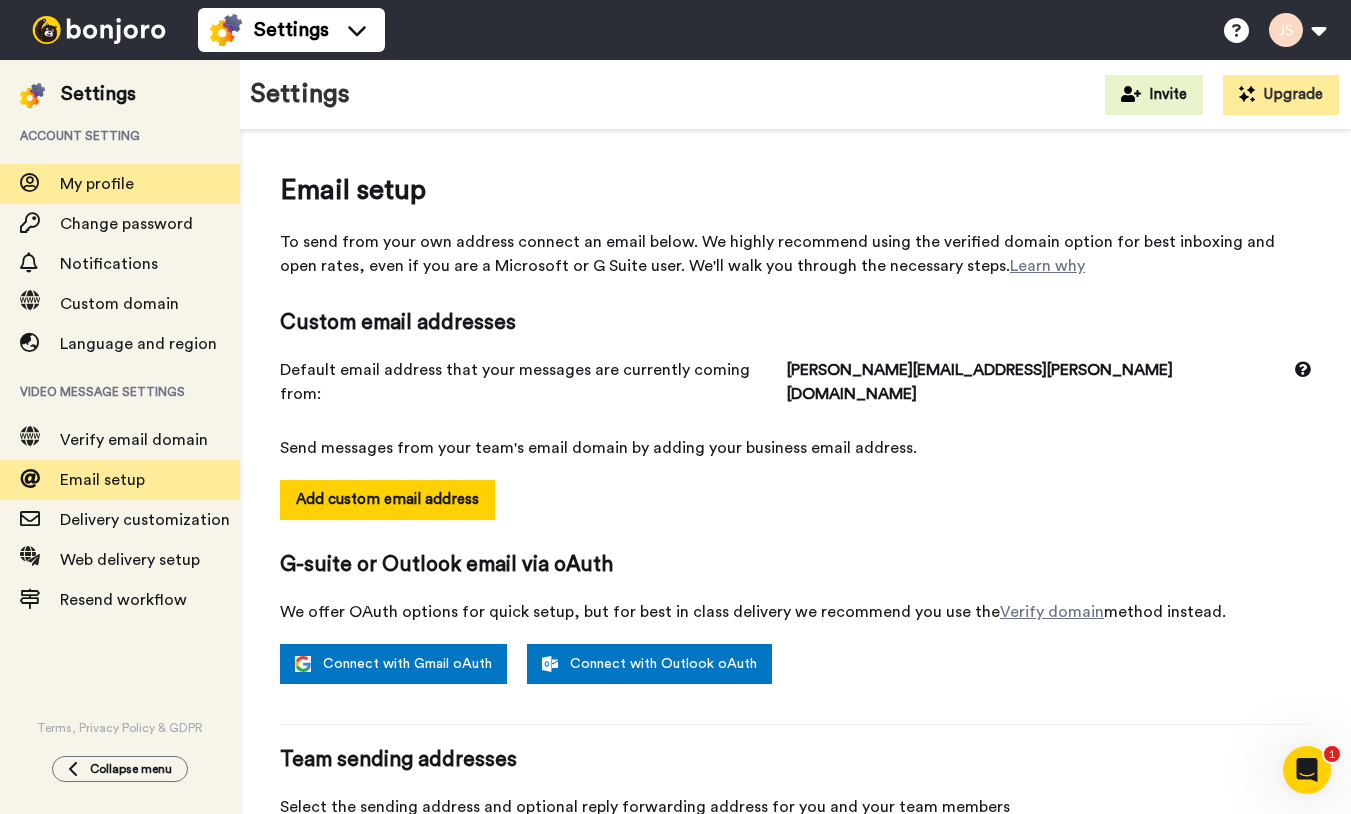 click on "My profile" at bounding box center [97, 184] 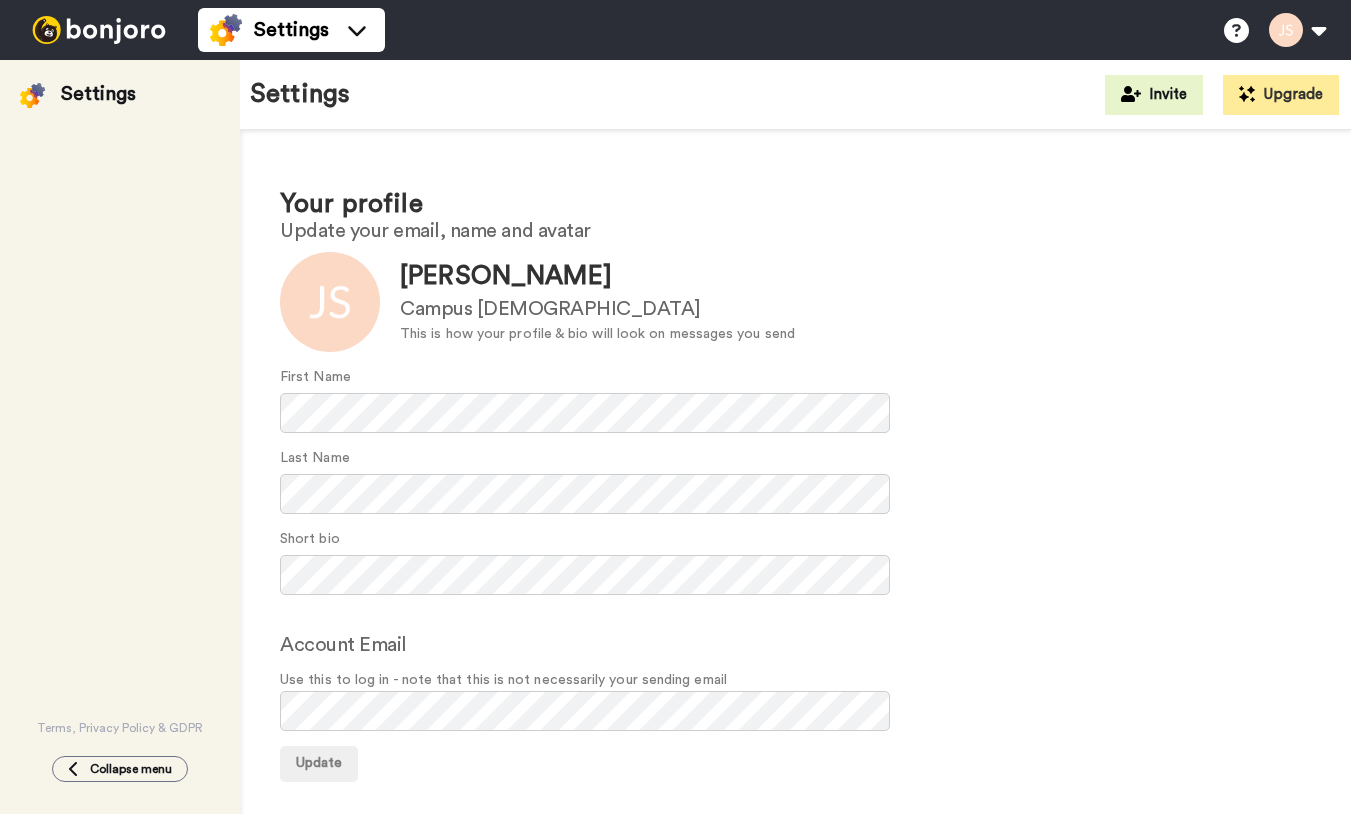 scroll, scrollTop: 0, scrollLeft: 0, axis: both 